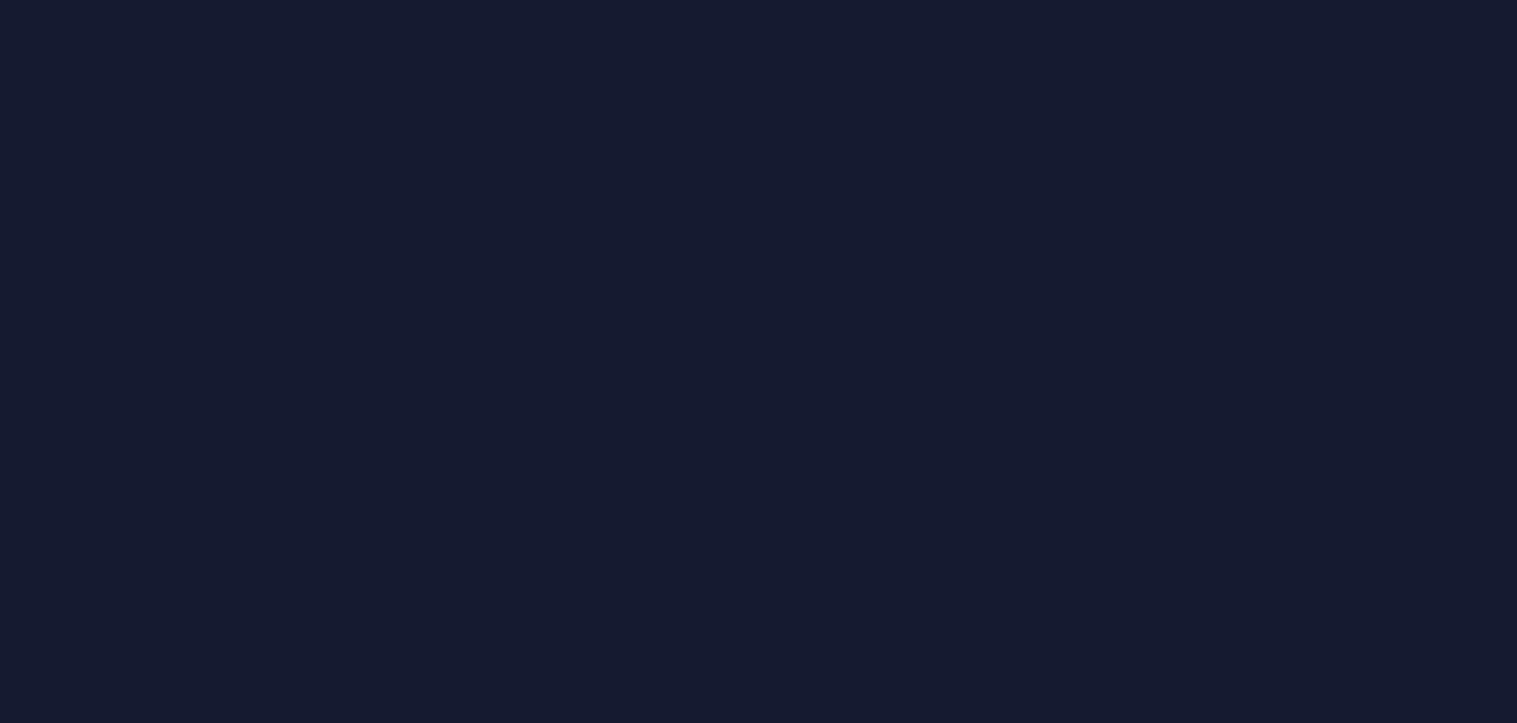 scroll, scrollTop: 0, scrollLeft: 0, axis: both 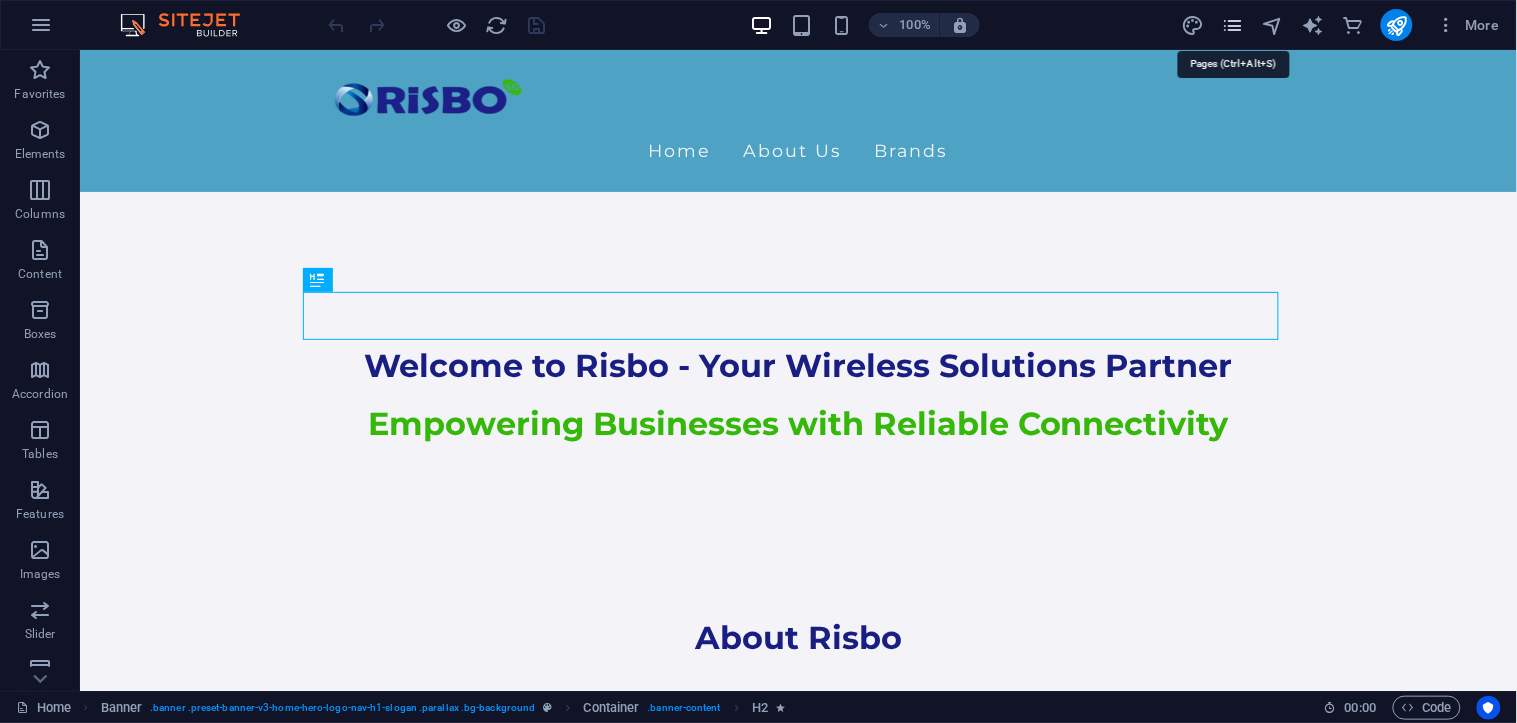 click at bounding box center (1232, 25) 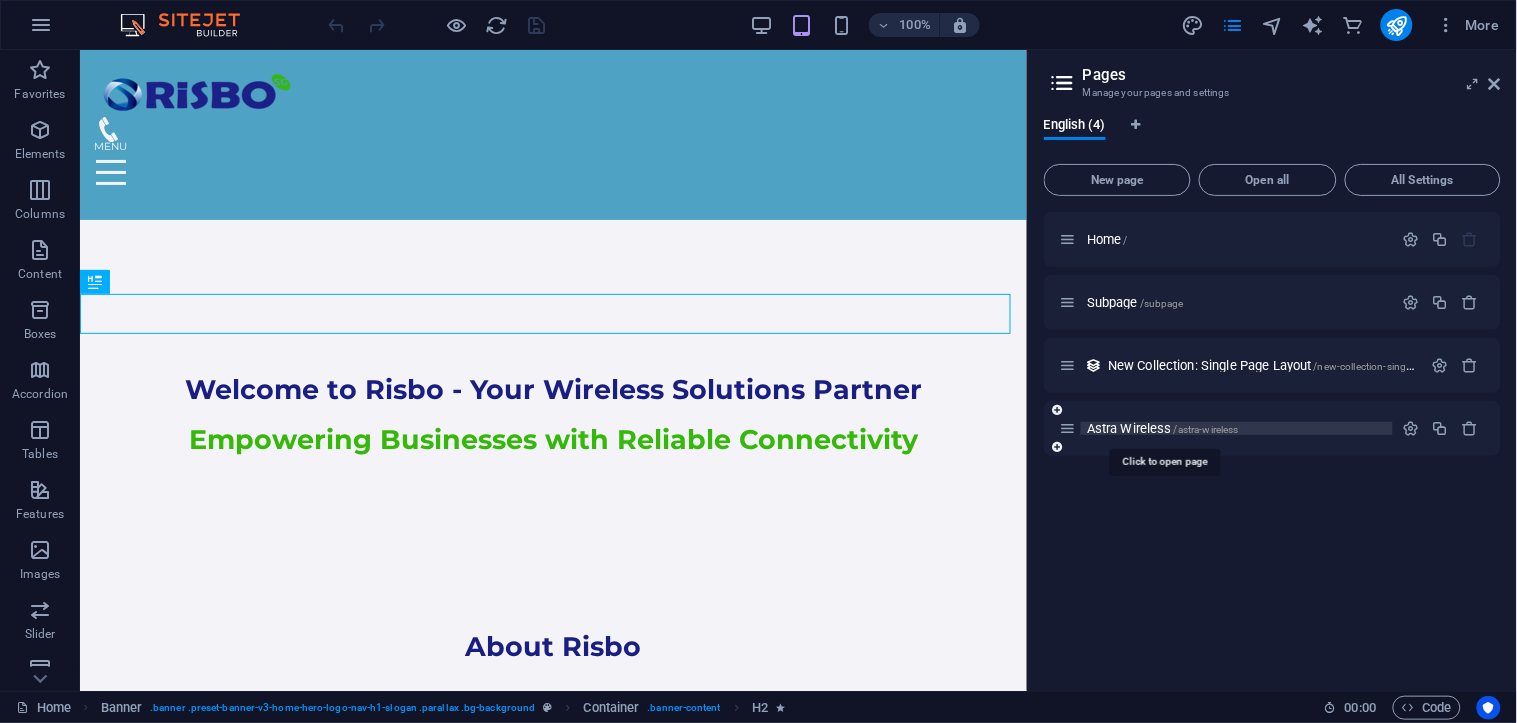 click on "[COMPANY] /[COMPANY]" at bounding box center [1163, 428] 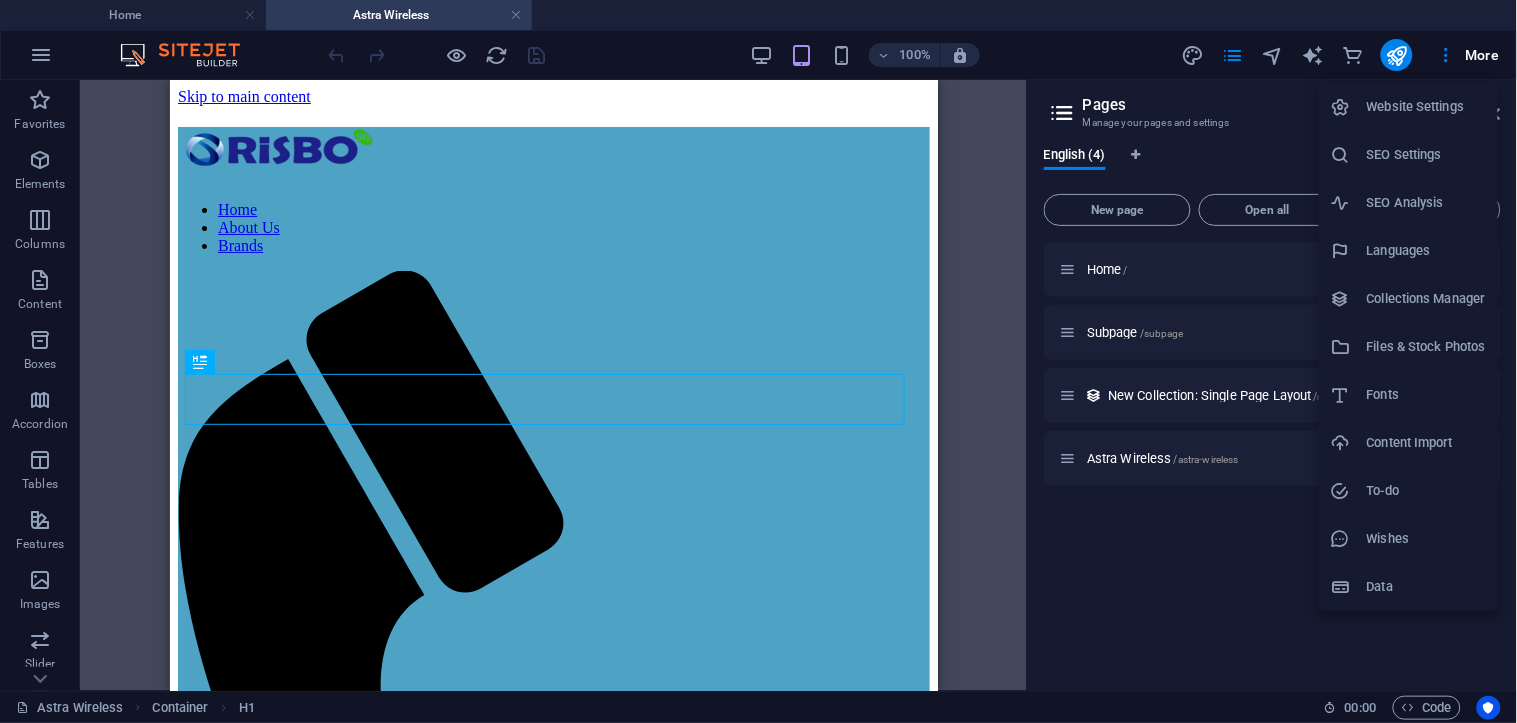 scroll, scrollTop: 0, scrollLeft: 0, axis: both 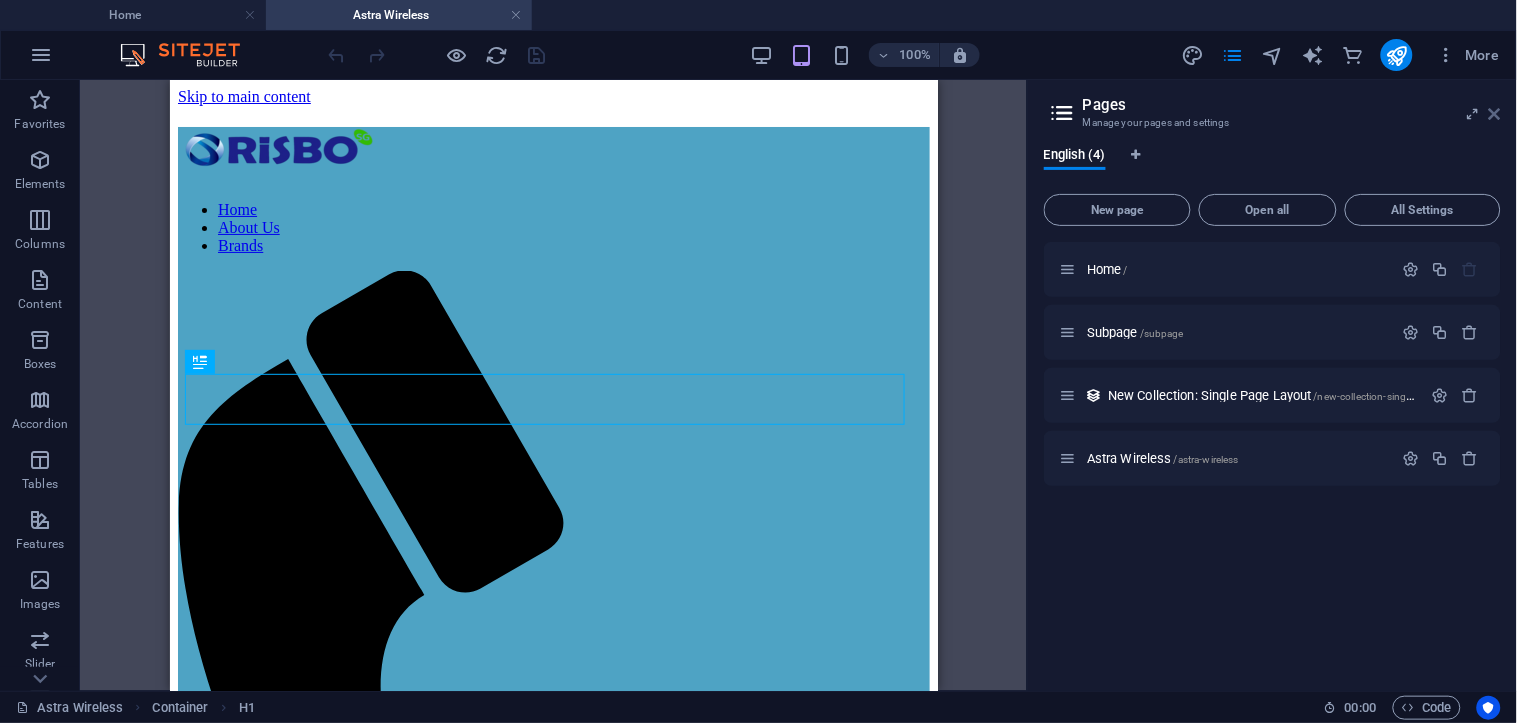 click at bounding box center [1495, 114] 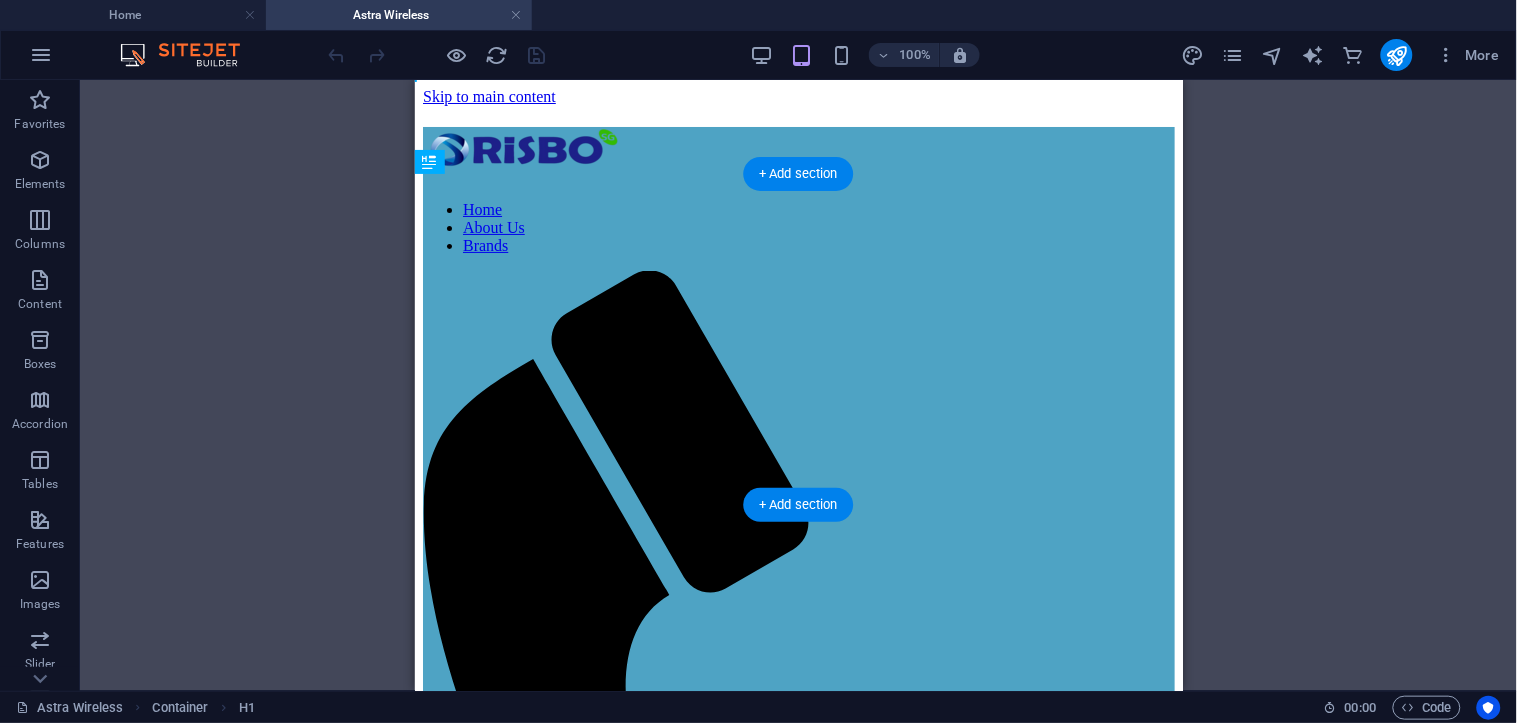 drag, startPoint x: 624, startPoint y: 389, endPoint x: 619, endPoint y: 311, distance: 78.160095 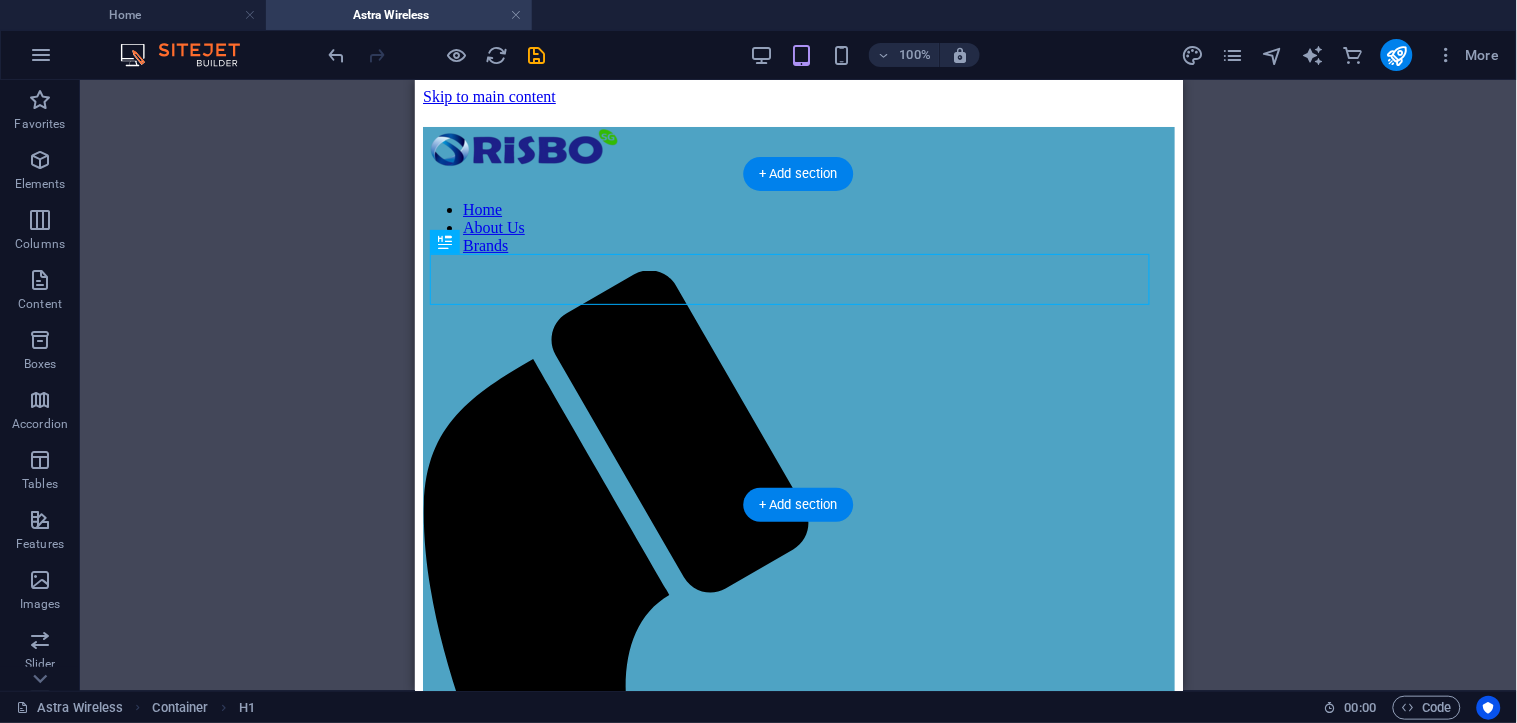 click at bounding box center (798, 1393) 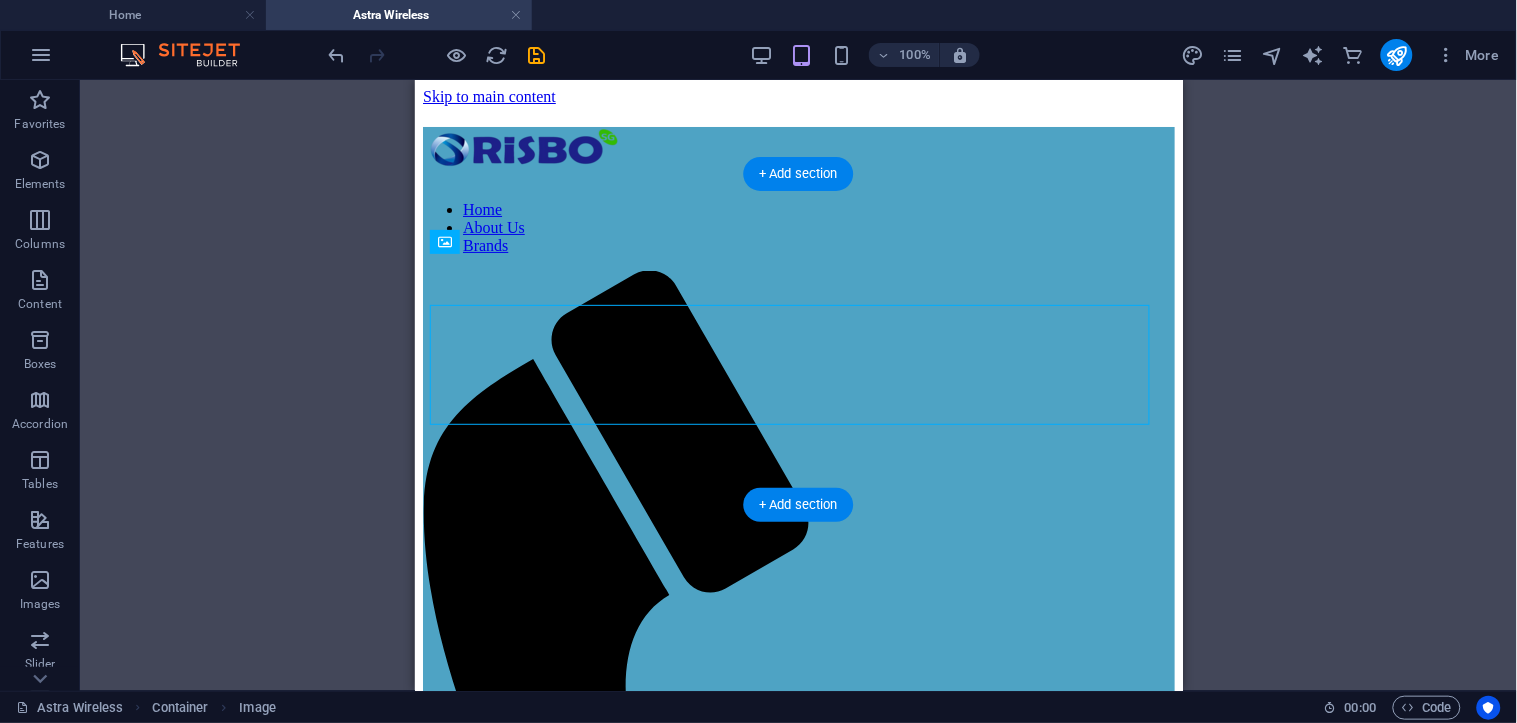 click at bounding box center (798, 1393) 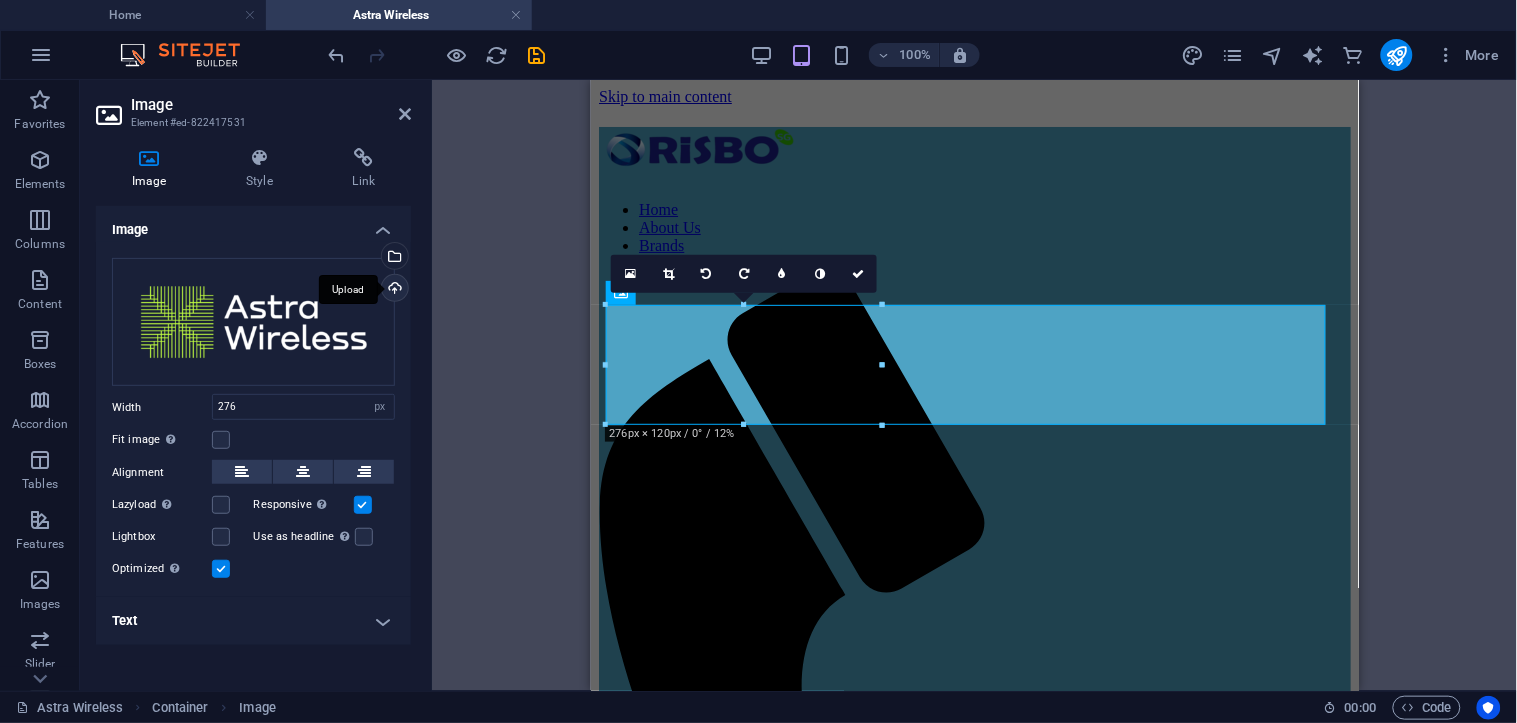 click on "Upload" at bounding box center [393, 290] 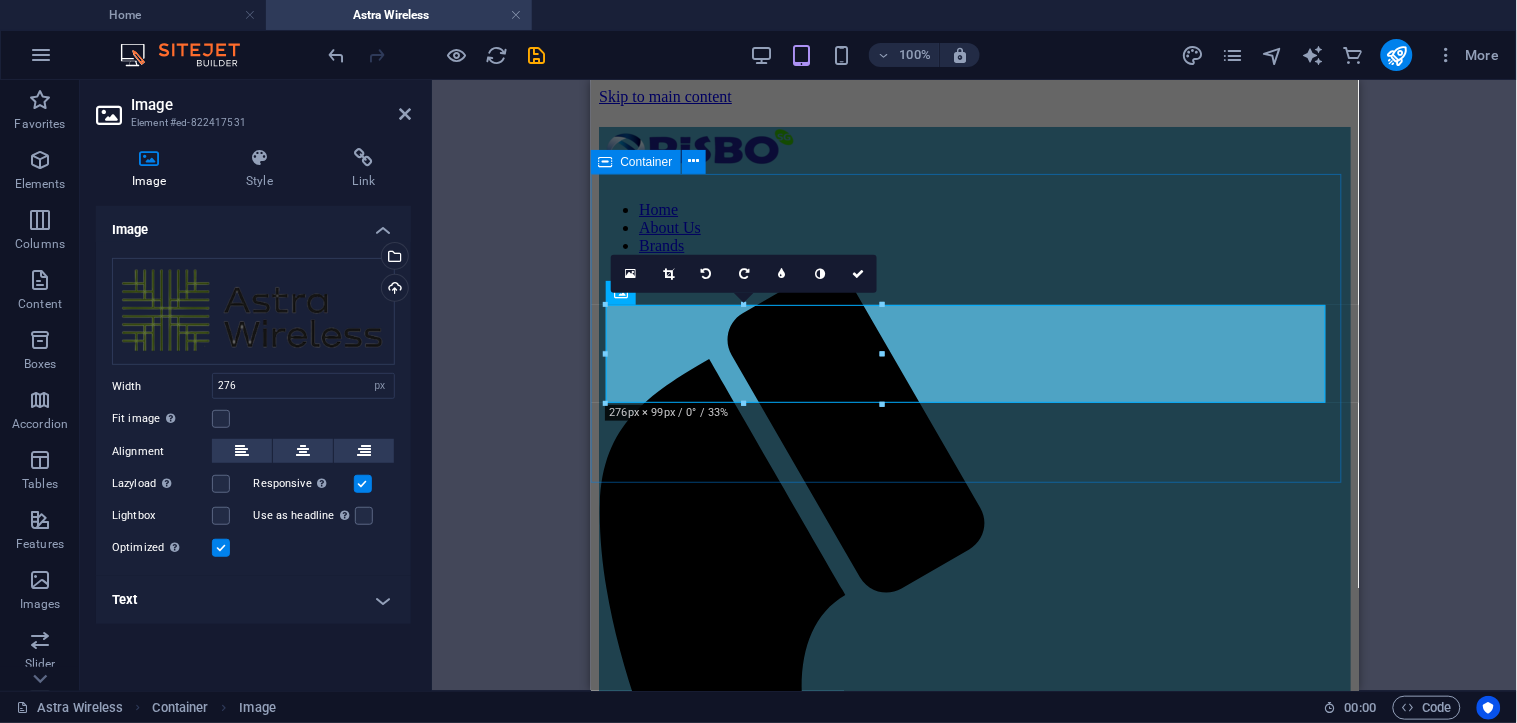 click on "[COMPANY]" at bounding box center [974, 1353] 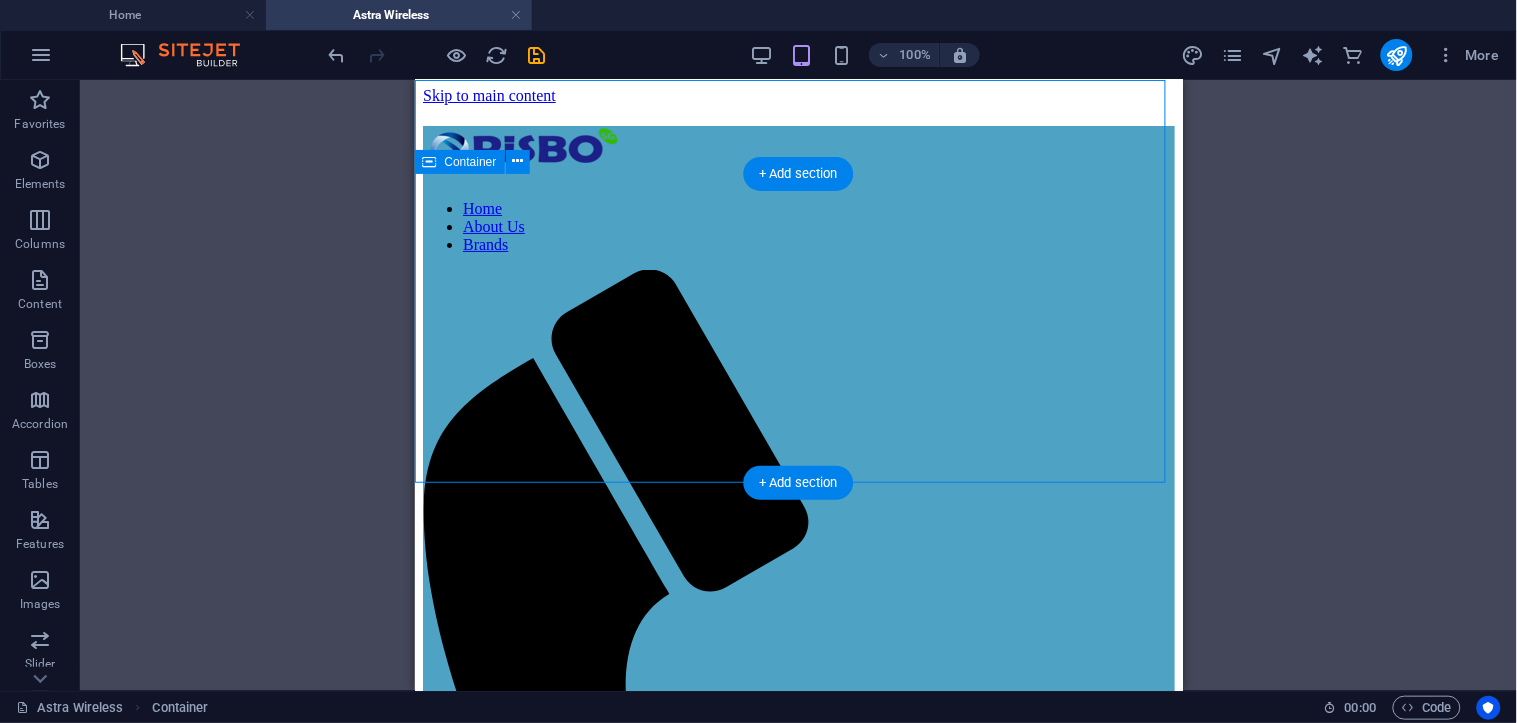 scroll, scrollTop: 0, scrollLeft: 0, axis: both 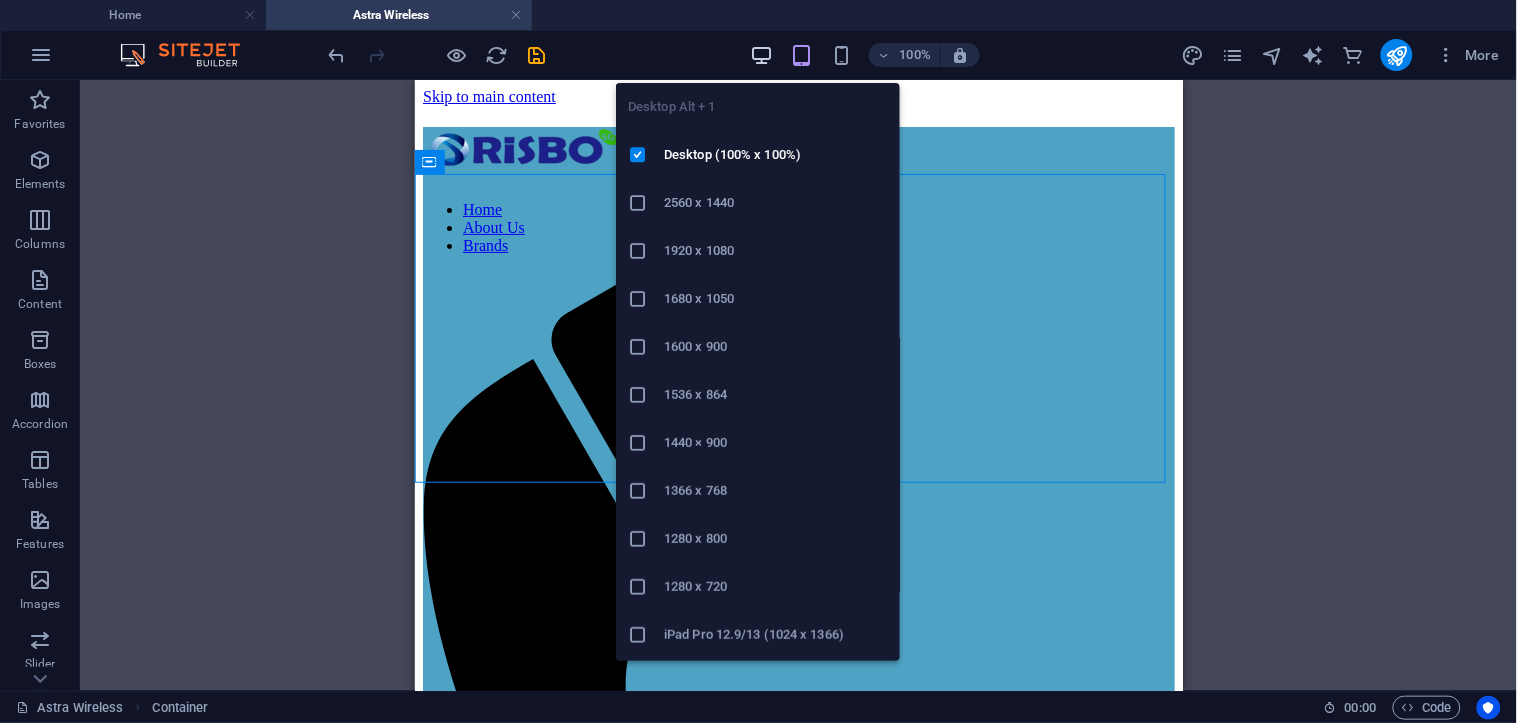 click at bounding box center [761, 55] 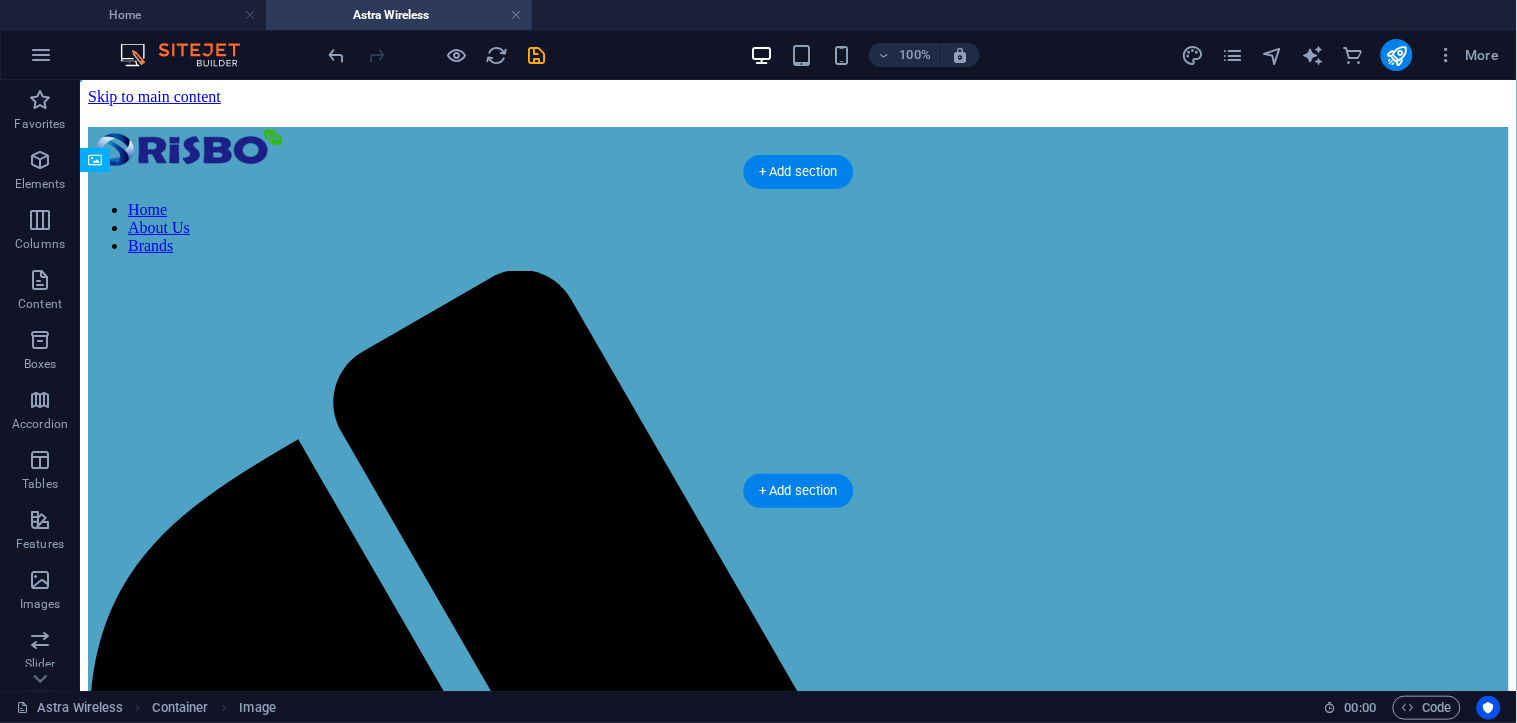 drag, startPoint x: 512, startPoint y: 376, endPoint x: 505, endPoint y: 275, distance: 101.24229 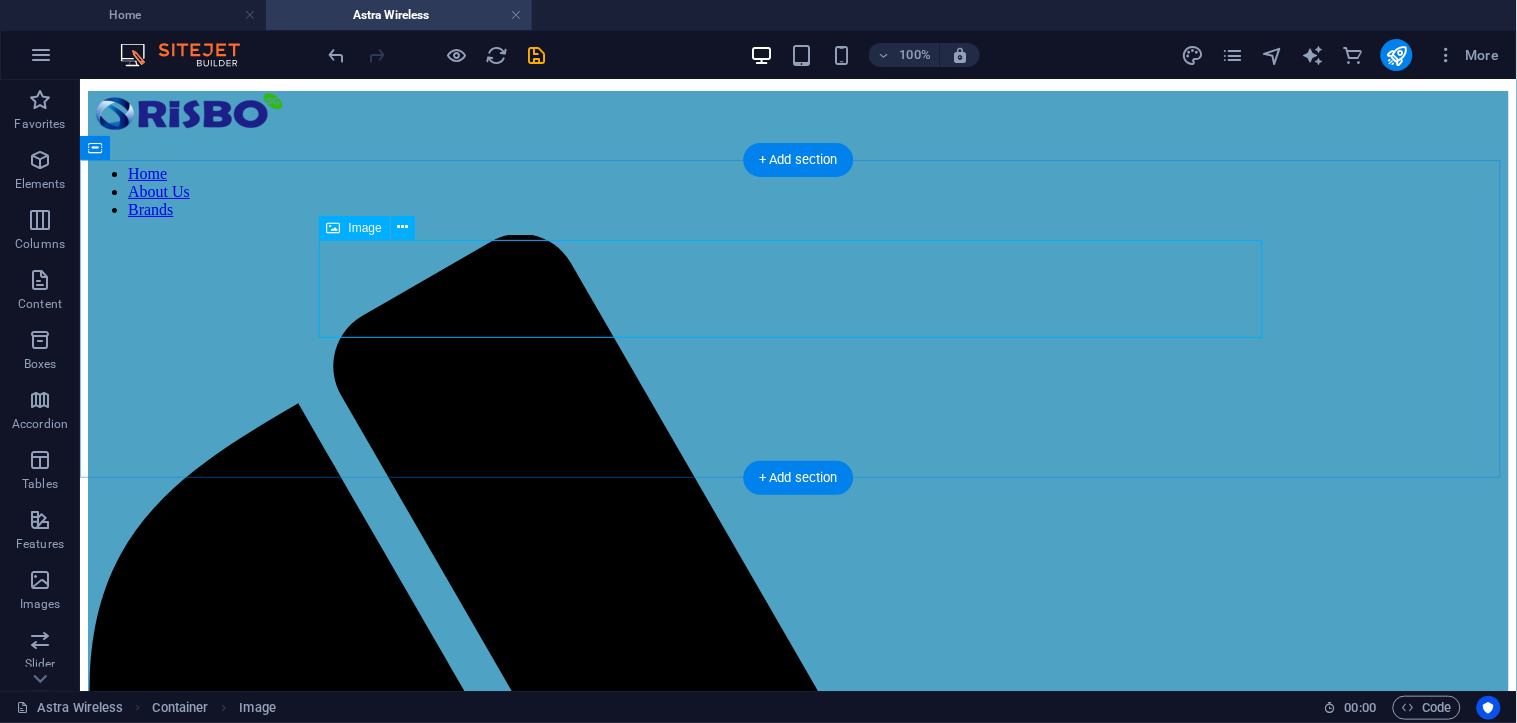 scroll, scrollTop: 0, scrollLeft: 0, axis: both 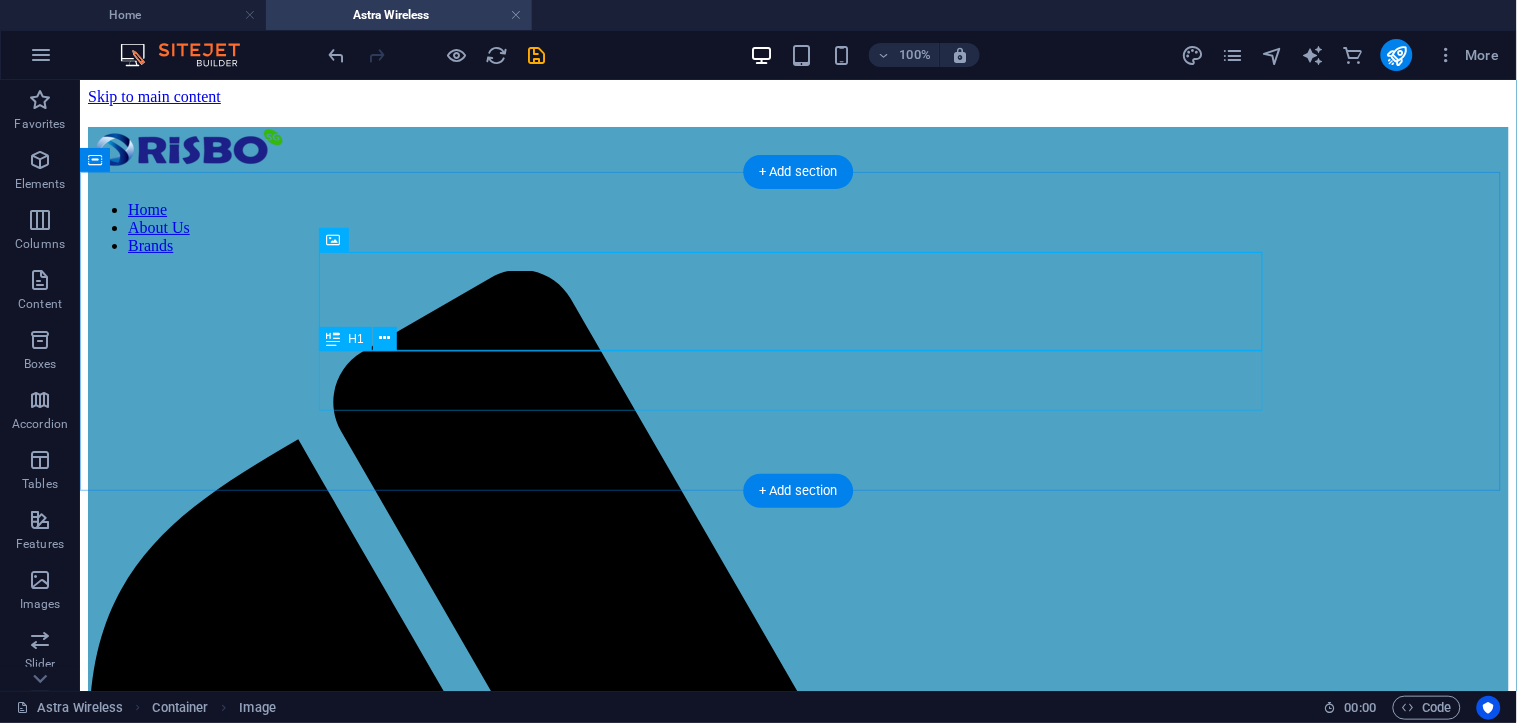 click on "[COMPANY]" at bounding box center [797, 2282] 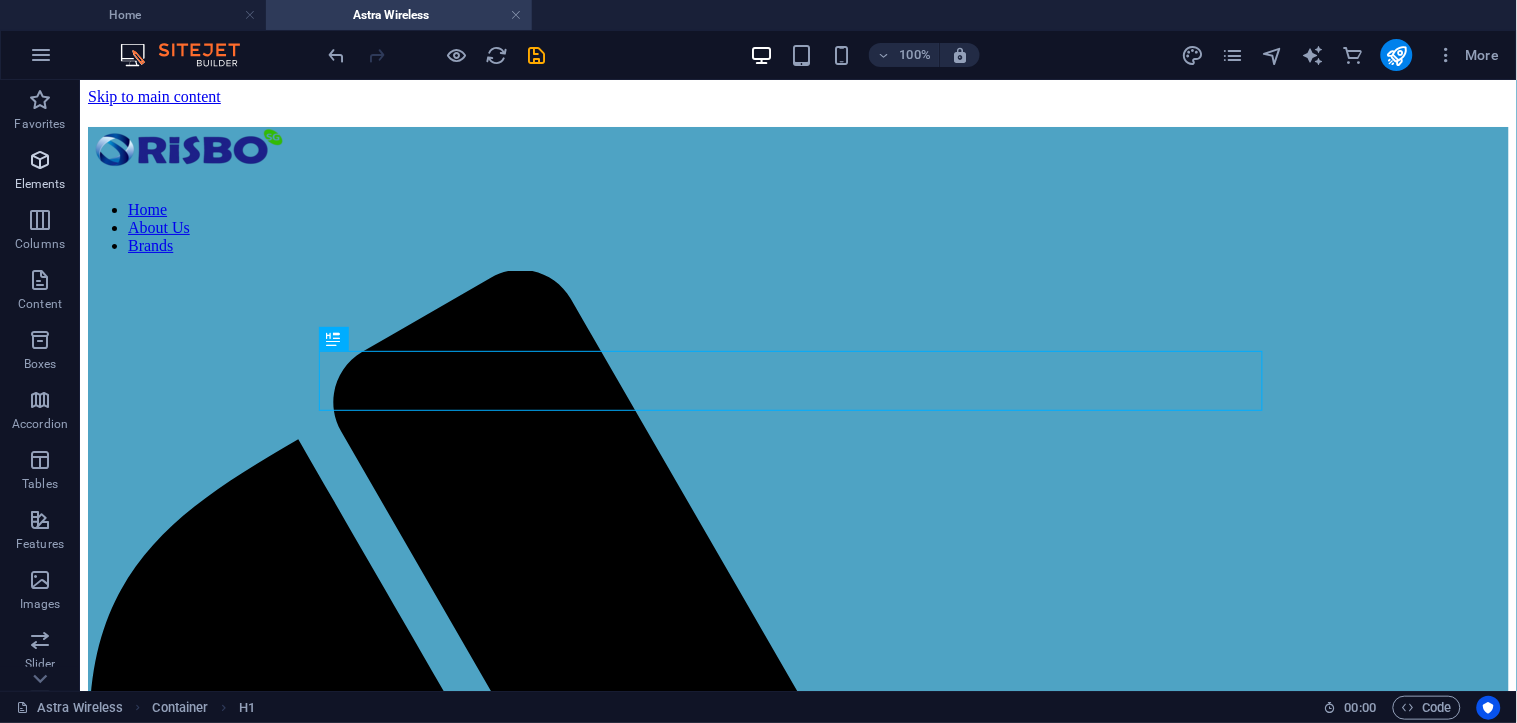 click at bounding box center (40, 160) 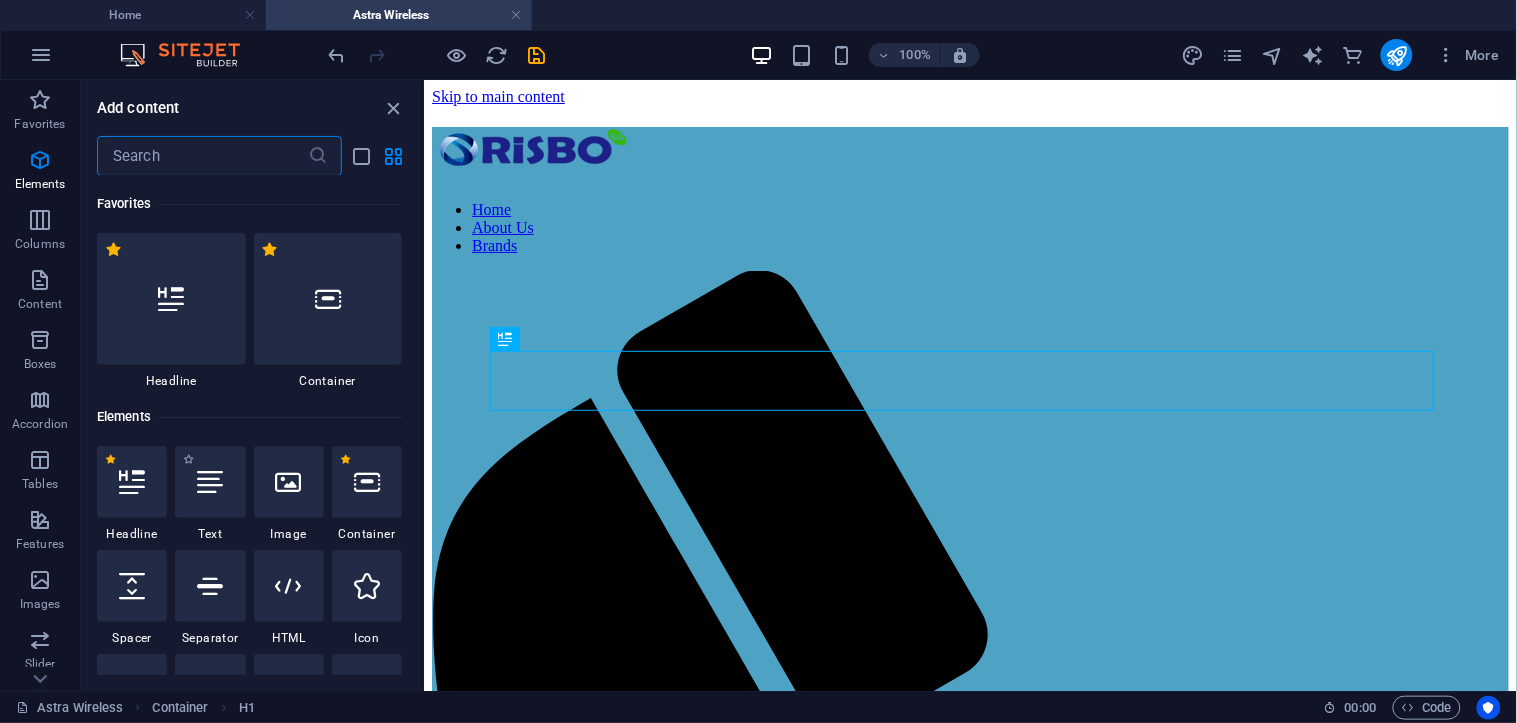 scroll, scrollTop: 213, scrollLeft: 0, axis: vertical 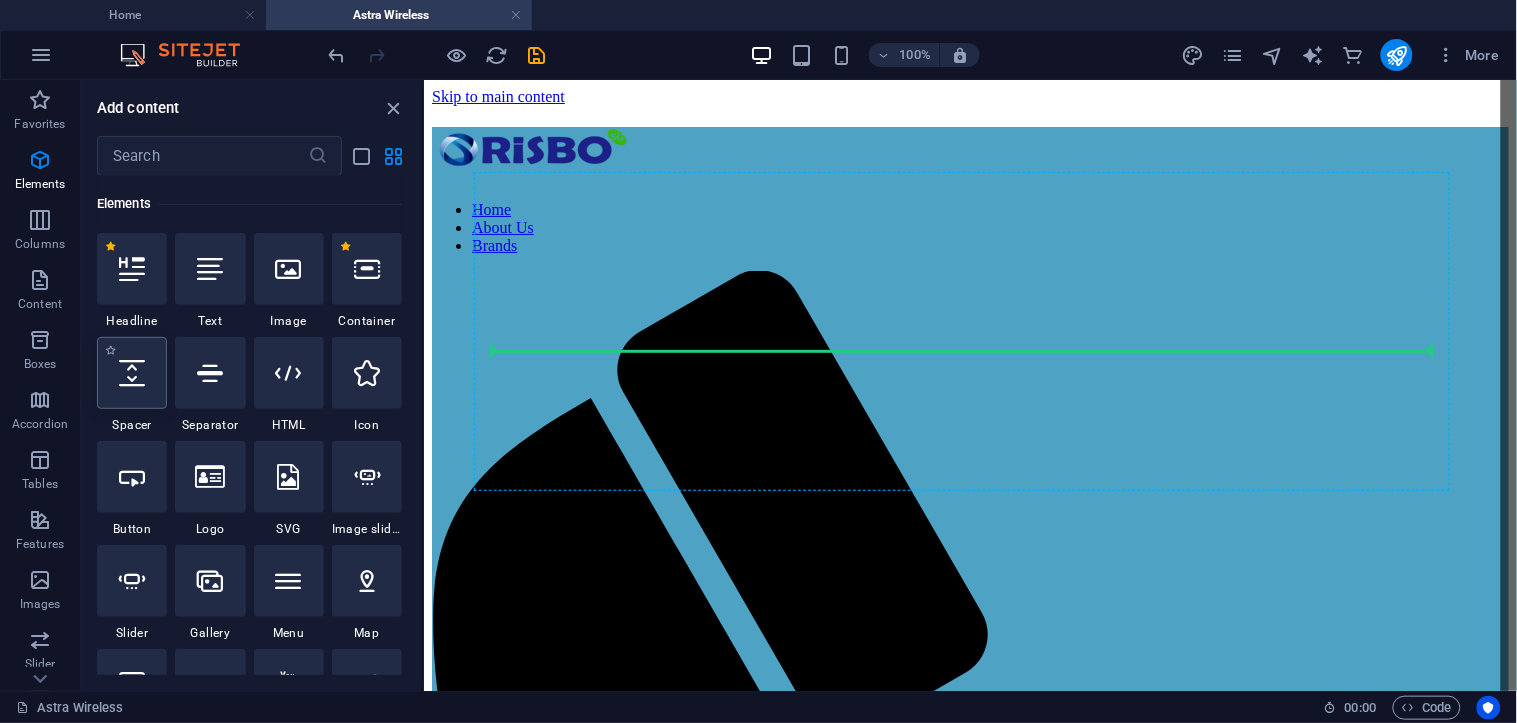 select on "px" 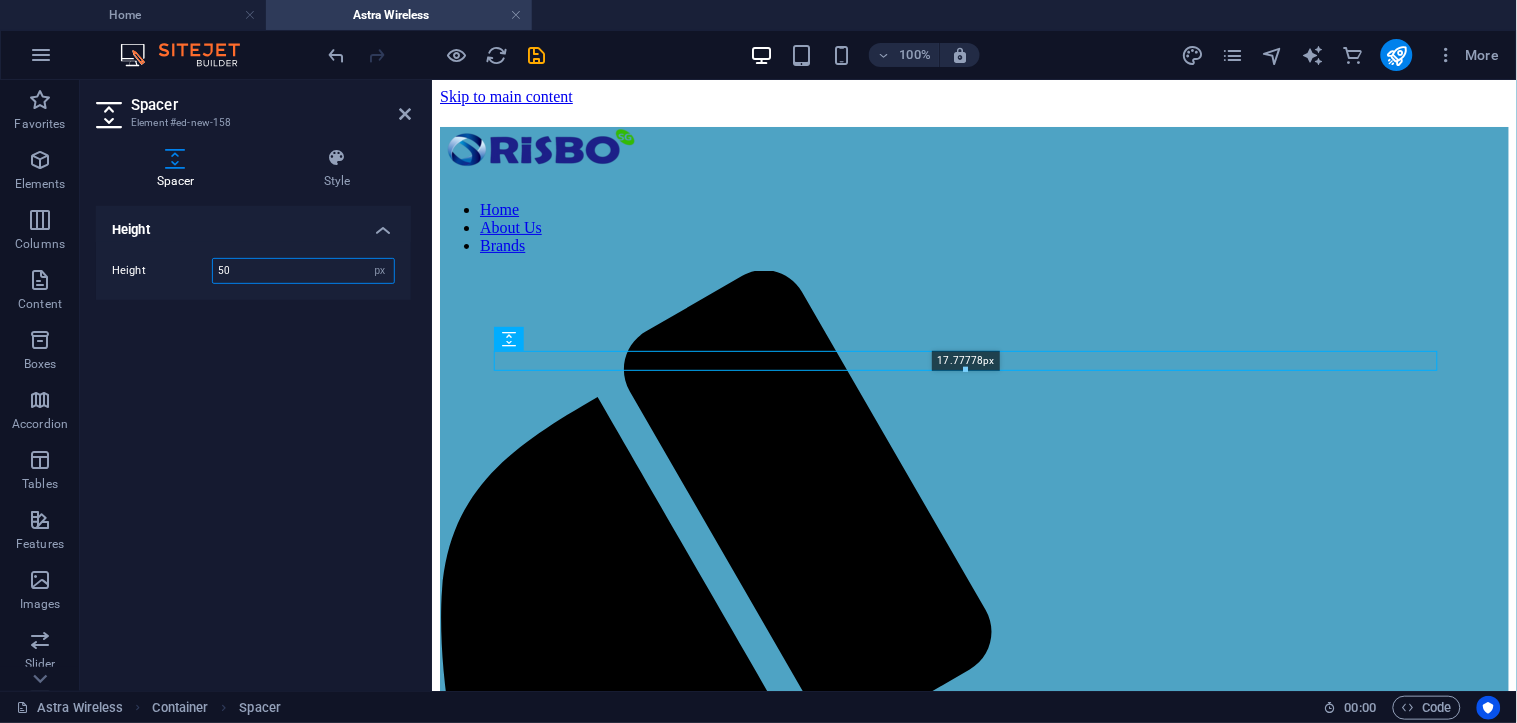 drag, startPoint x: 534, startPoint y: 314, endPoint x: 956, endPoint y: 347, distance: 423.28833 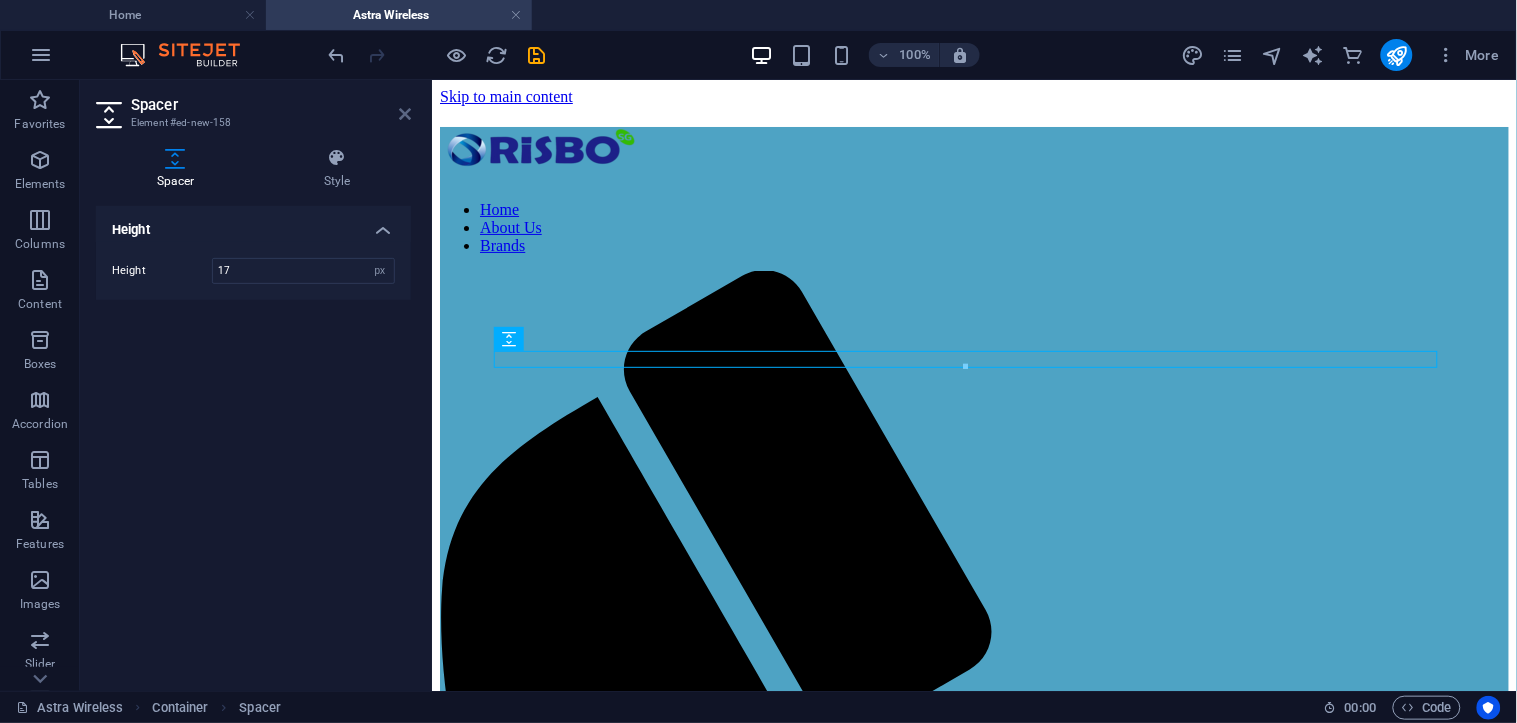 click at bounding box center [405, 114] 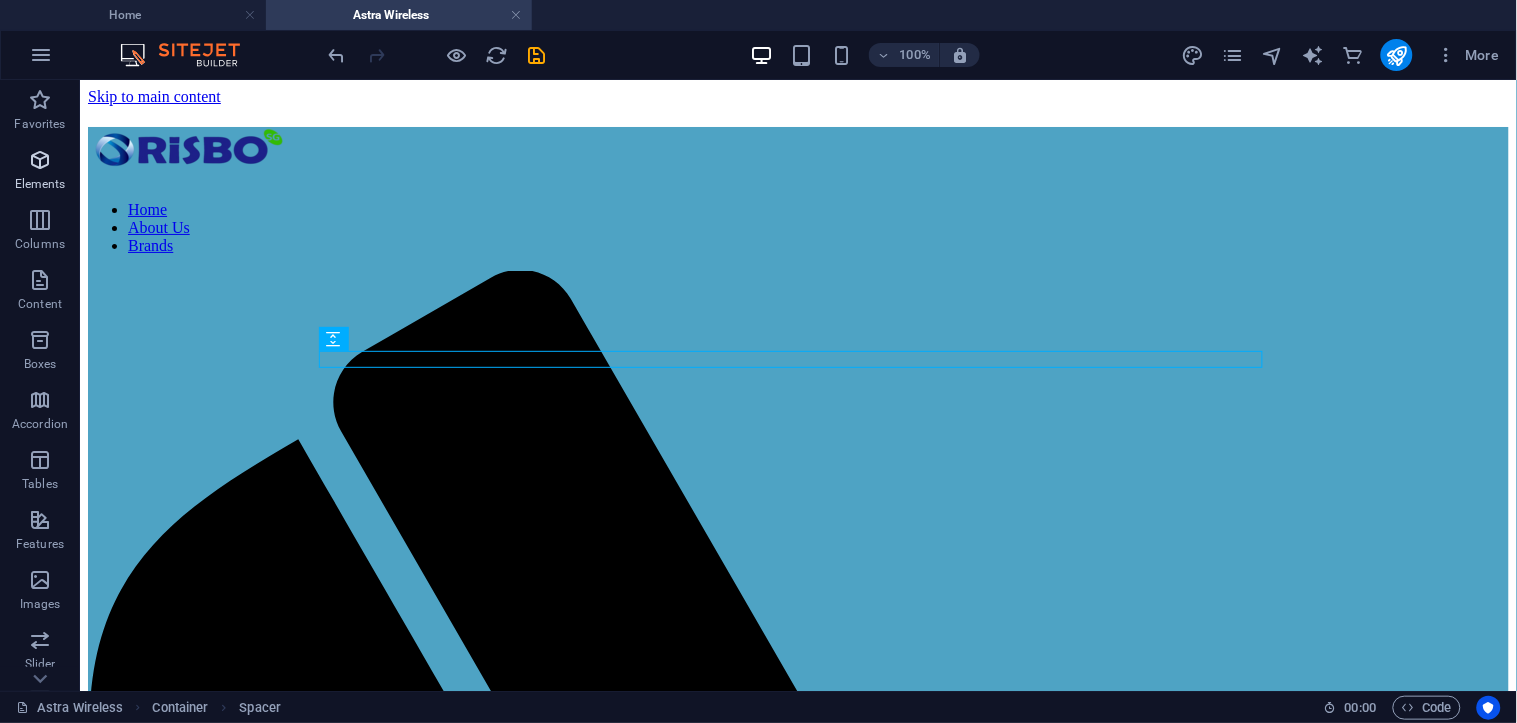 click at bounding box center (40, 160) 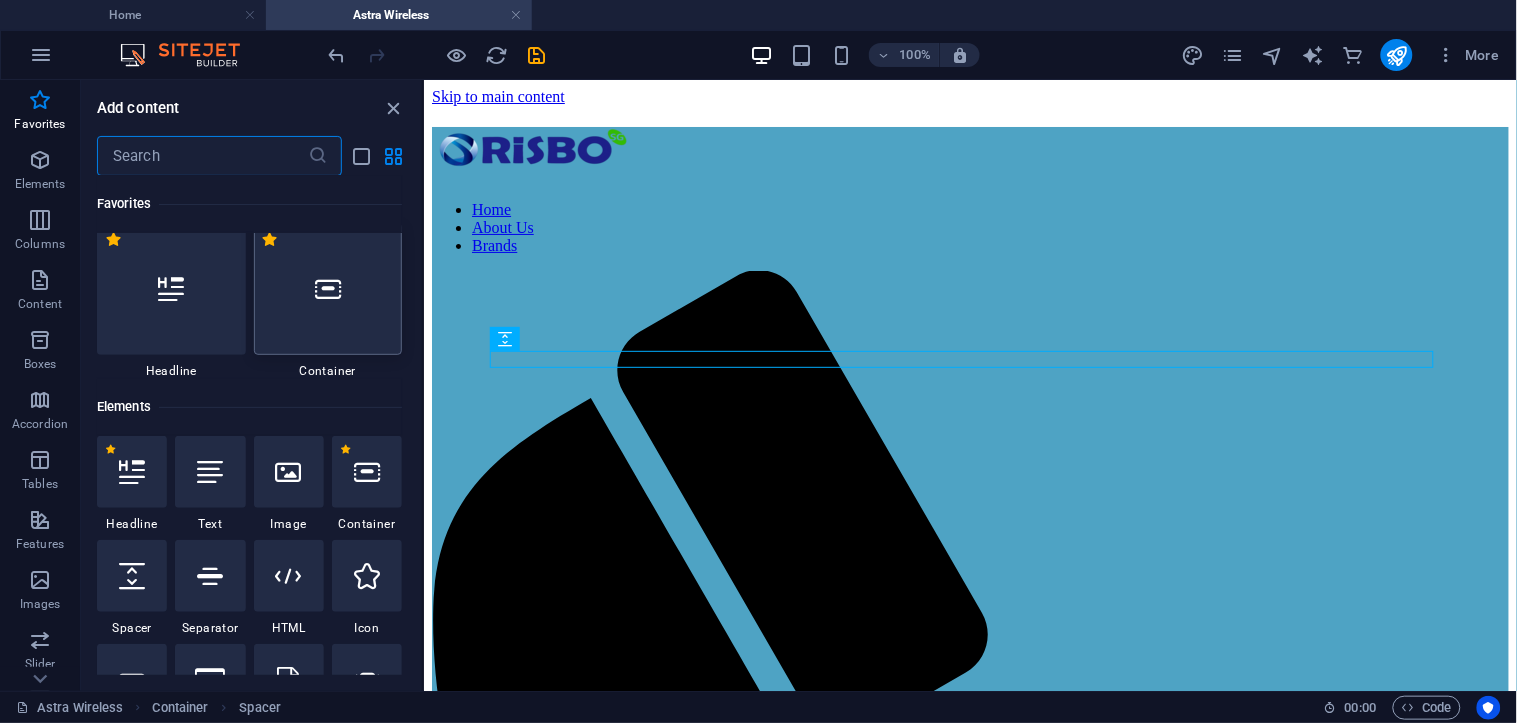 scroll, scrollTop: 0, scrollLeft: 0, axis: both 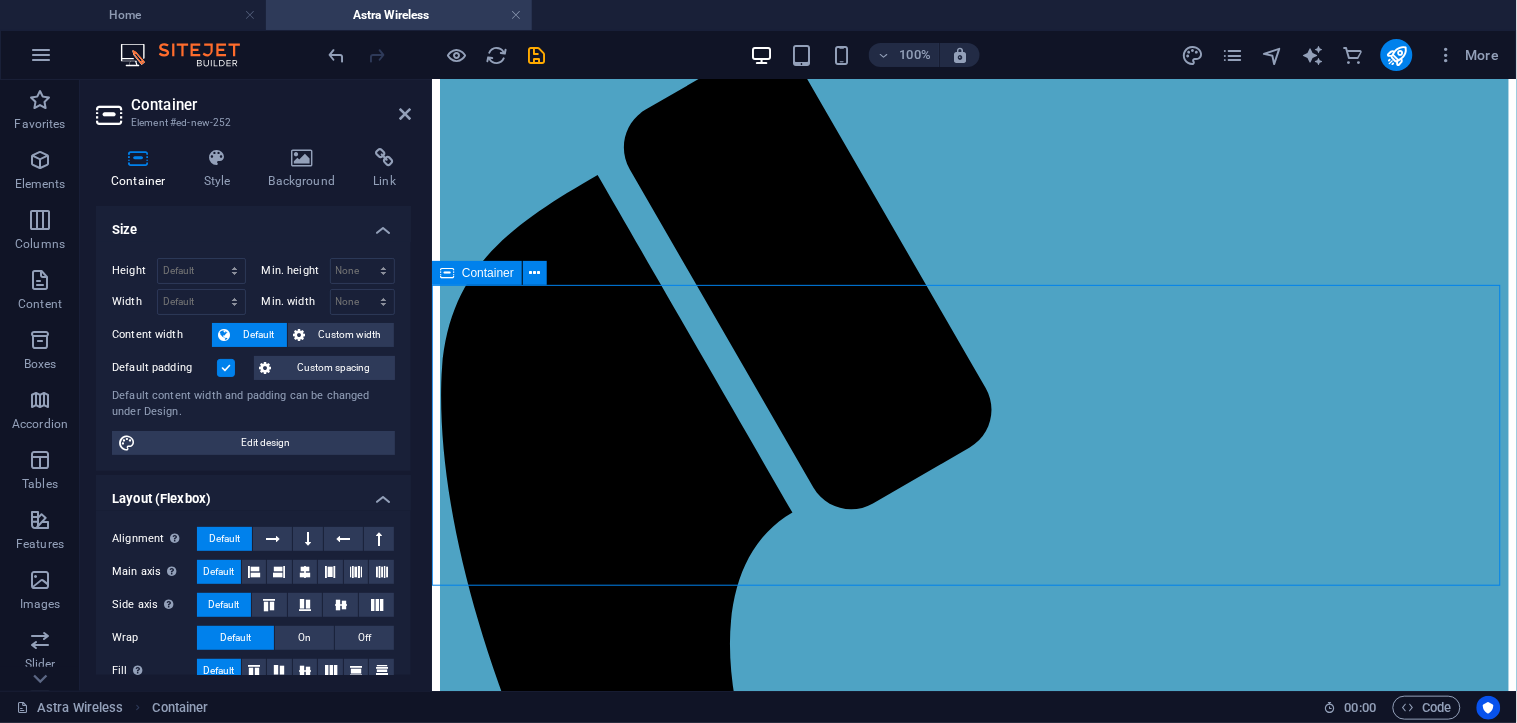 click on "Add elements" at bounding box center (914, 1751) 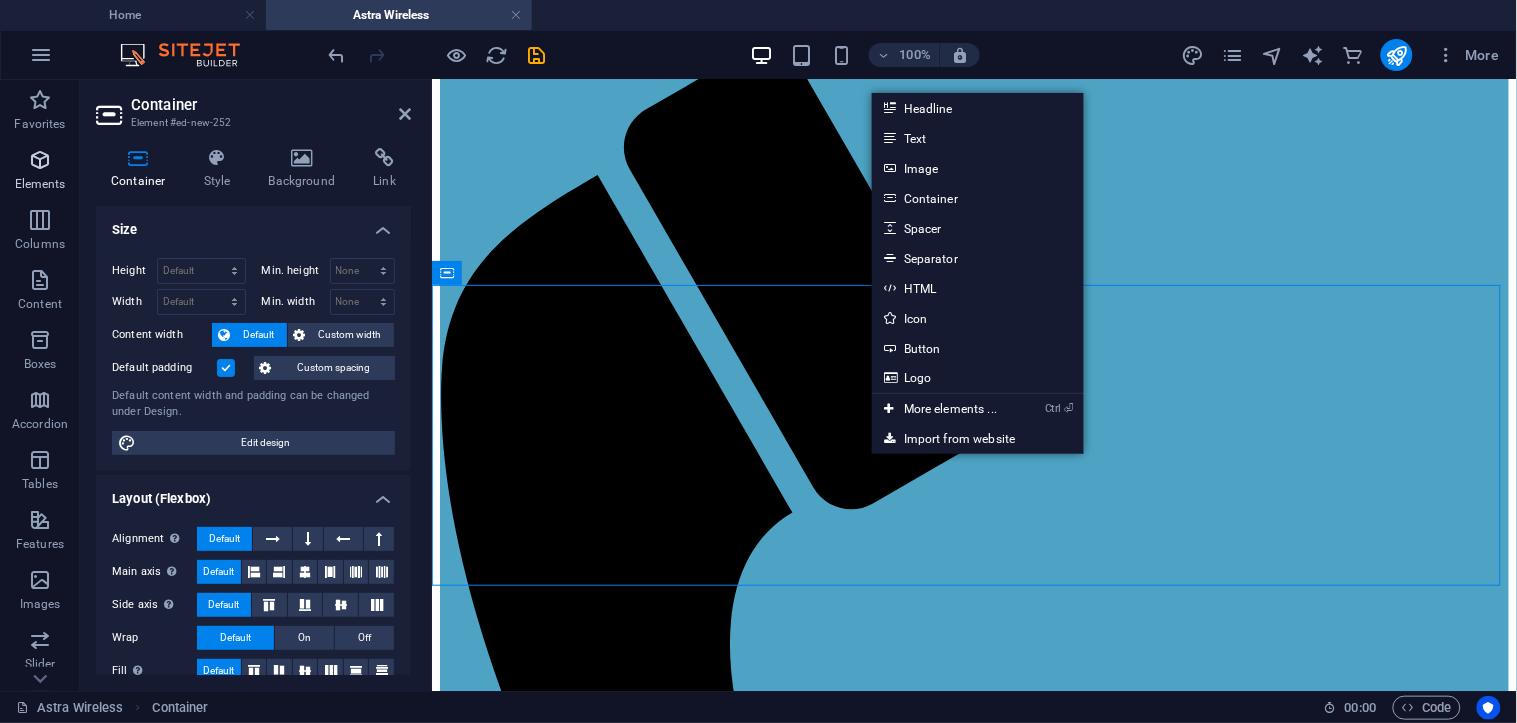 click on "Elements" at bounding box center [40, 184] 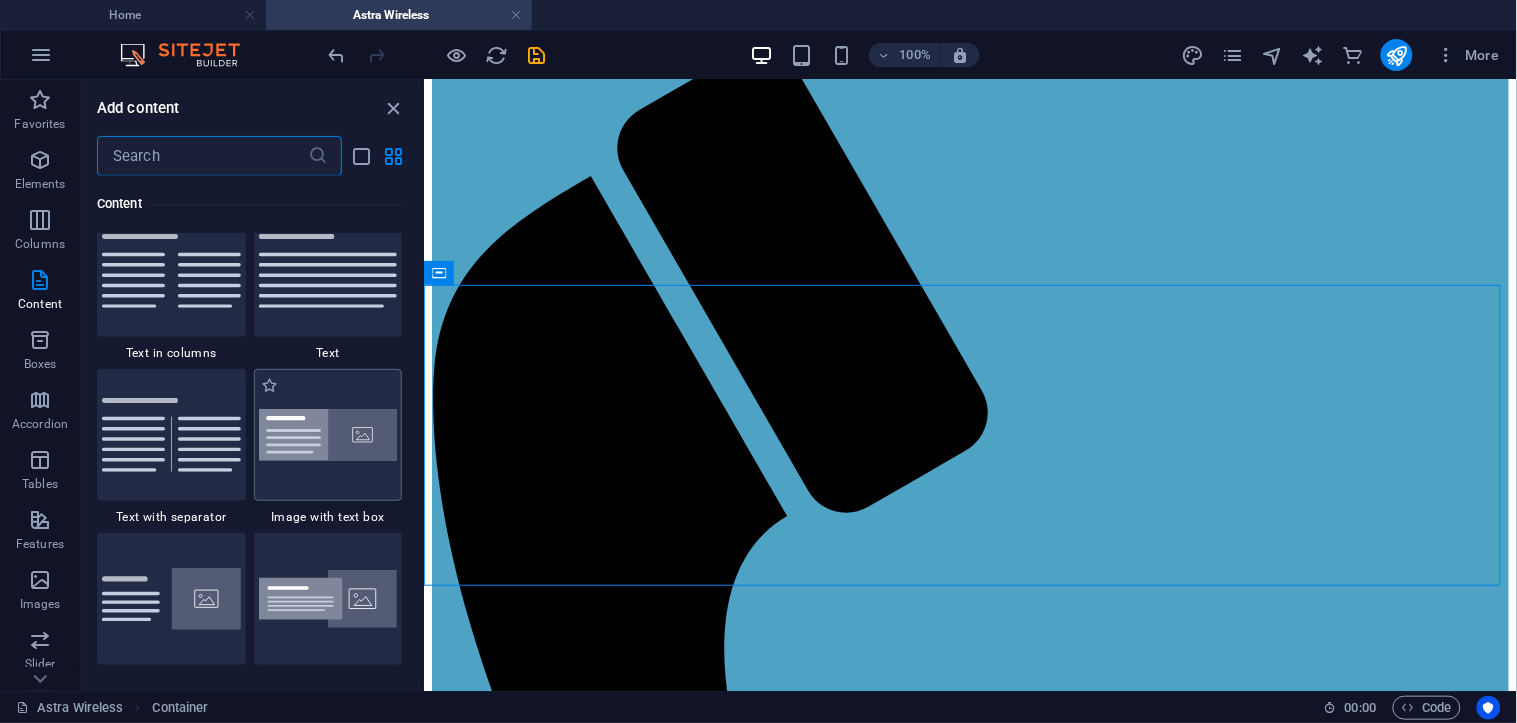 scroll, scrollTop: 3546, scrollLeft: 0, axis: vertical 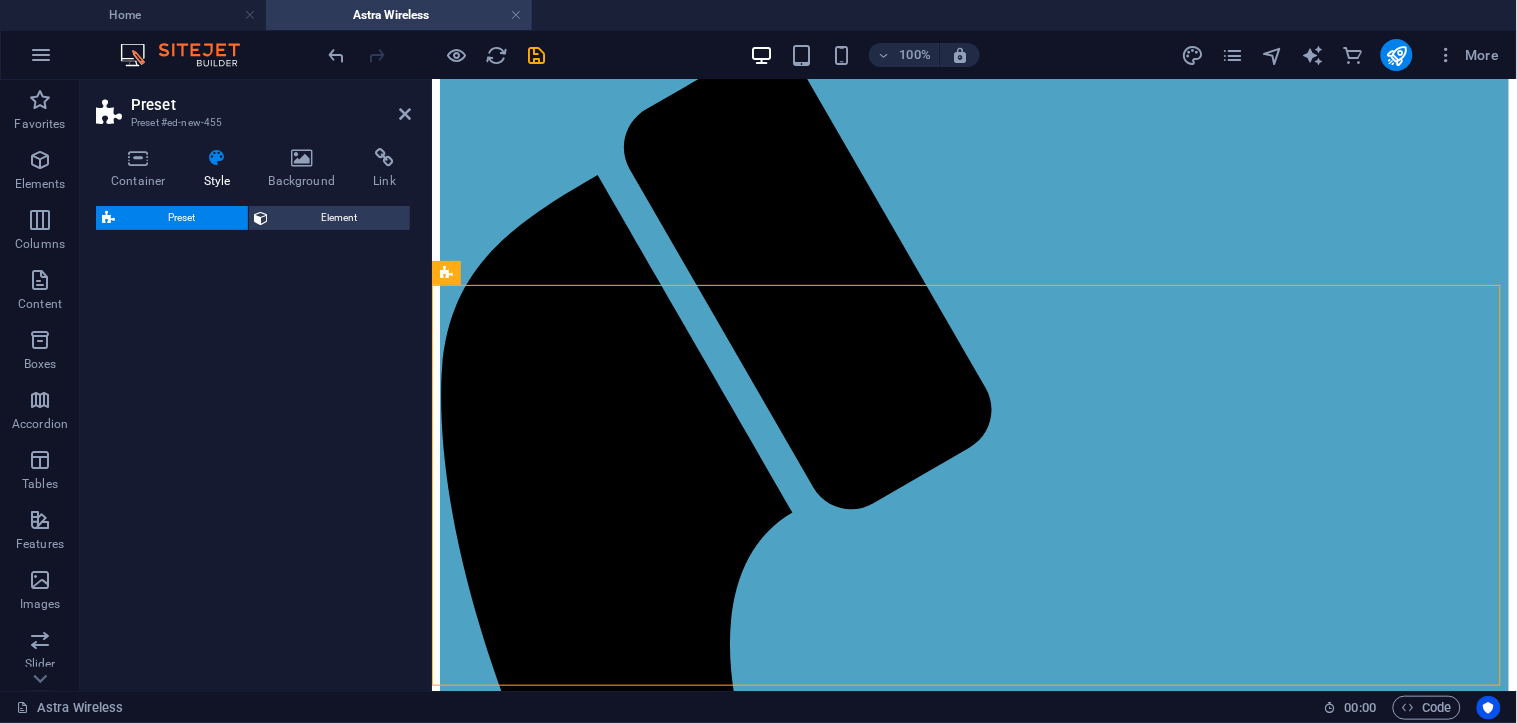 select on "rem" 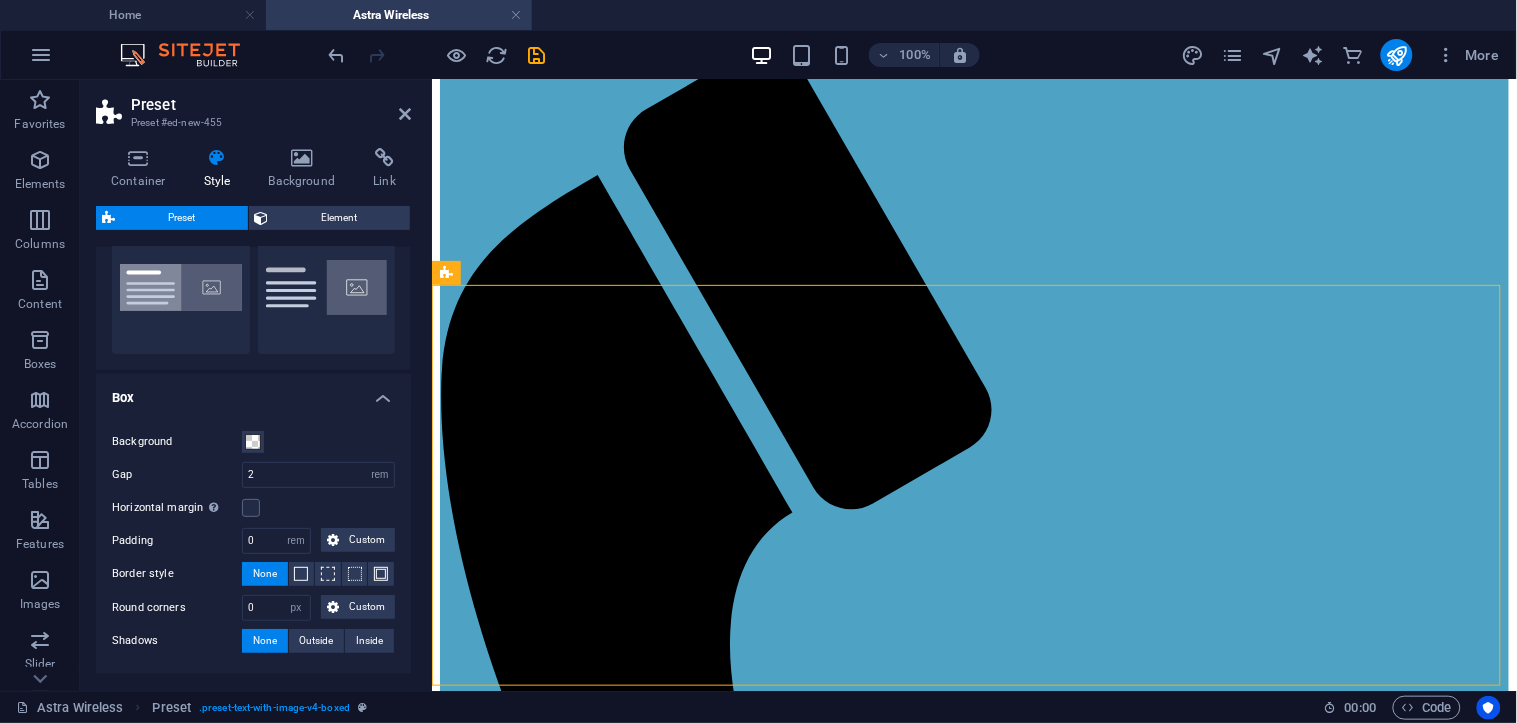 scroll, scrollTop: 207, scrollLeft: 0, axis: vertical 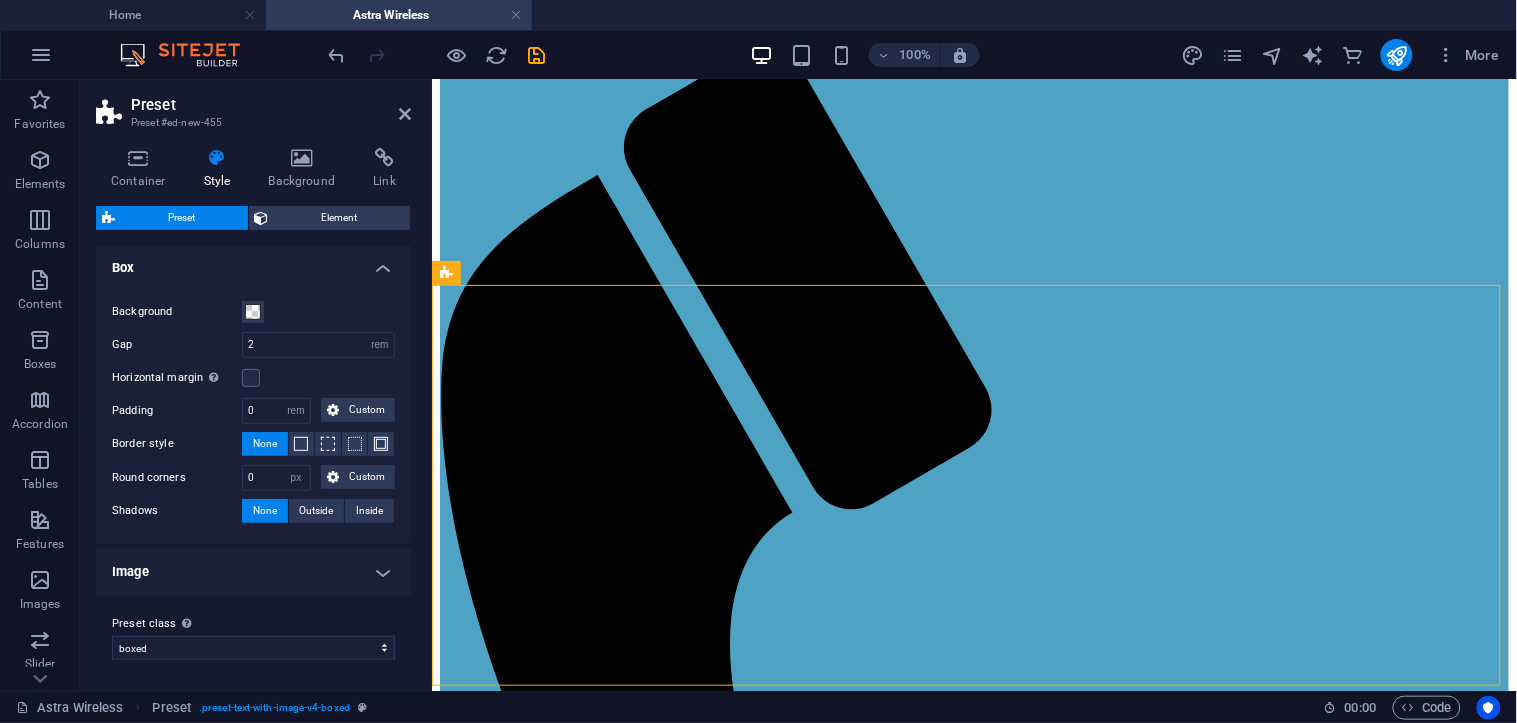 click on "Image" at bounding box center [253, 572] 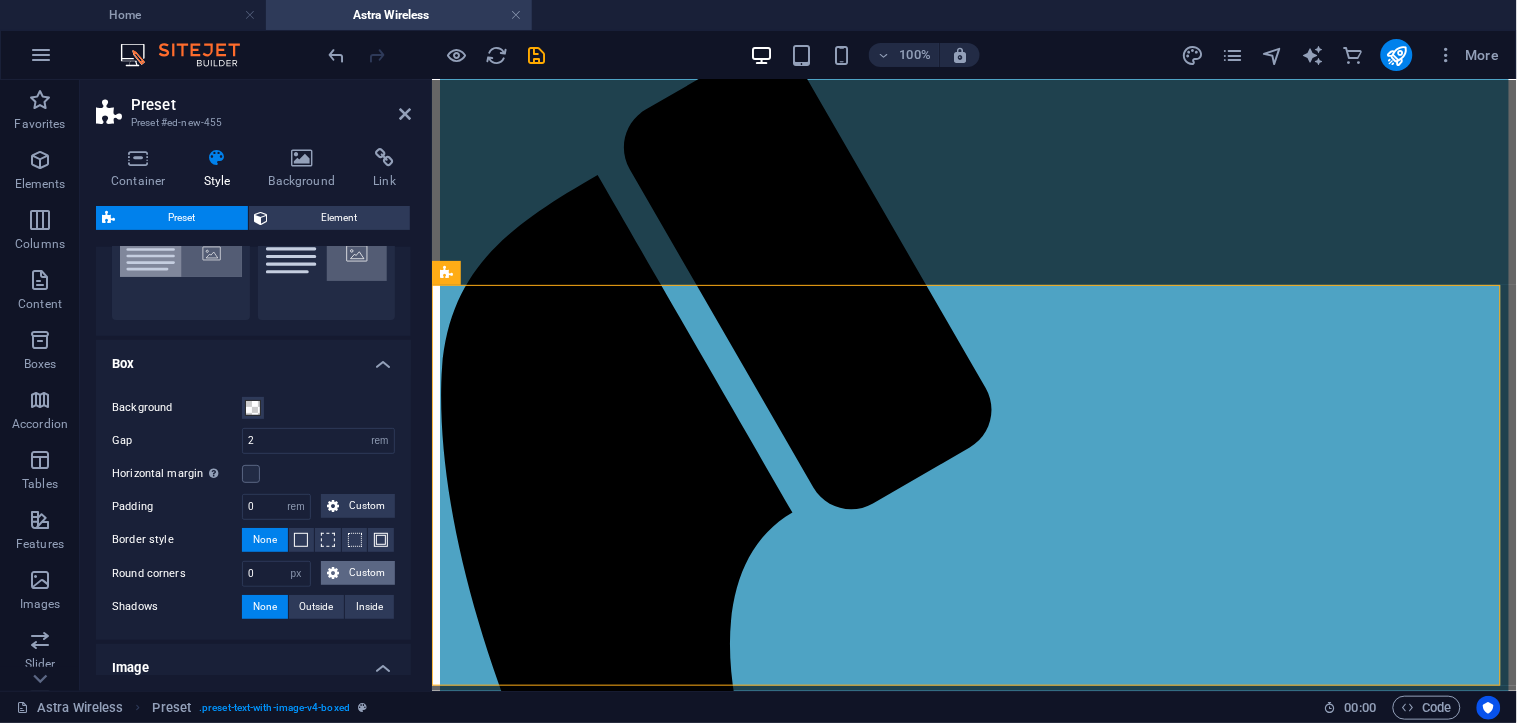 scroll, scrollTop: 222, scrollLeft: 0, axis: vertical 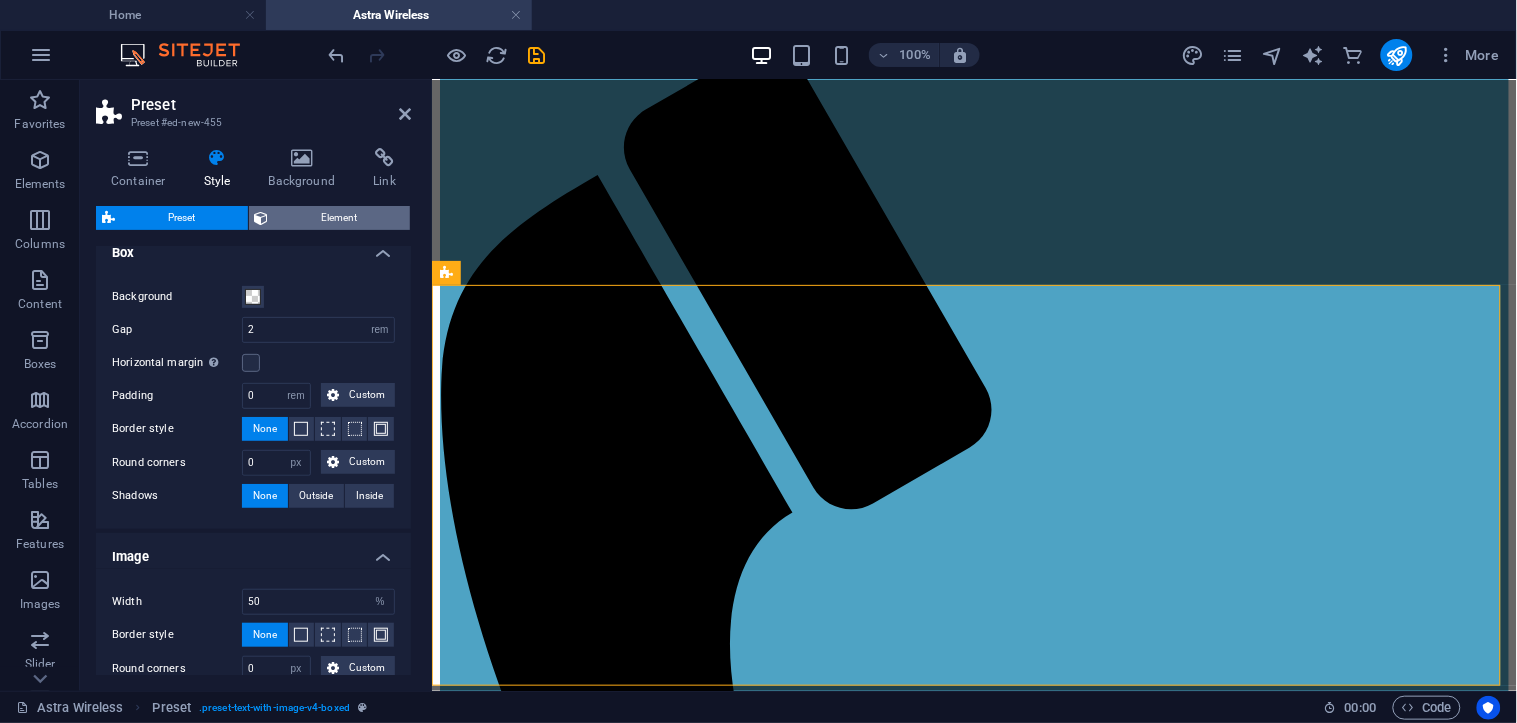 click on "Element" at bounding box center [340, 218] 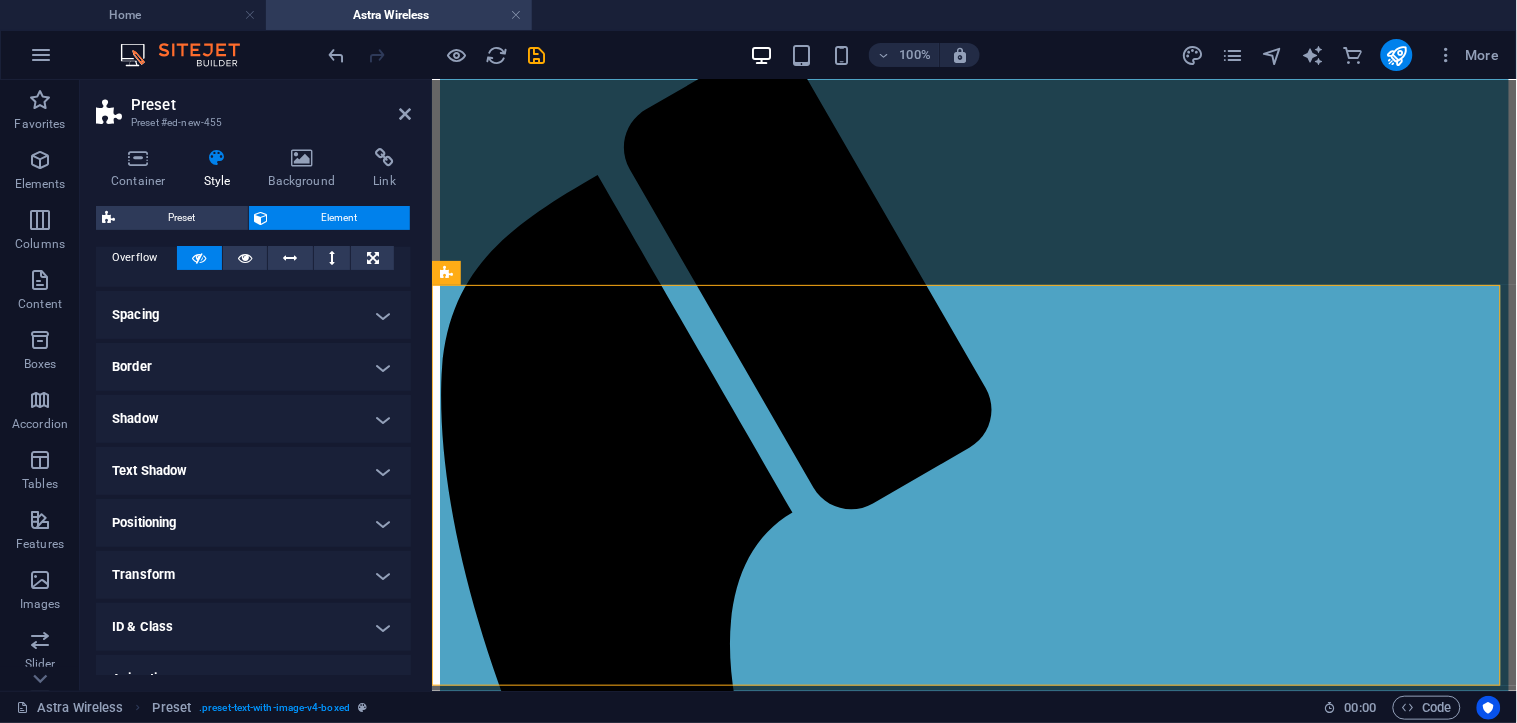 scroll, scrollTop: 201, scrollLeft: 0, axis: vertical 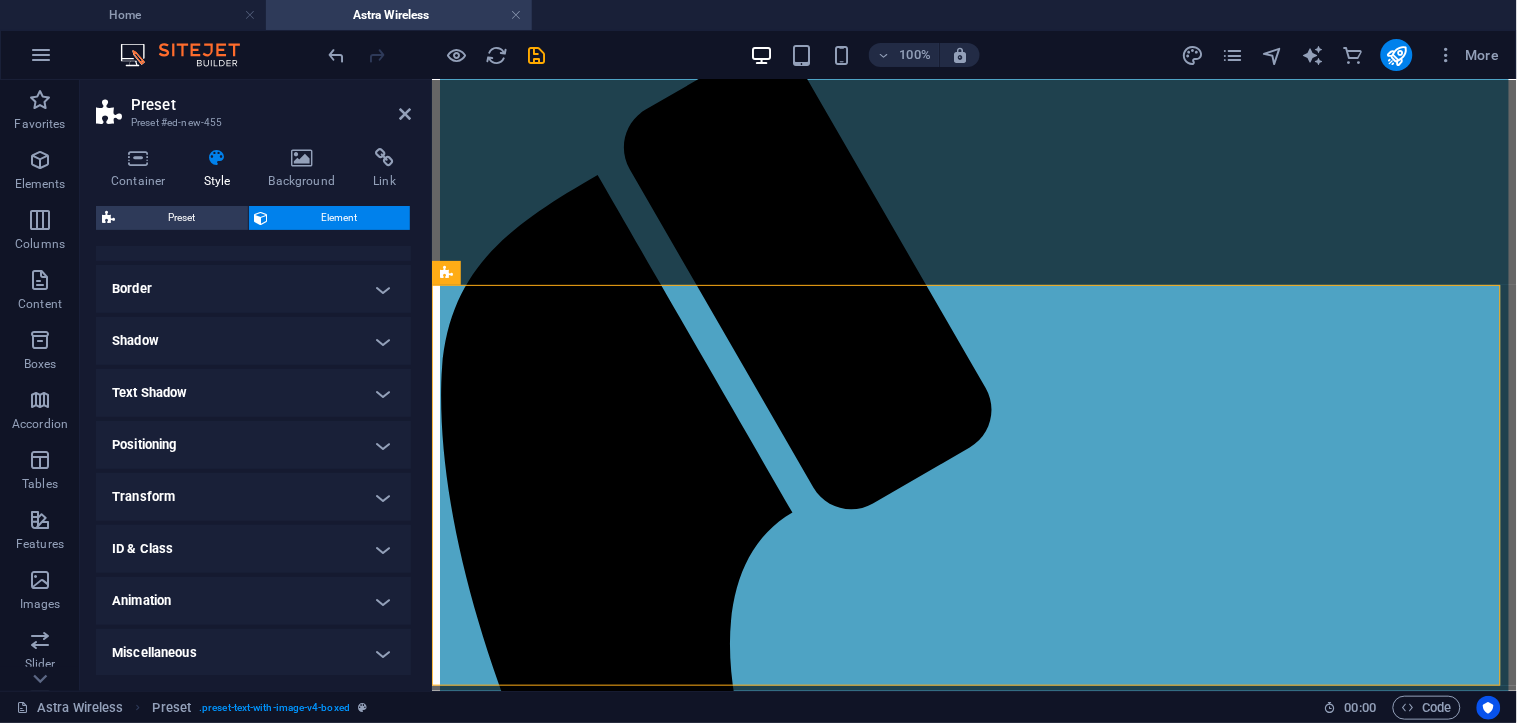click on "Positioning" at bounding box center (253, 445) 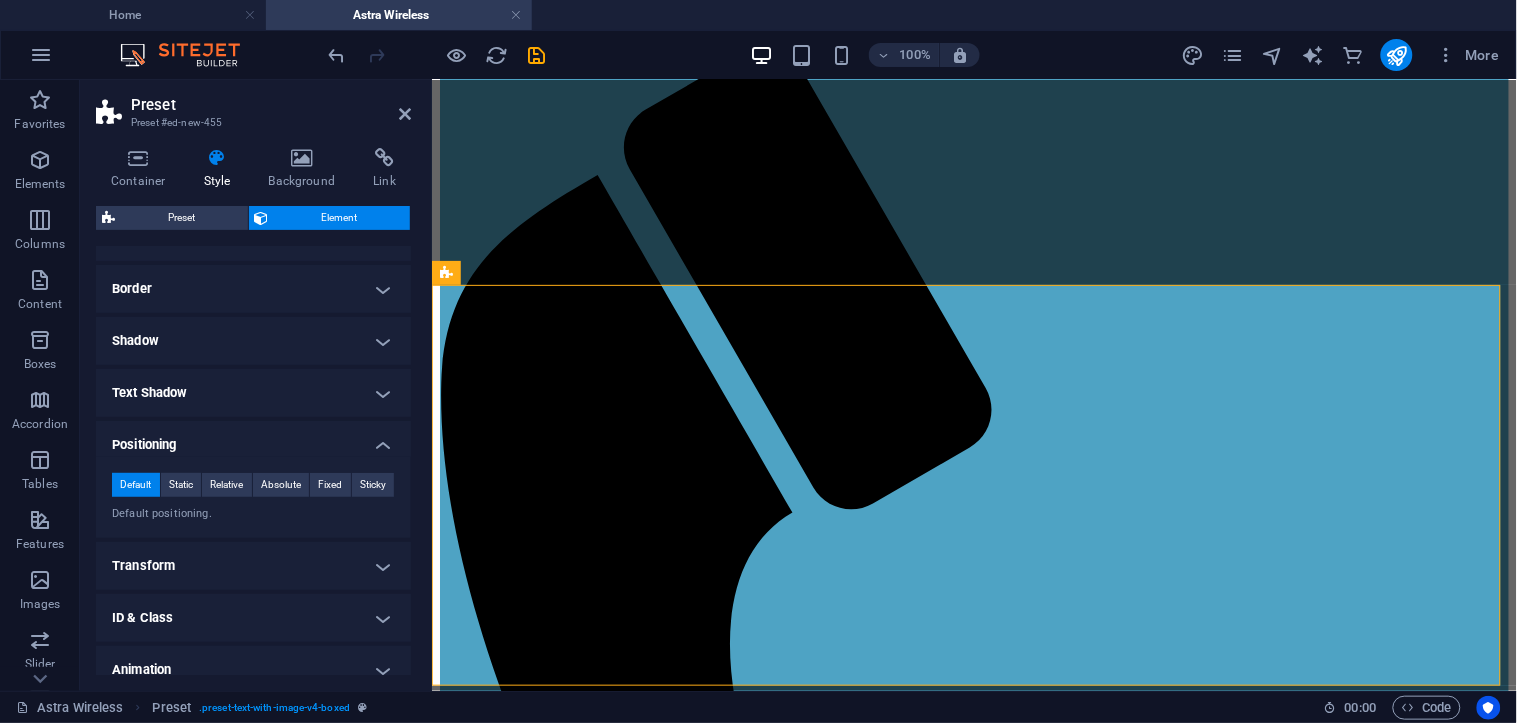 click on "Positioning" at bounding box center [253, 439] 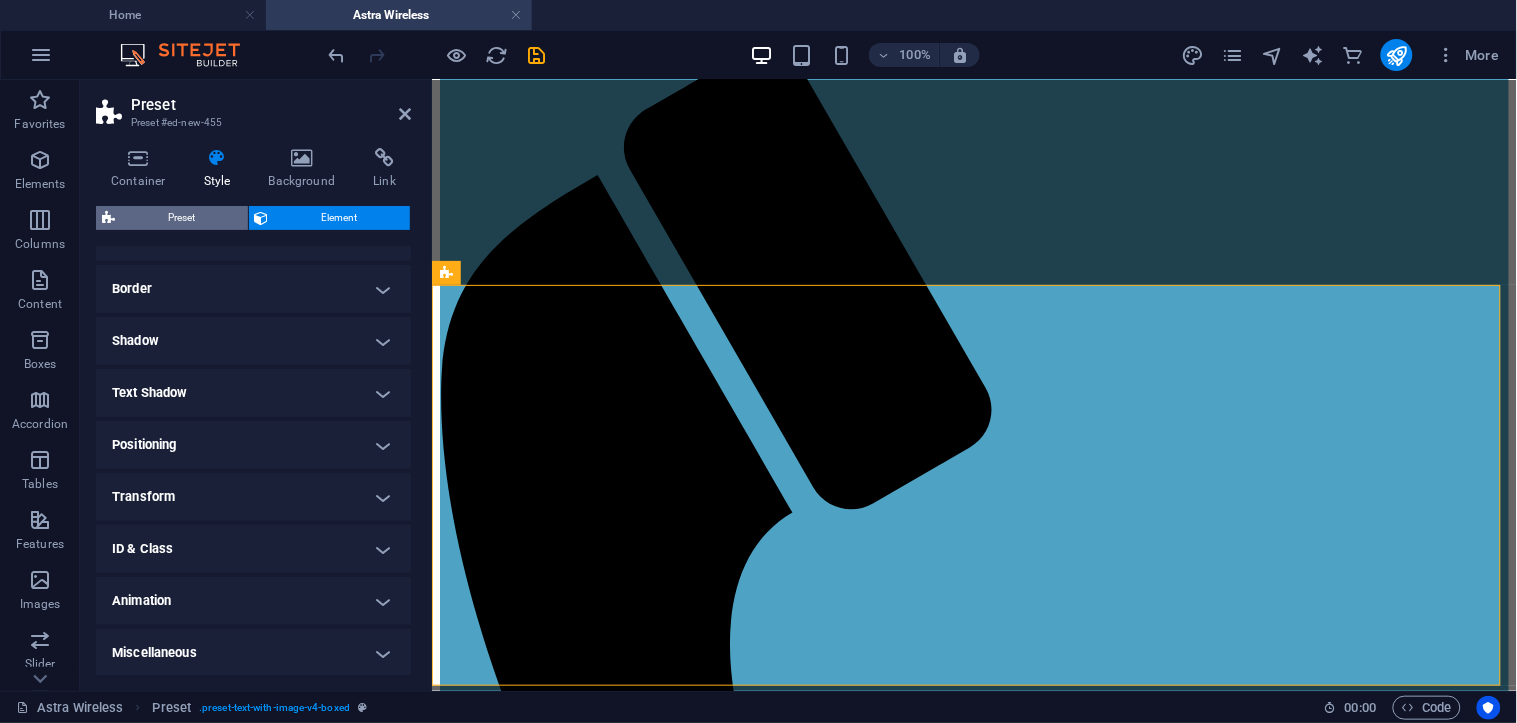 click on "Preset" at bounding box center (181, 218) 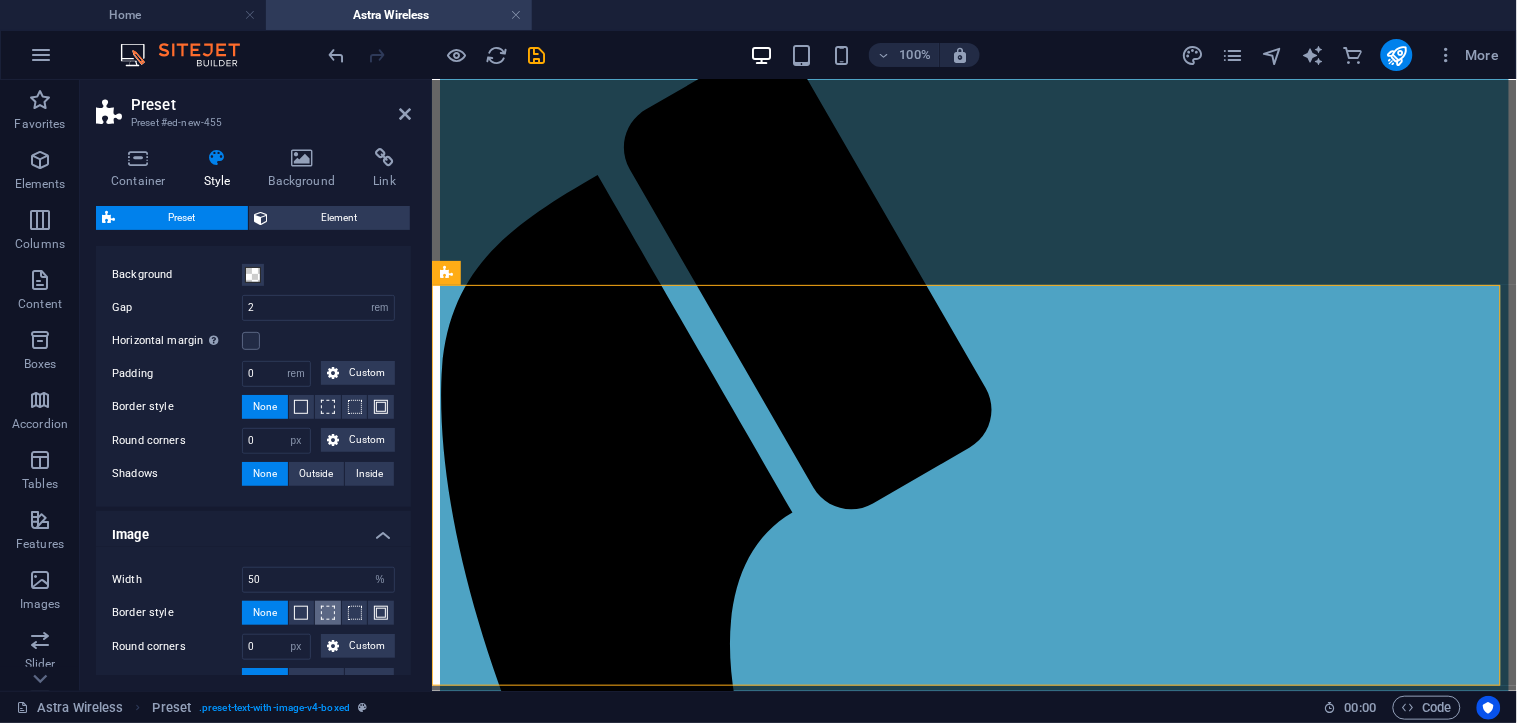scroll, scrollTop: 138, scrollLeft: 0, axis: vertical 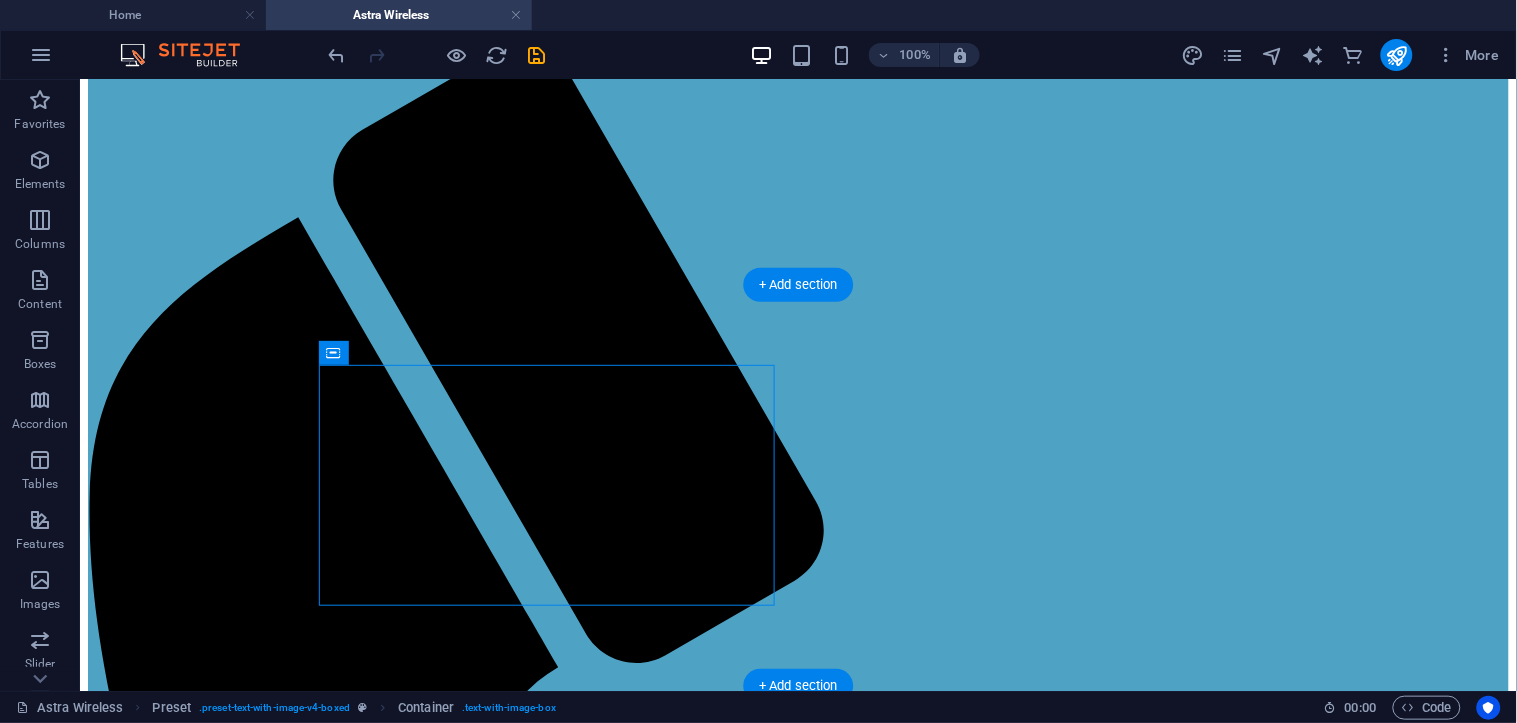 drag, startPoint x: 592, startPoint y: 434, endPoint x: 1275, endPoint y: 395, distance: 684.11255 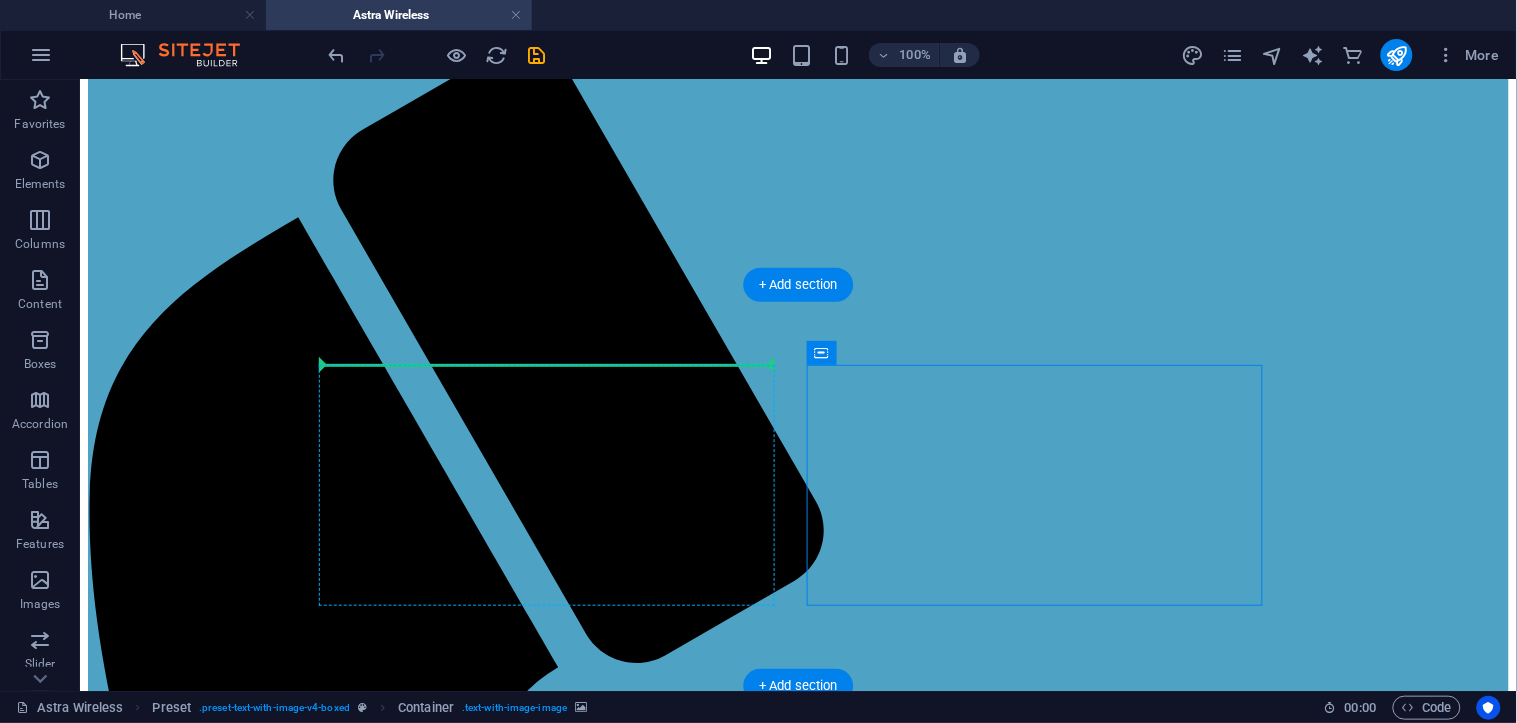 drag, startPoint x: 903, startPoint y: 434, endPoint x: 413, endPoint y: 451, distance: 490.2948 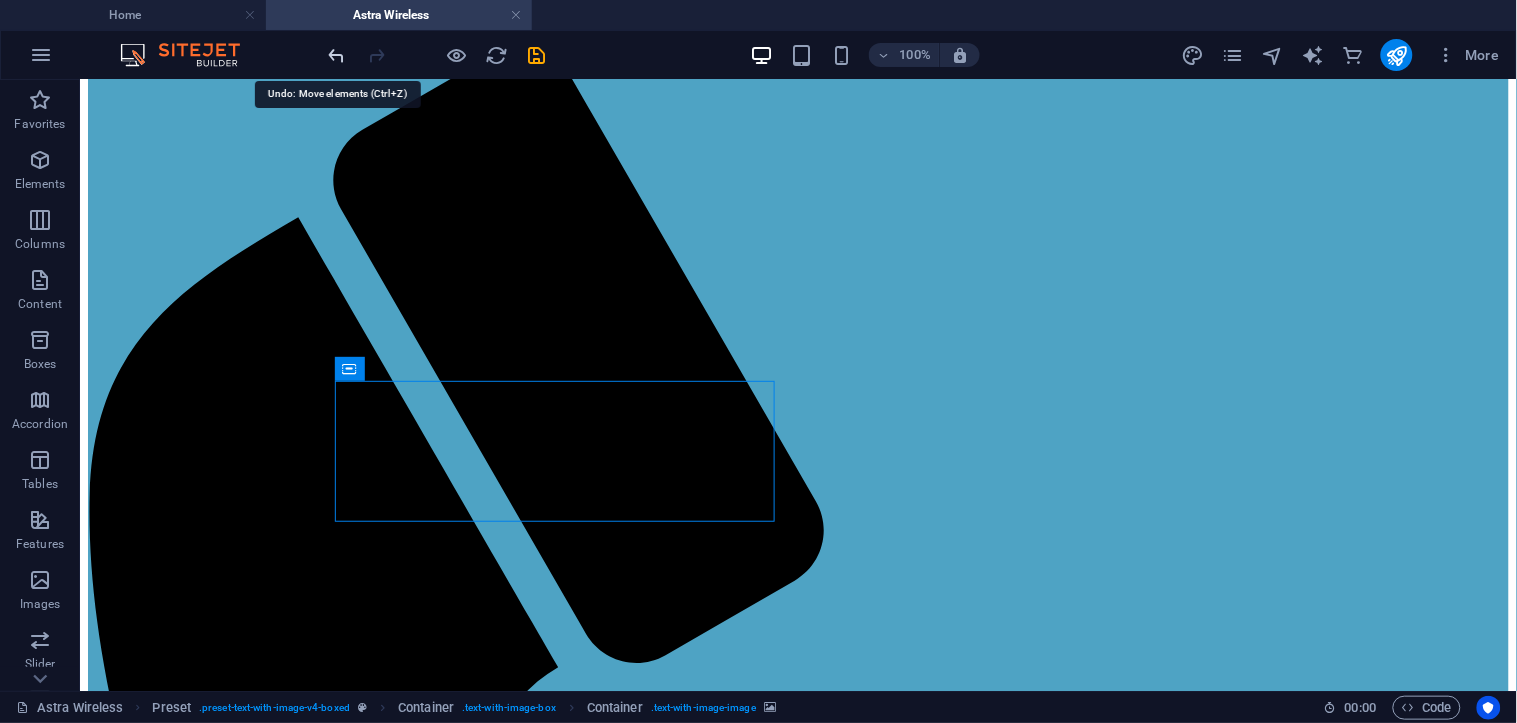 click at bounding box center (337, 55) 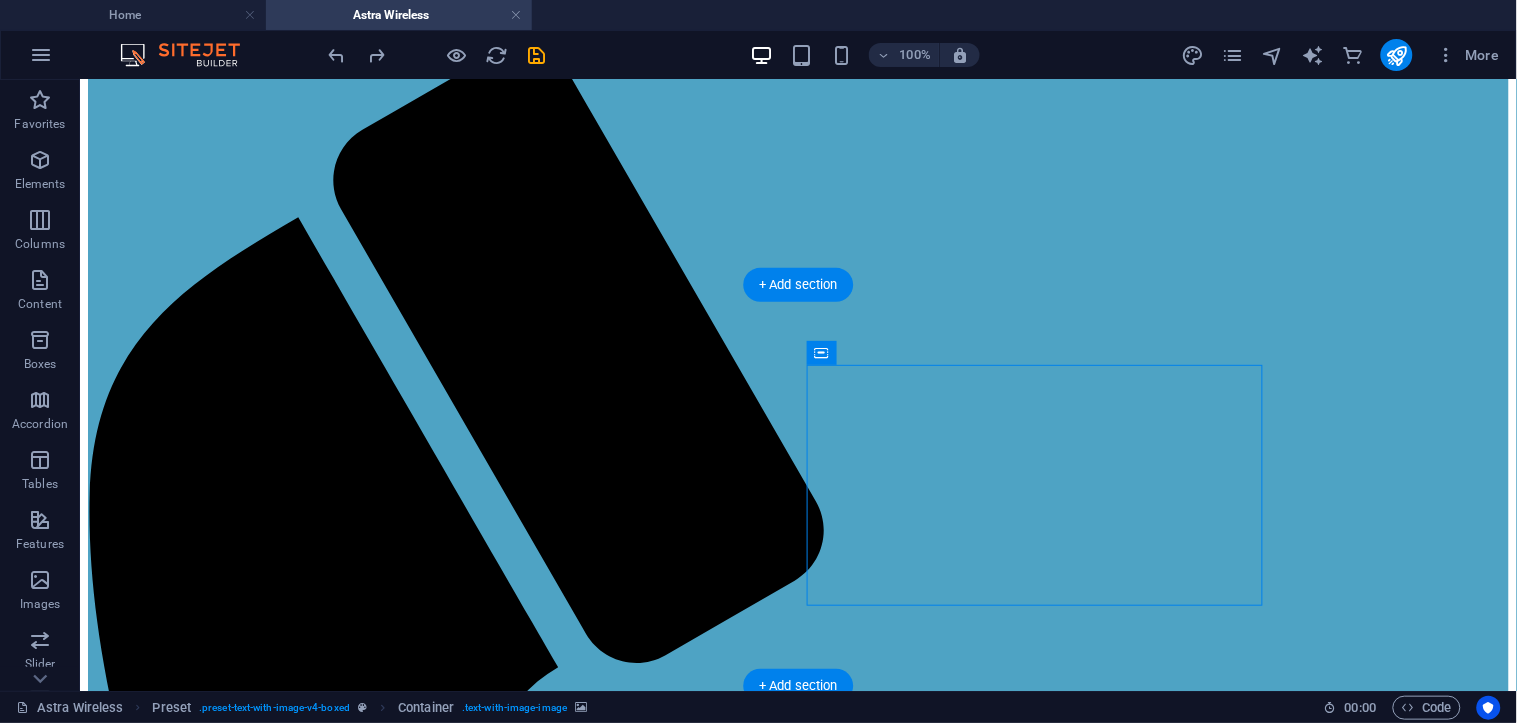 drag, startPoint x: 914, startPoint y: 434, endPoint x: 865, endPoint y: 387, distance: 67.89698 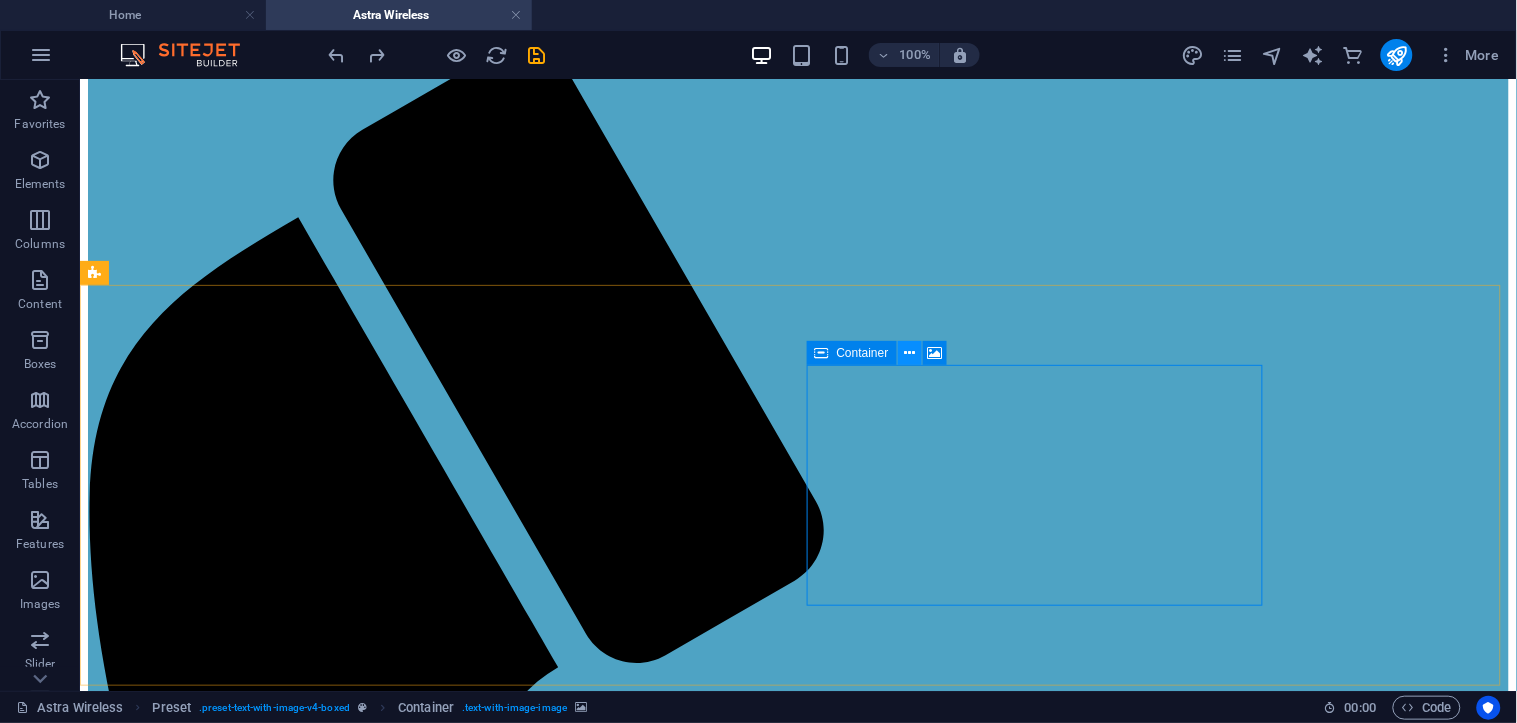 click at bounding box center (909, 353) 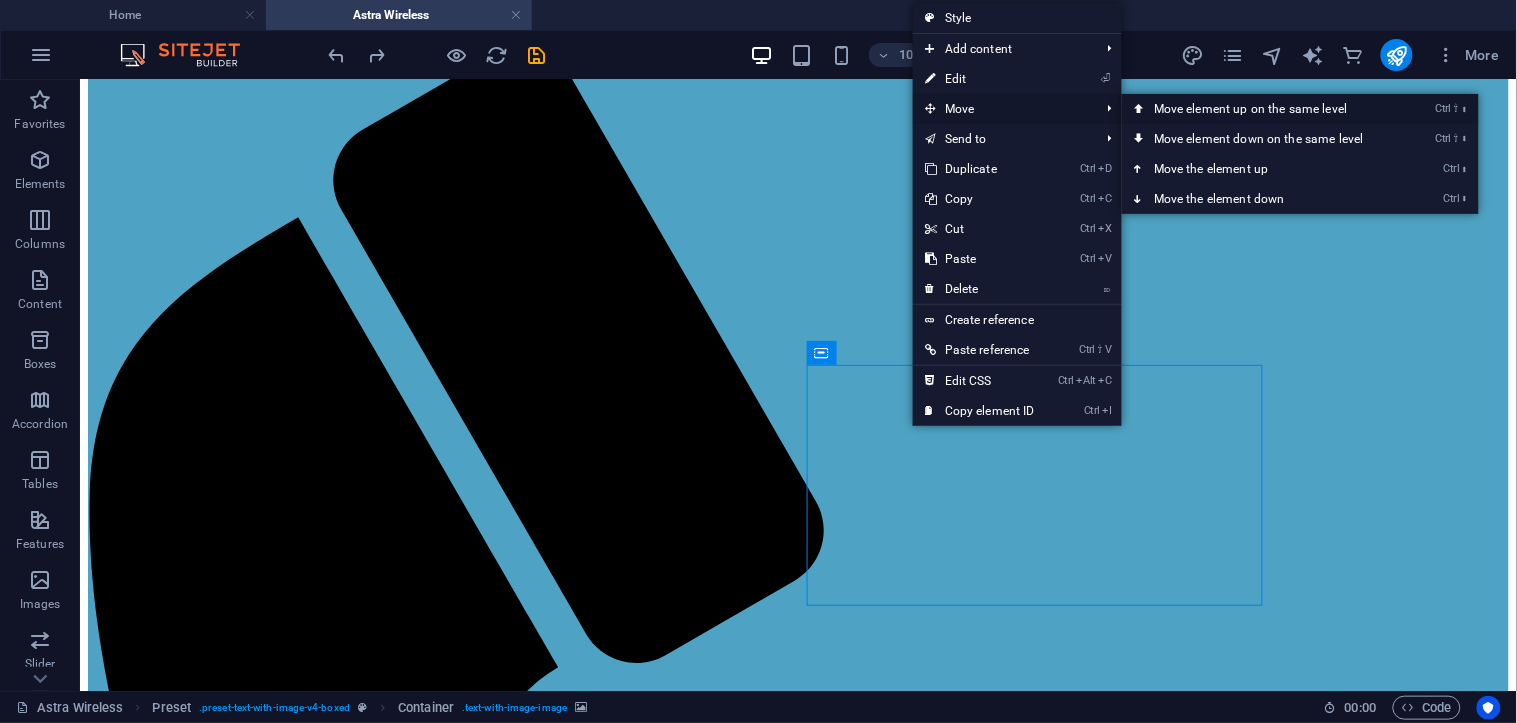 click on "Ctrl ⇧ ⬆  Move element up on the same level" at bounding box center [1263, 109] 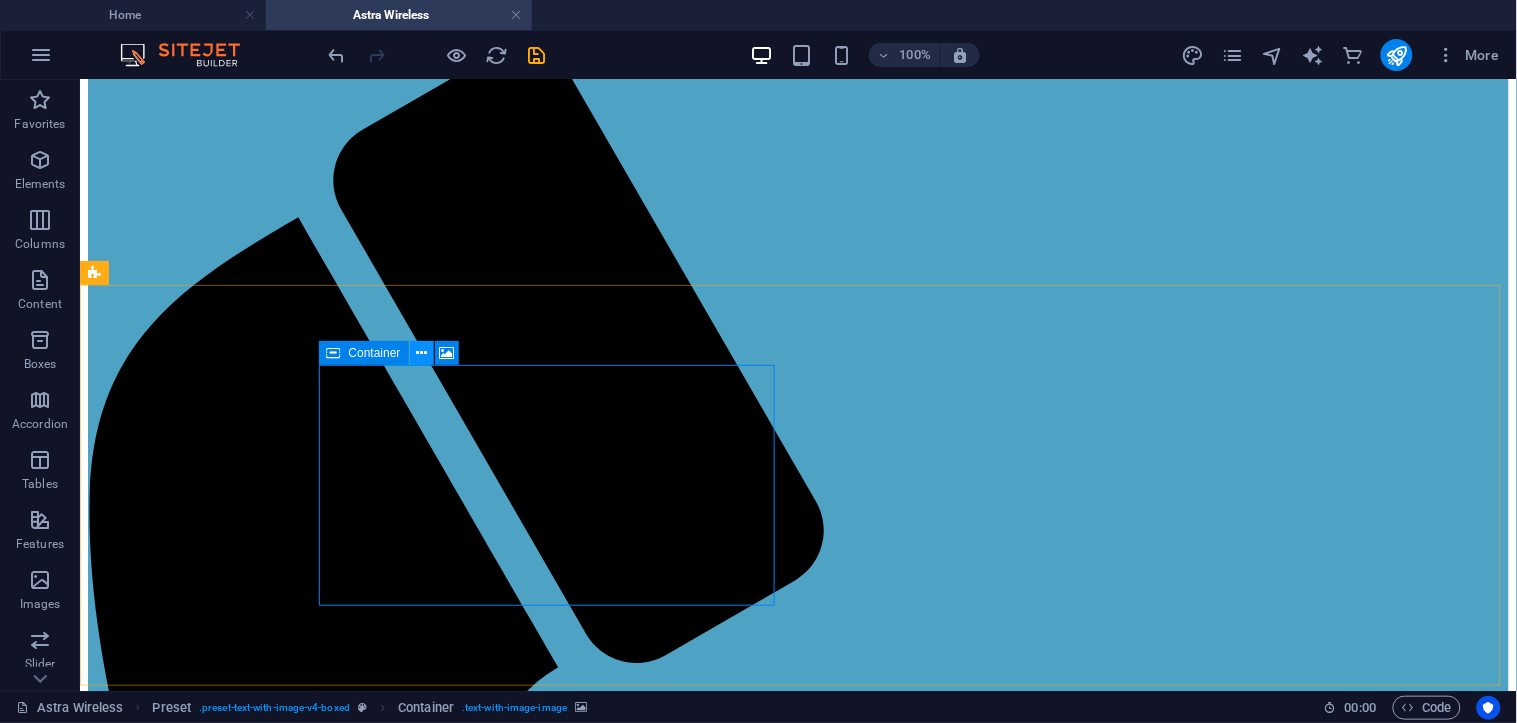 click at bounding box center [421, 353] 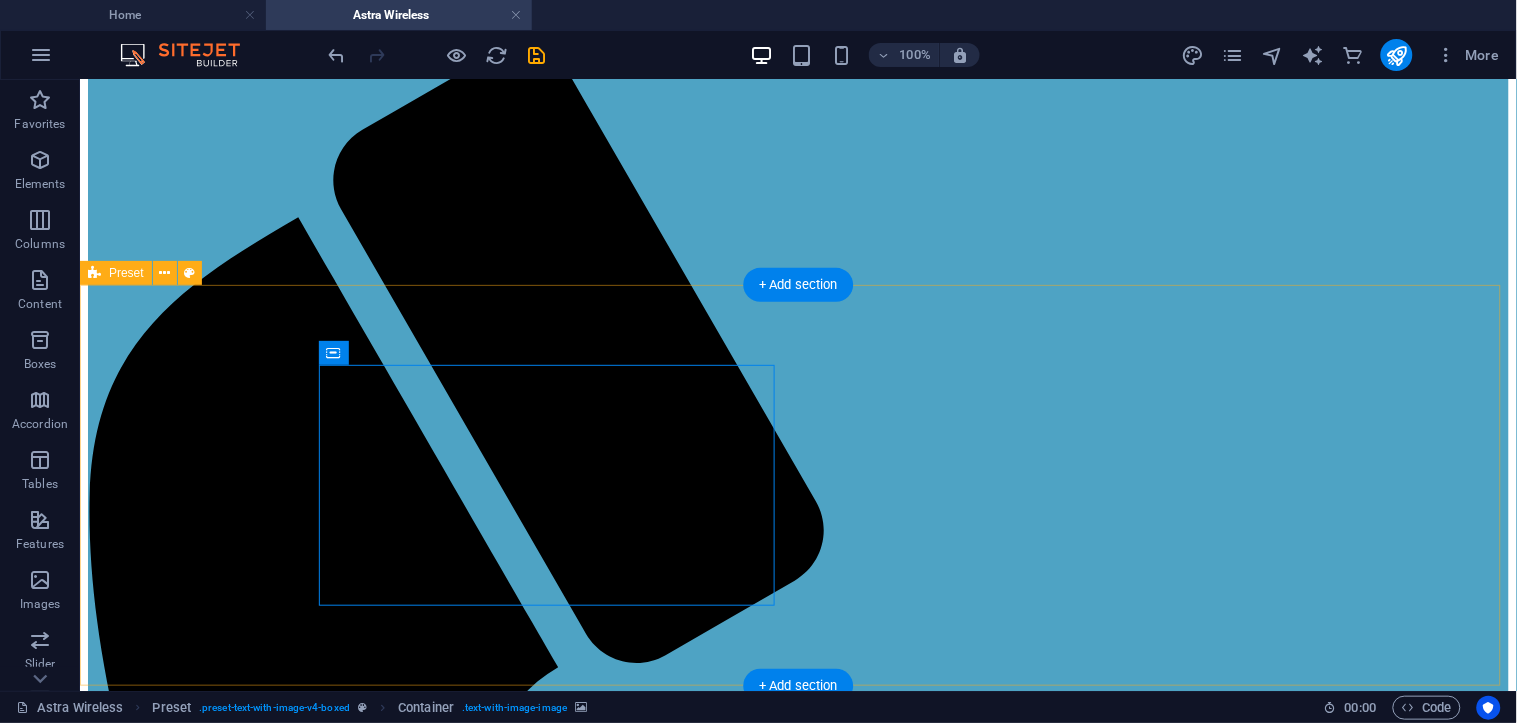 click on "Drop content here or  Add elements  Paste clipboard New headline Lorem ipsum dolor sit amet, consectetuer adipiscing elit. Aenean commodo ligula eget dolor. Lorem ipsum dolor sit amet, consectetuer adipiscing elit leget dolor. Lorem ipsum dolor sit amet, consectetuer adipiscing elit. Aenean commodo ligula eget dolor. Lorem ipsum dolor sit amet, consectetuer adipiscing elit dolor consectetuer adipiscing elit leget dolor. Lorem elit saget ipsum dolor sit amet, consectetuer." at bounding box center [797, 2360] 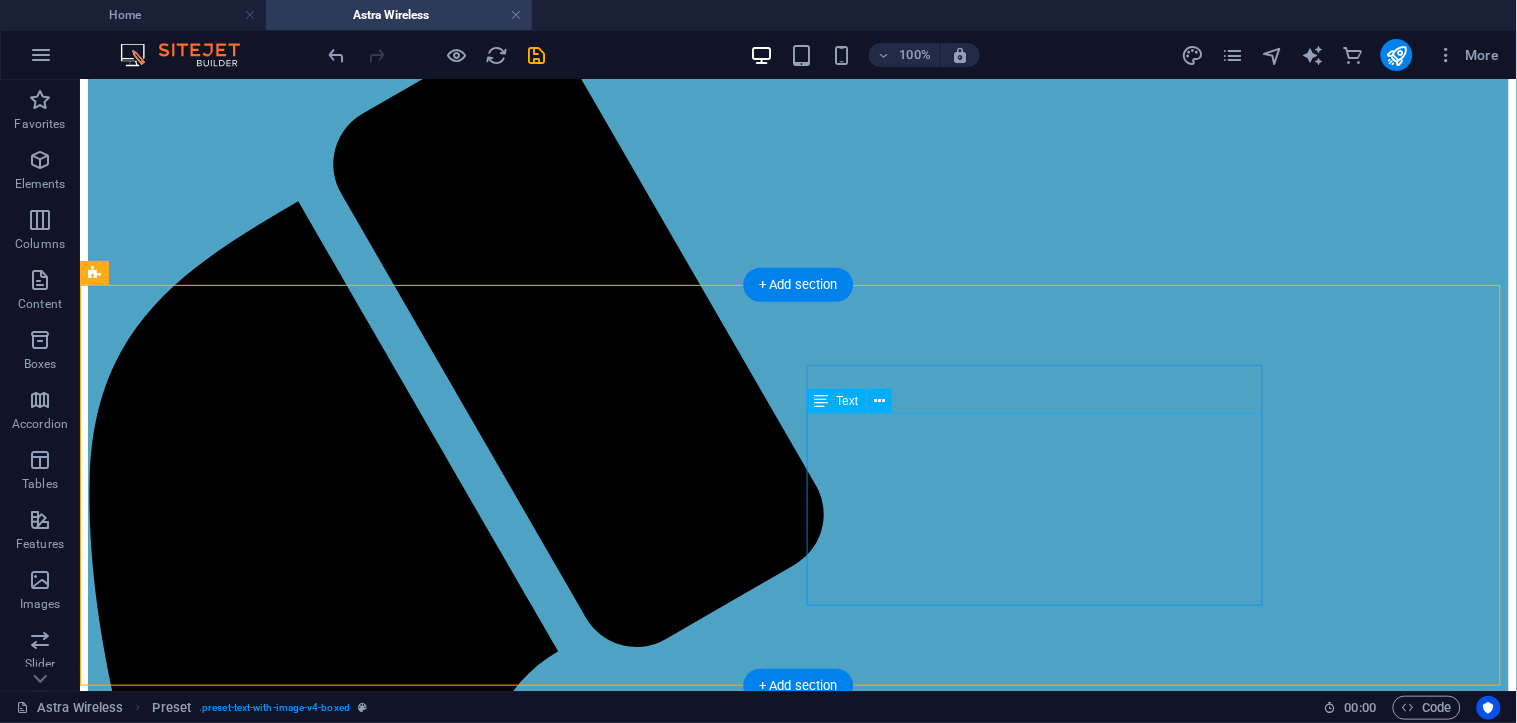 scroll, scrollTop: 333, scrollLeft: 0, axis: vertical 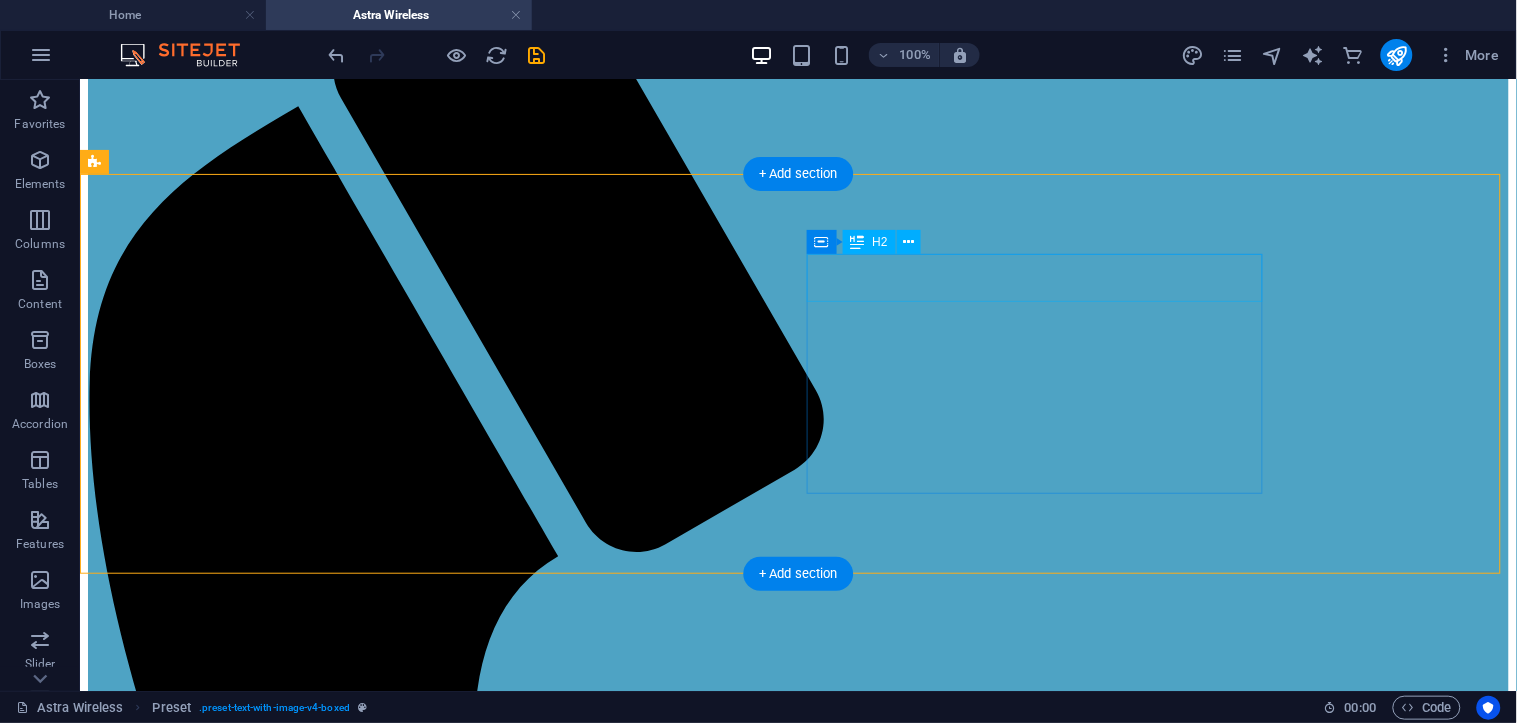 click on "New headline" at bounding box center [797, 2422] 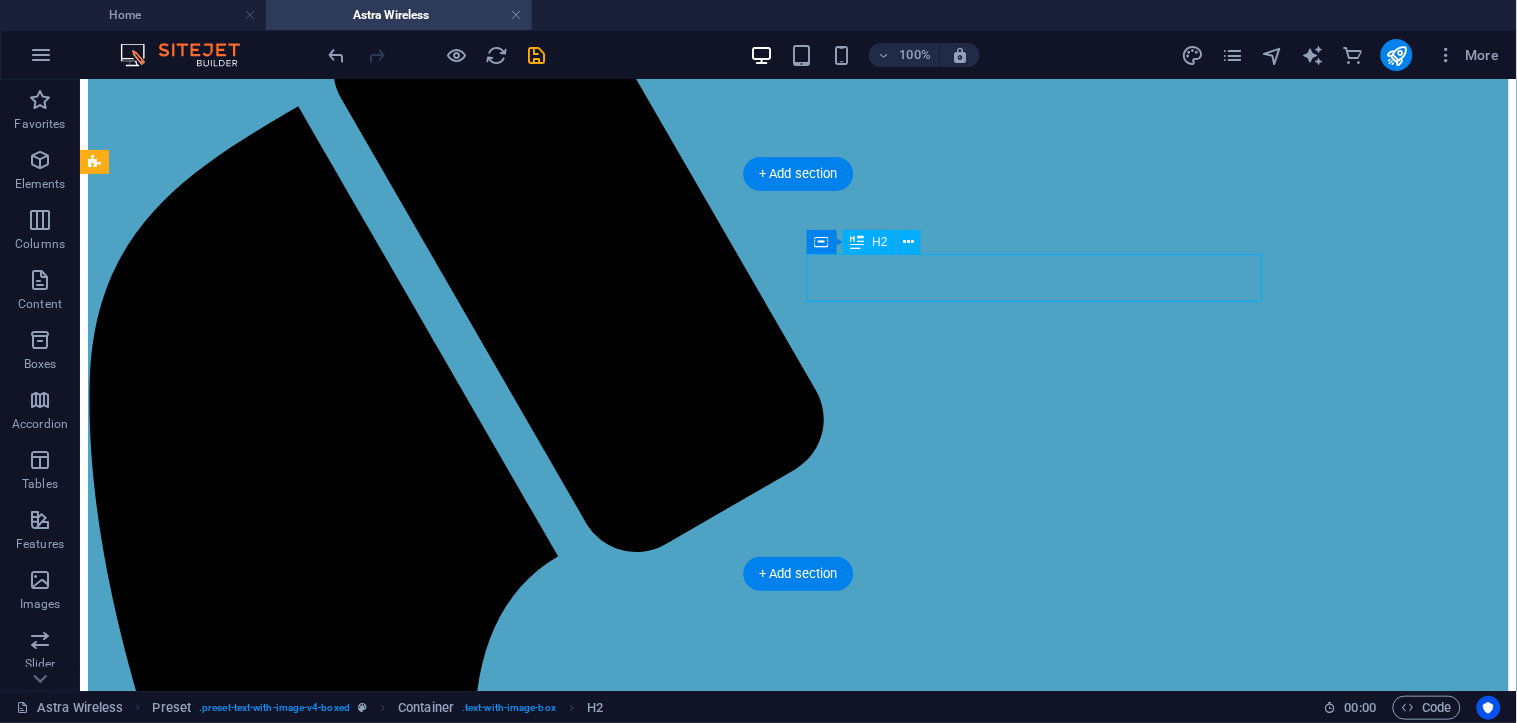 click on "New headline" at bounding box center (797, 2422) 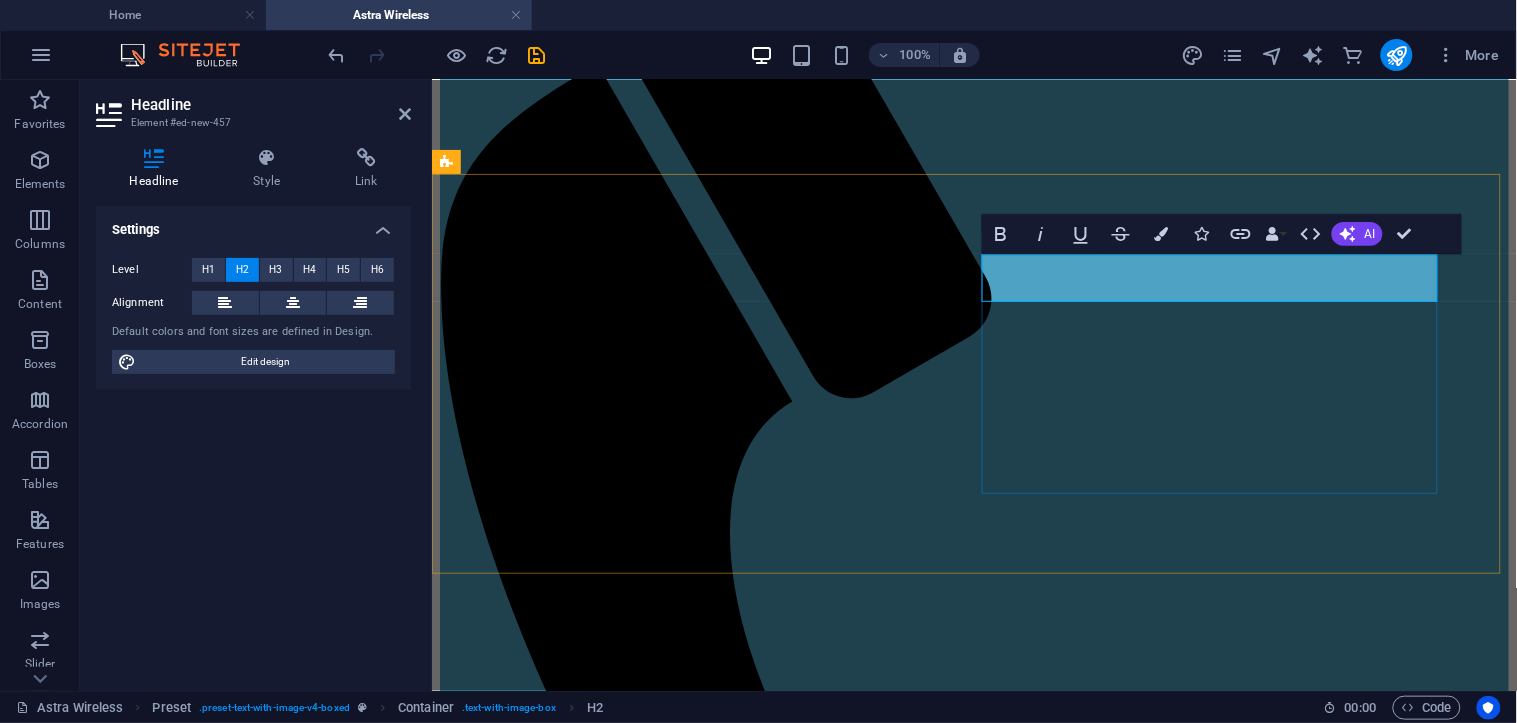 type 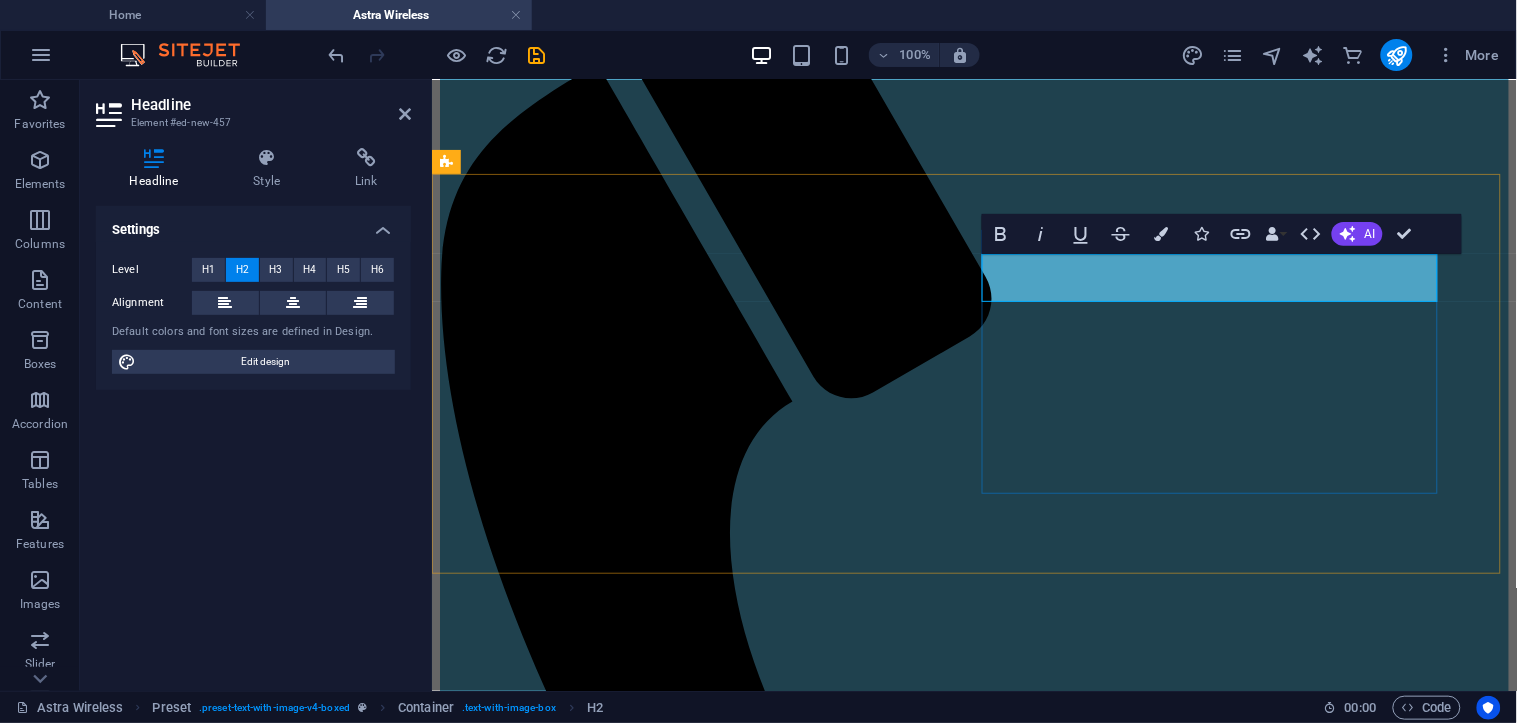 click on "Q5 - 26" at bounding box center (973, 1955) 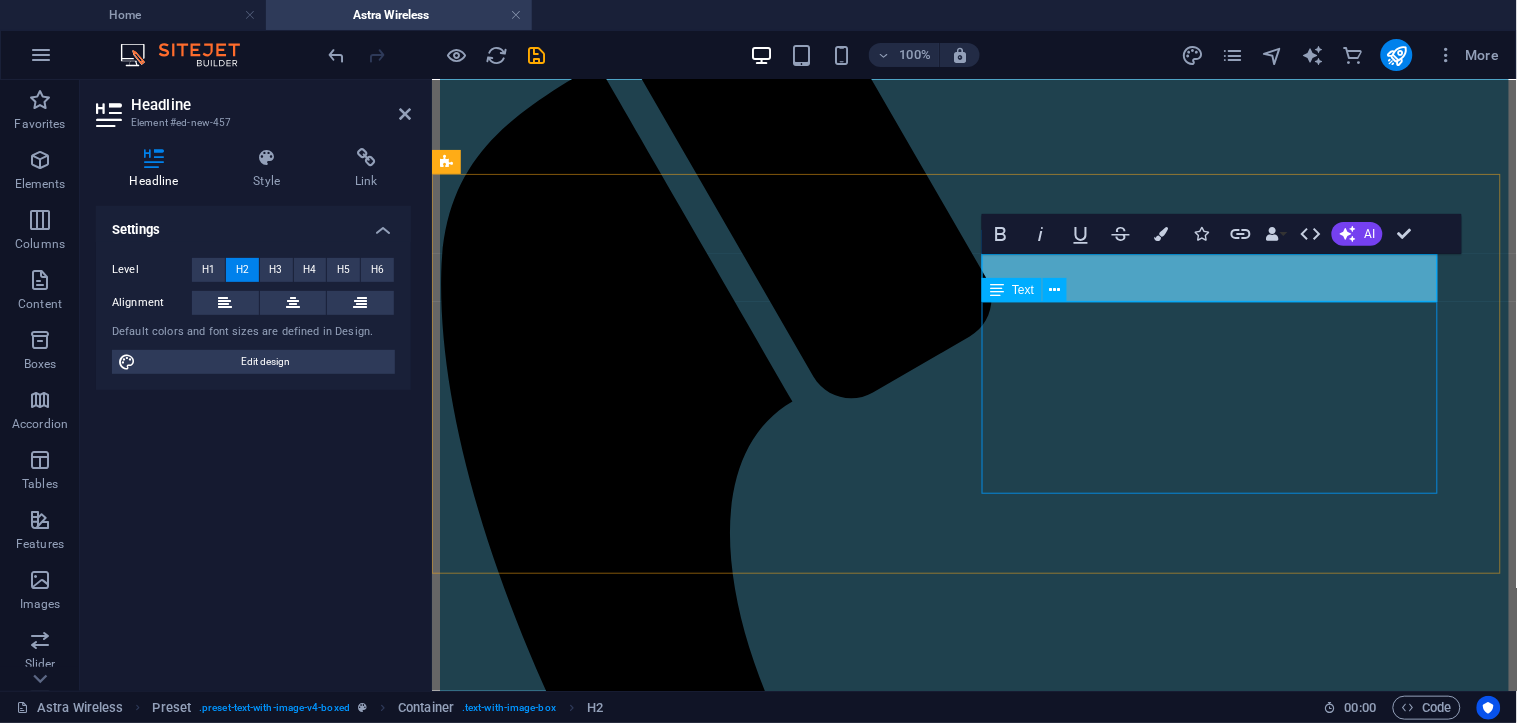 click on "Lorem ipsum dolor sit amet, consectetuer adipiscing elit. Aenean commodo ligula eget dolor. Lorem ipsum dolor sit amet, consectetuer adipiscing elit leget dolor. Lorem ipsum dolor sit amet, consectetuer adipiscing elit. Aenean commodo ligula eget dolor. Lorem ipsum dolor sit amet, consectetuer adipiscing elit dolor consectetuer adipiscing elit leget dolor. Lorem elit saget ipsum dolor sit amet, consectetuer." at bounding box center (973, 2015) 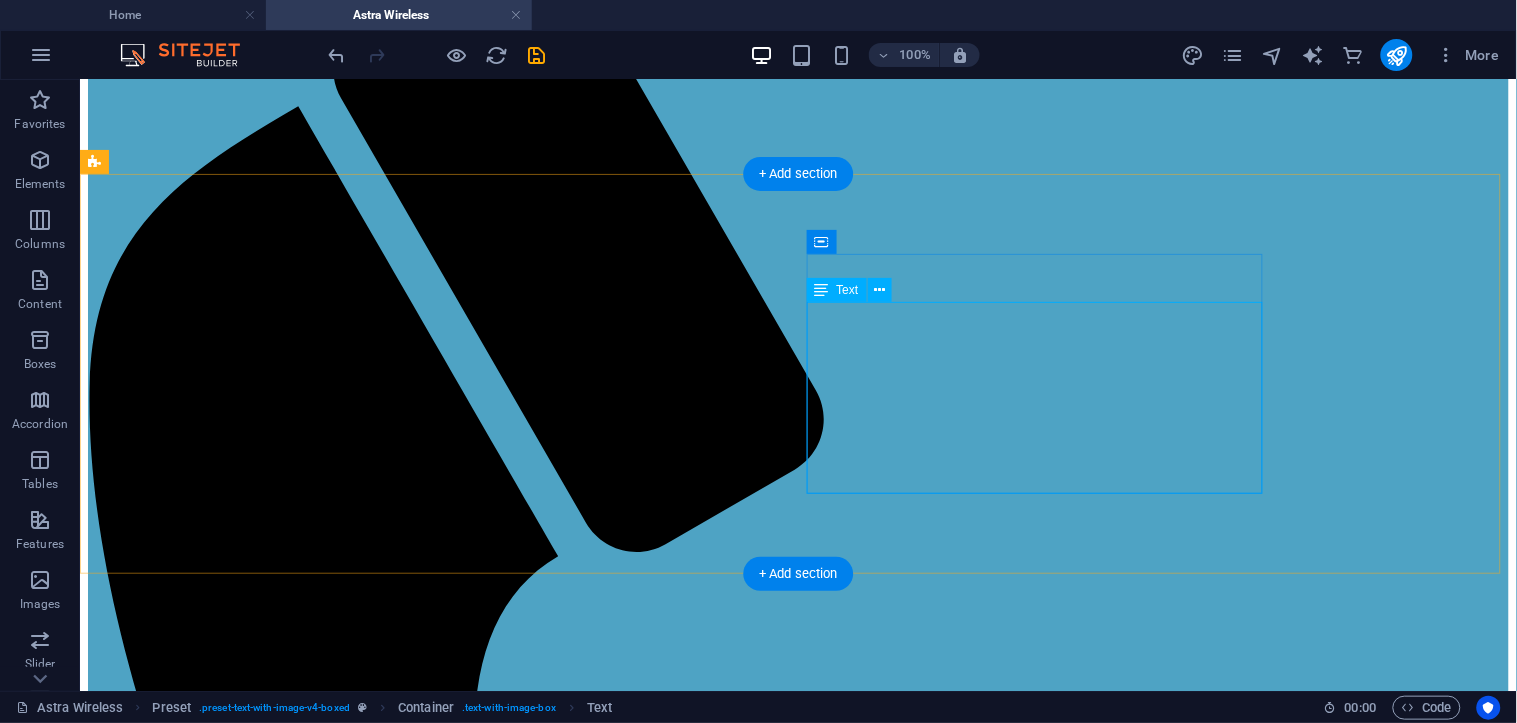 click on "Lorem ipsum dolor sit amet, consectetuer adipiscing elit. Aenean commodo ligula eget dolor. Lorem ipsum dolor sit amet, consectetuer adipiscing elit leget dolor. Lorem ipsum dolor sit amet, consectetuer adipiscing elit. Aenean commodo ligula eget dolor. Lorem ipsum dolor sit amet, consectetuer adipiscing elit dolor consectetuer adipiscing elit leget dolor. Lorem elit saget ipsum dolor sit amet, consectetuer." at bounding box center (797, 2474) 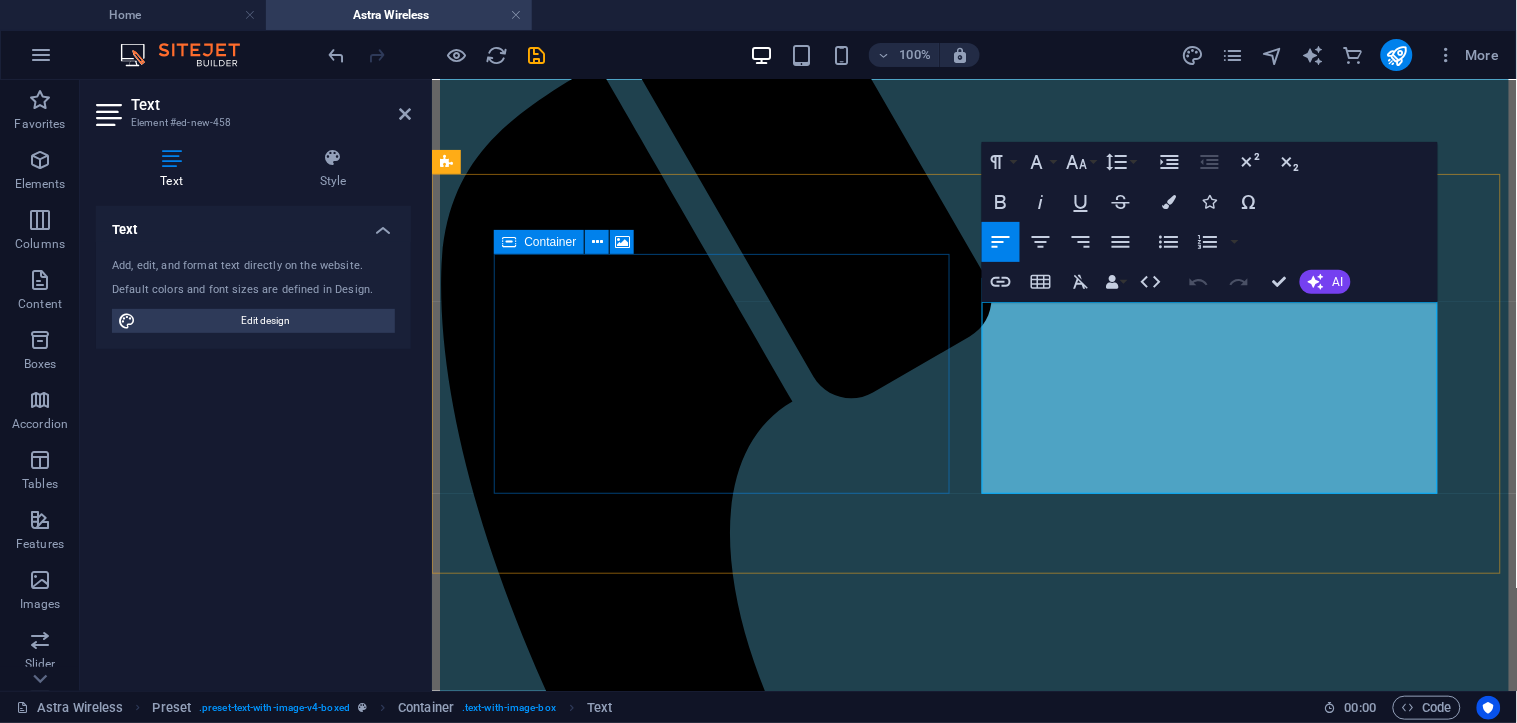 drag, startPoint x: 1187, startPoint y: 482, endPoint x: 933, endPoint y: 279, distance: 325.1538 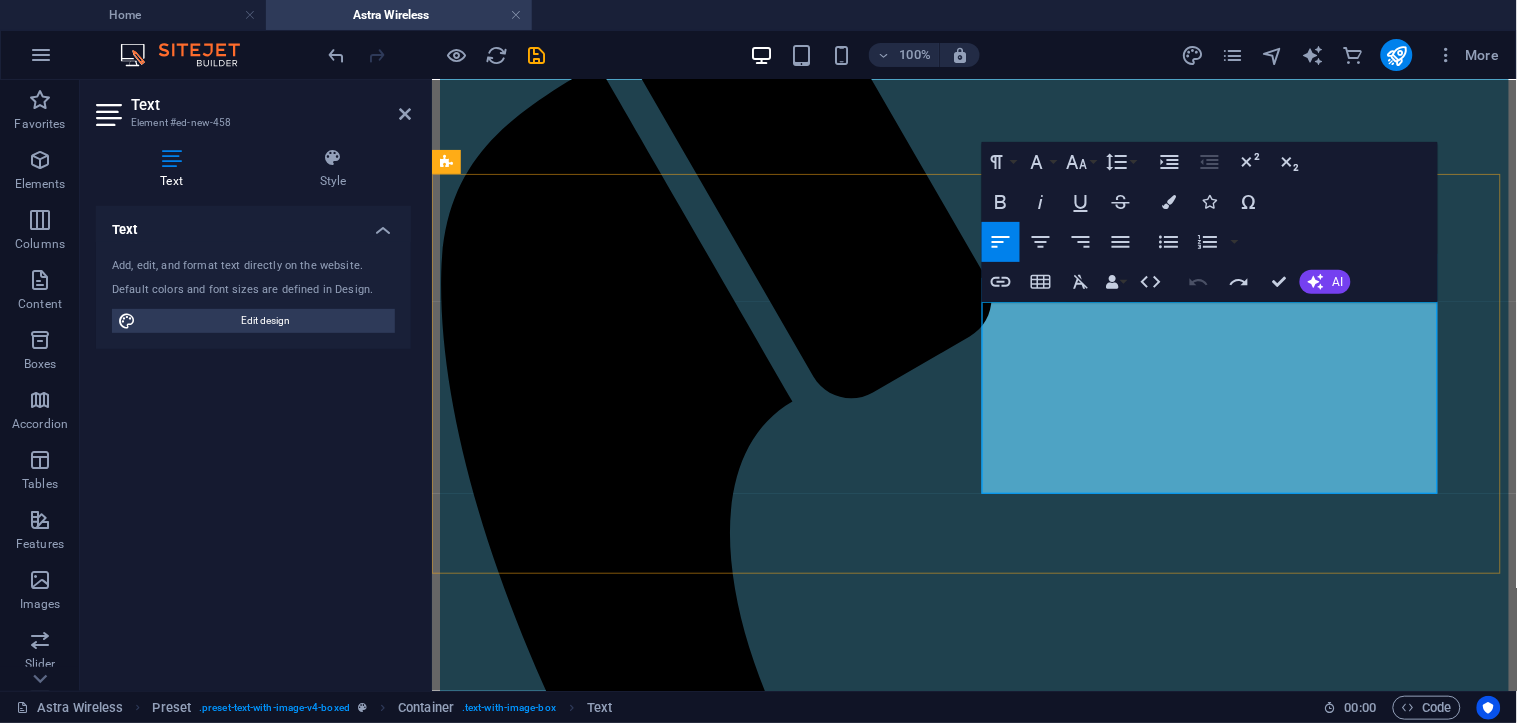 click on "Lorem ipsum dolor sit amet, consectetuer adipiscing elit. Aenean commodo ligula eget dolor. Lorem ipsum dolor sit amet, consectetuer adipiscing elit leget dolor. Lorem ipsum dolor sit amet, consectetuer adipiscing elit. Aenean commodo ligula eget dolor. Lorem ipsum dolor sit amet, consectetuer adipiscing elit dolor consectetuer adipiscing elit leget dolor. Lorem elit saget ipsum dolor sit amet, consectetuer." at bounding box center (973, 2015) 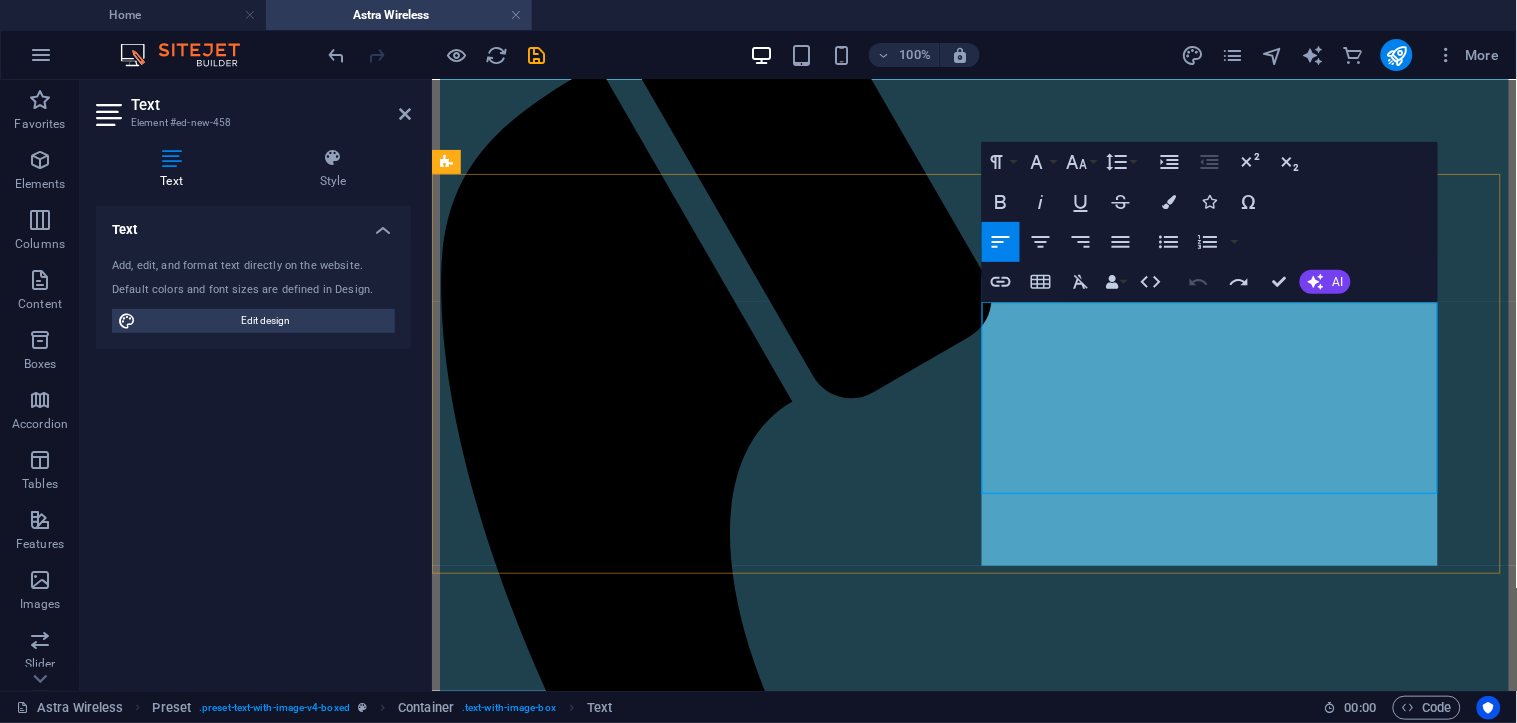 scroll, scrollTop: 1067, scrollLeft: 8, axis: both 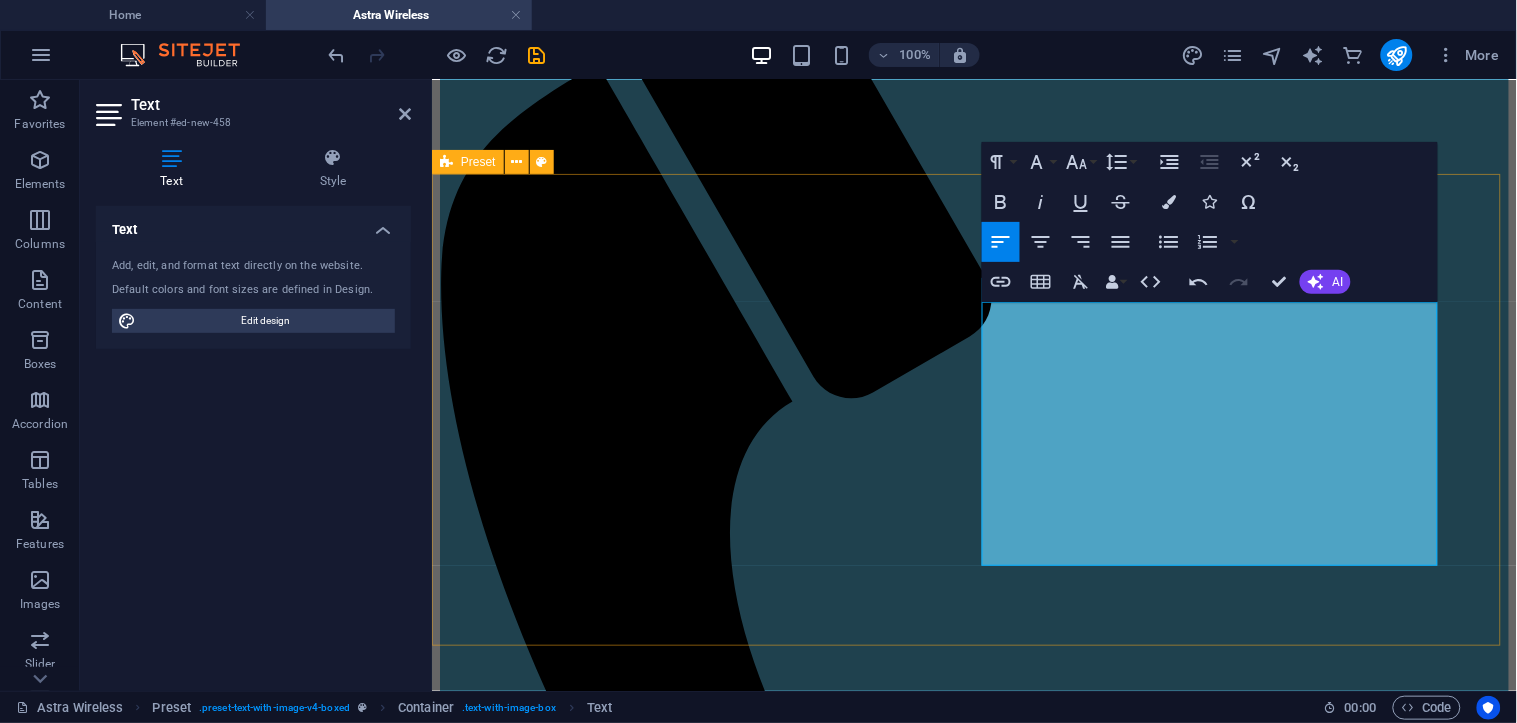 drag, startPoint x: 1003, startPoint y: 316, endPoint x: 970, endPoint y: 314, distance: 33.06055 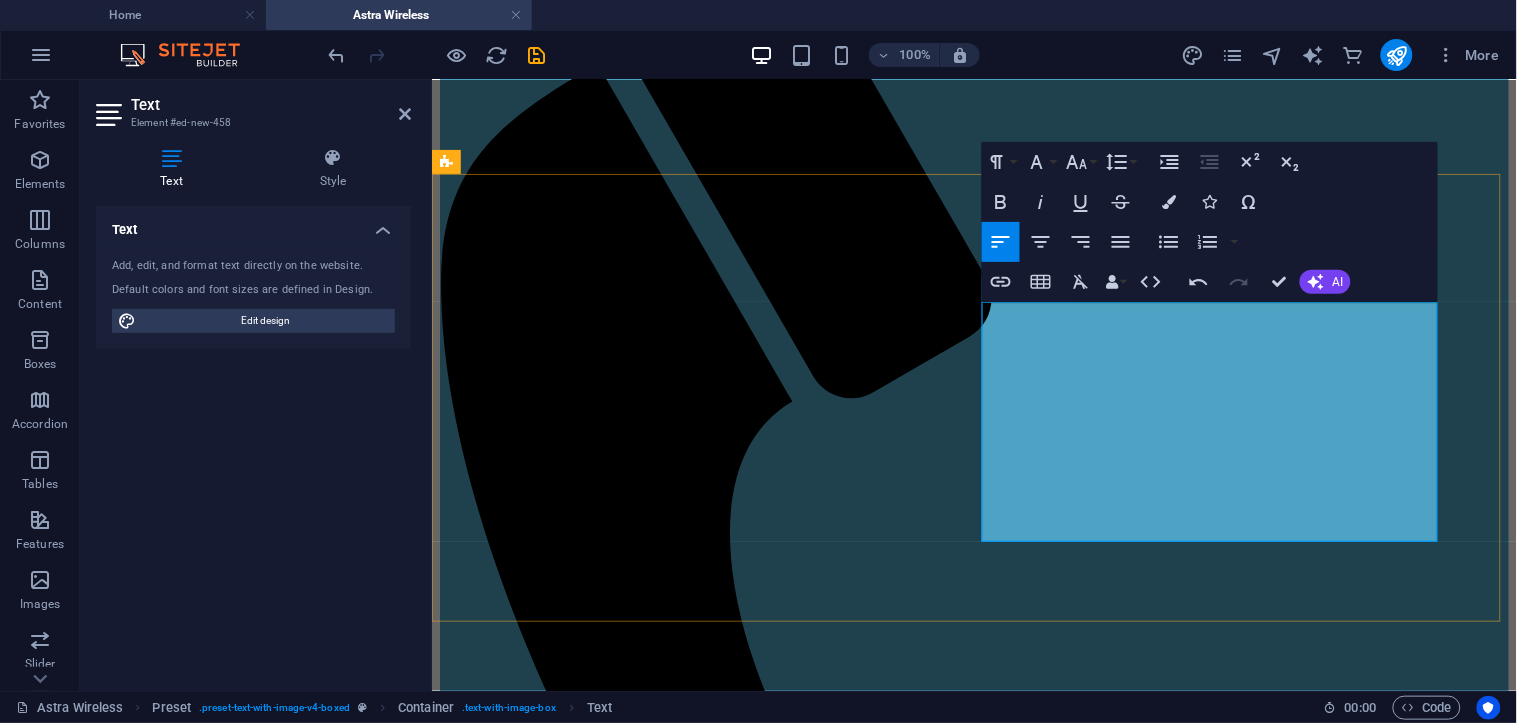 drag, startPoint x: 985, startPoint y: 364, endPoint x: 1177, endPoint y: 532, distance: 255.1235 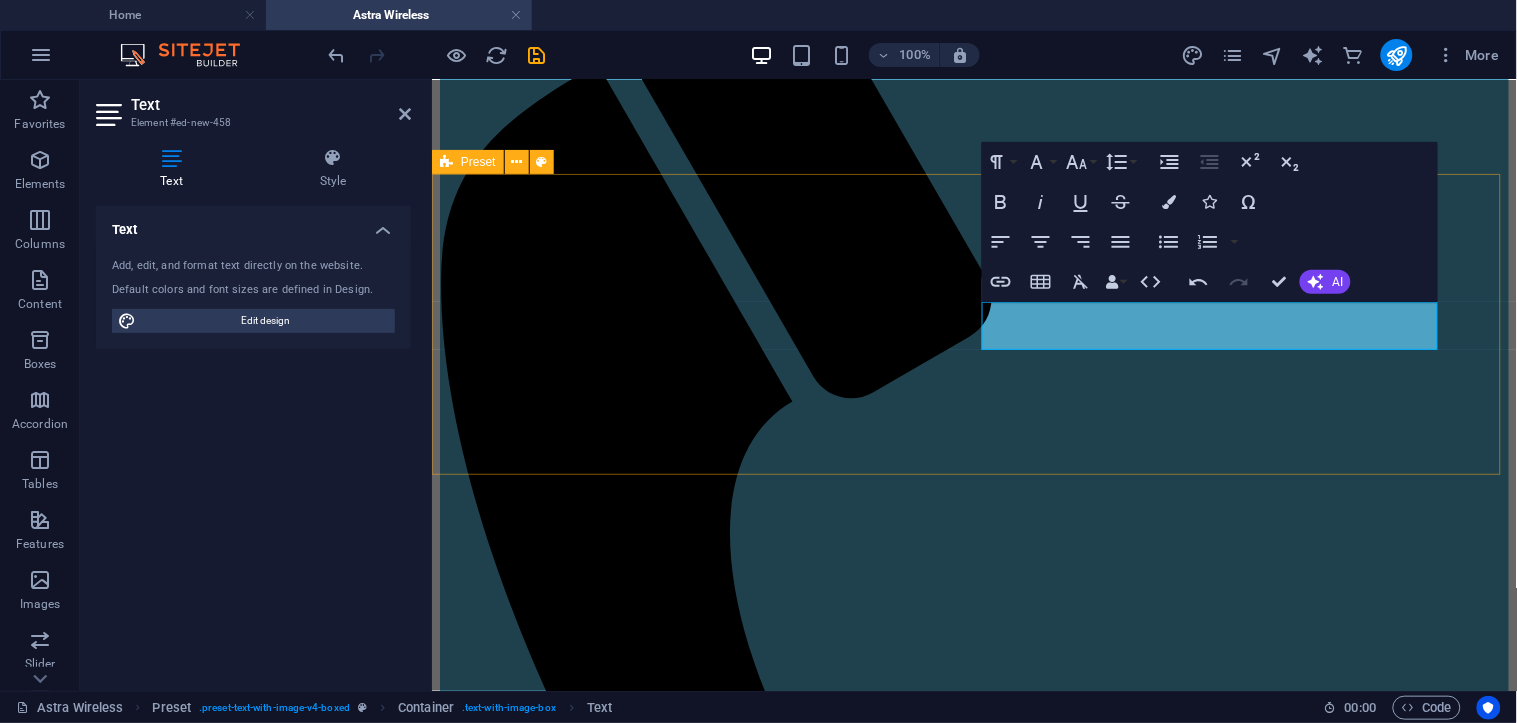 click on "Drop content here or  Add elements  Paste clipboard Q5-26 26 dBi dual-pol integrated antenna 8×8 deg Combo: 1x Gigabit Ethernet port (RJ45), 1x SFP 26 dBi dual-pol integrated antenna 8×8 deg Combo: 1x Gigabit Ethernet port (RJ45), 1x SFP" at bounding box center (973, 1740) 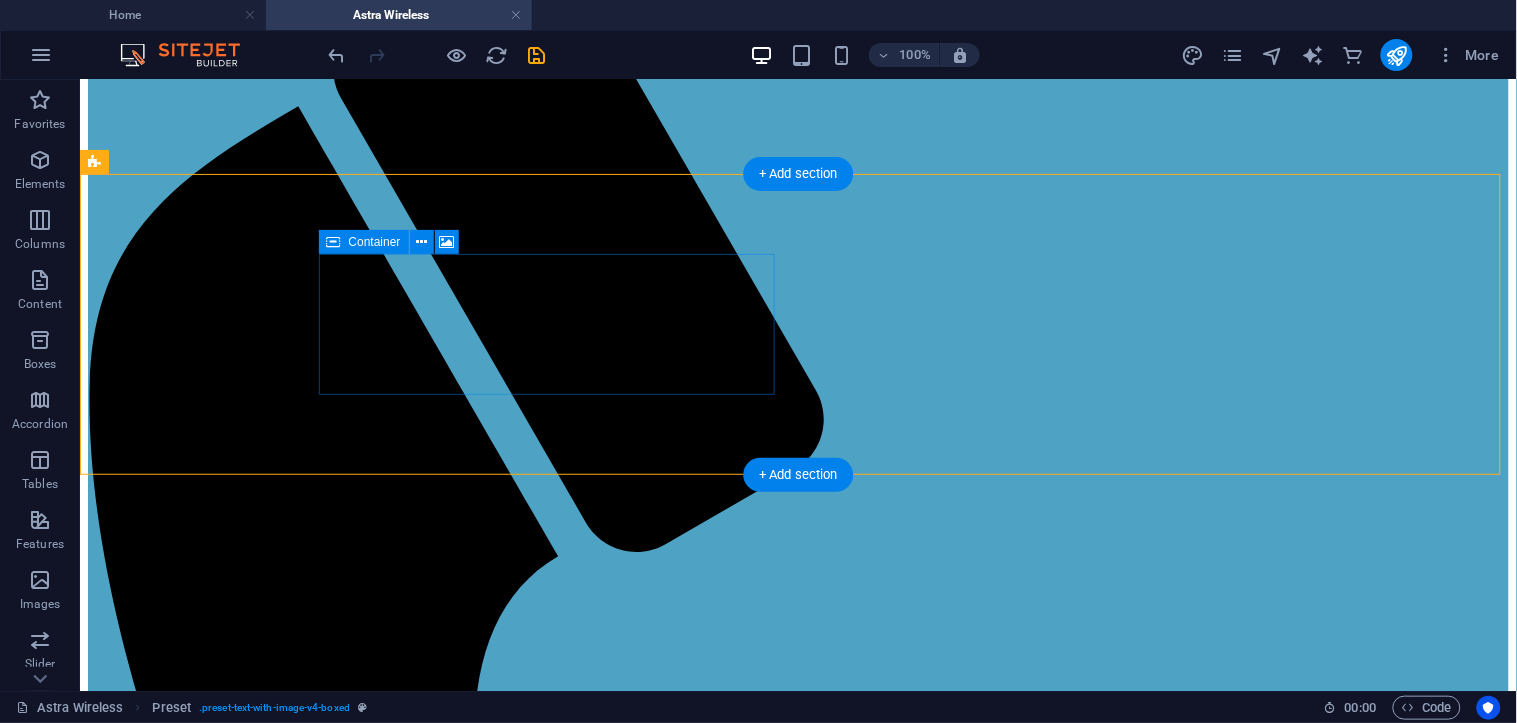 click on "Drop content here or  Add elements  Paste clipboard" at bounding box center (797, 2218) 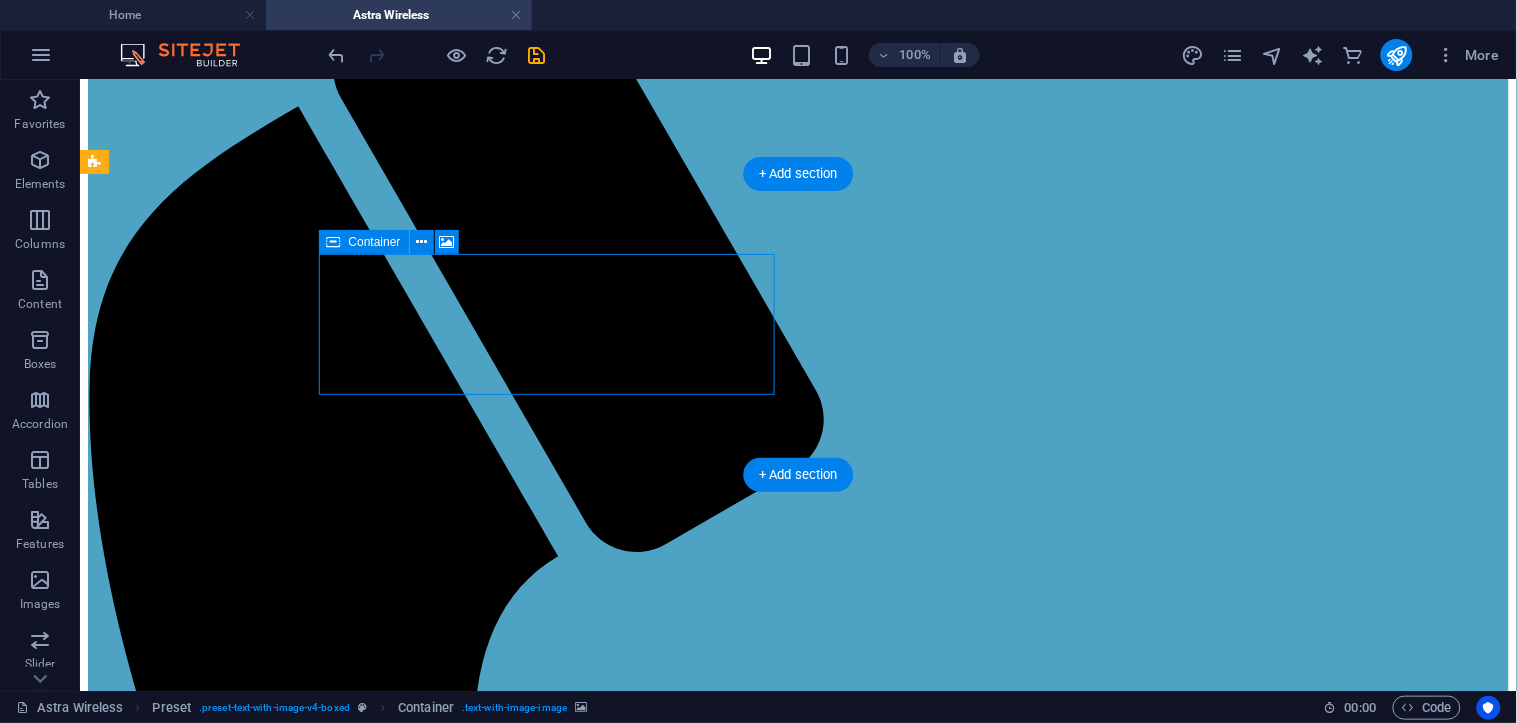click on "Drop content here or  Add elements  Paste clipboard" at bounding box center (797, 2218) 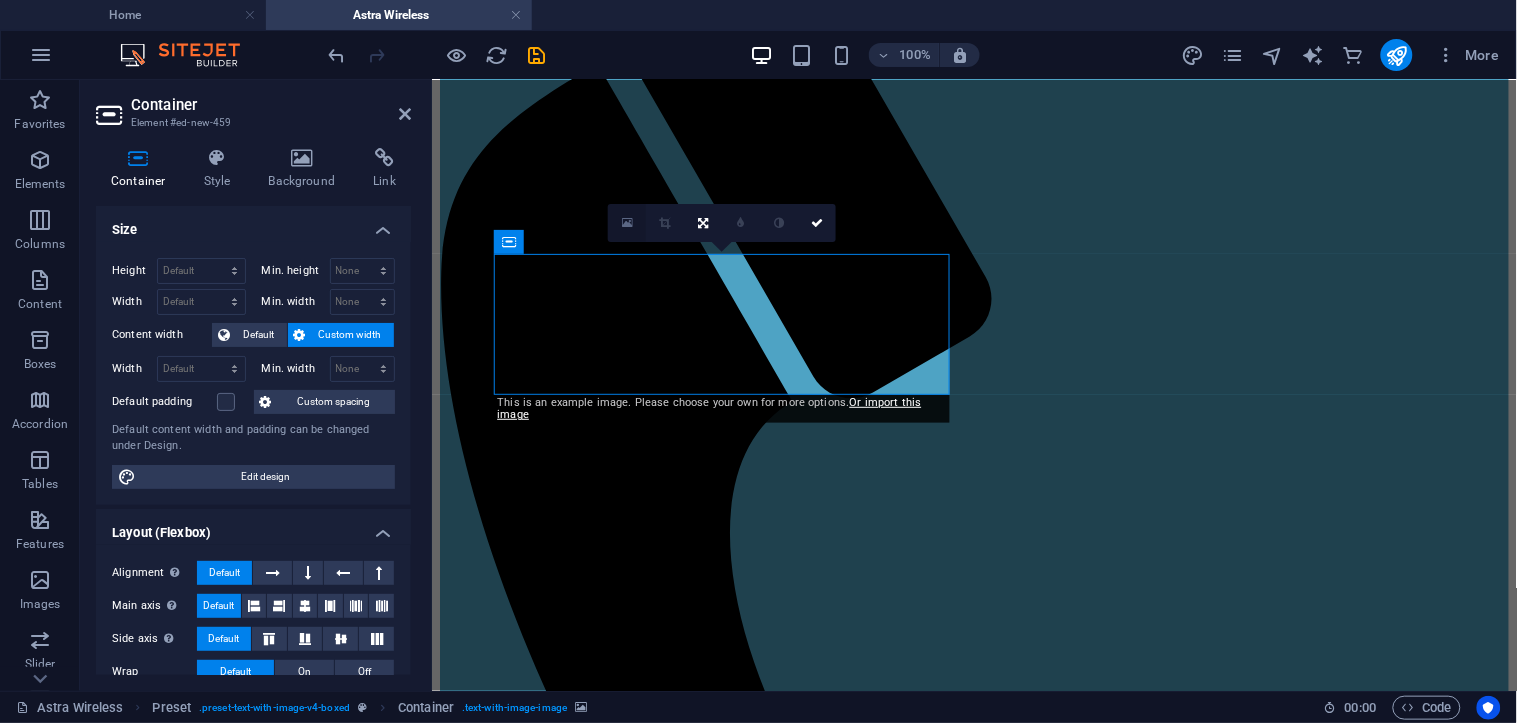 click at bounding box center (627, 223) 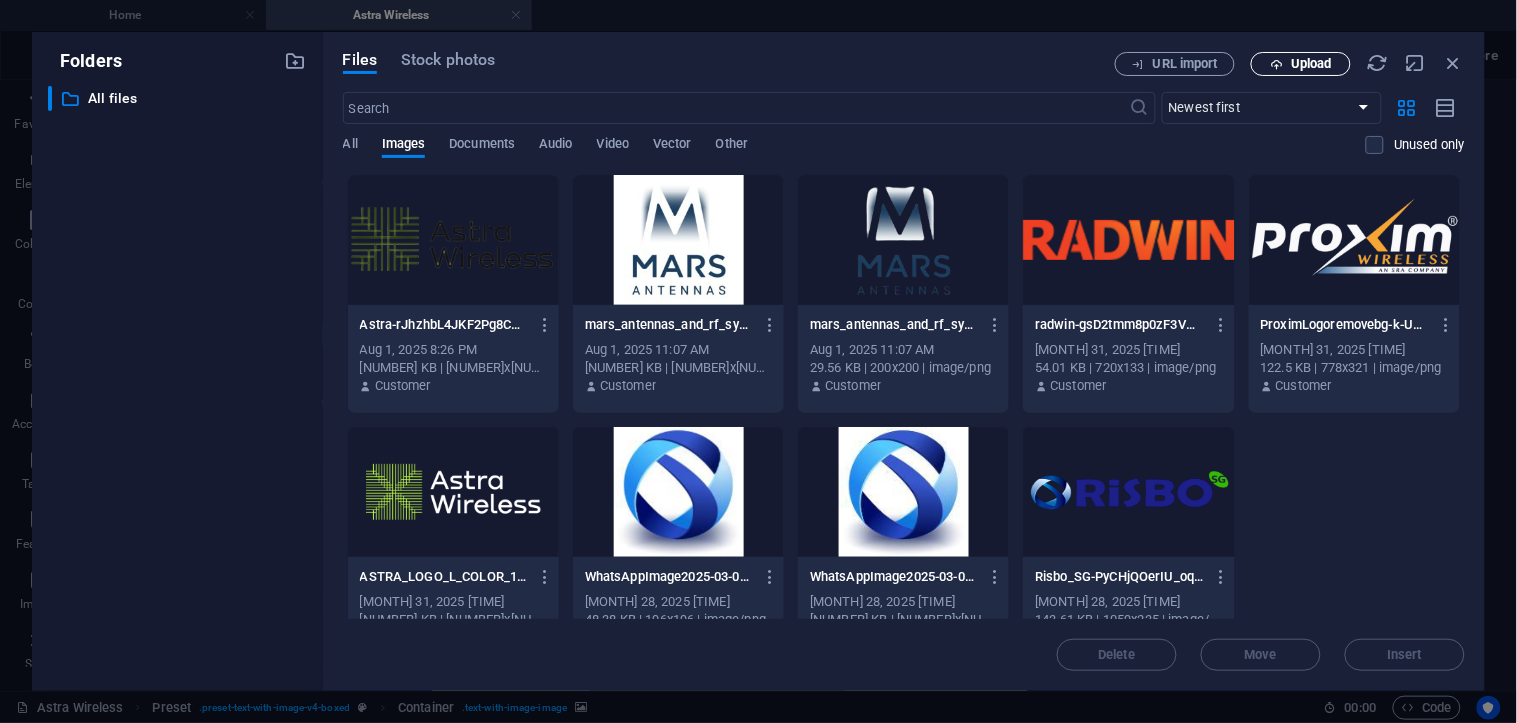 click on "Upload" at bounding box center [1301, 64] 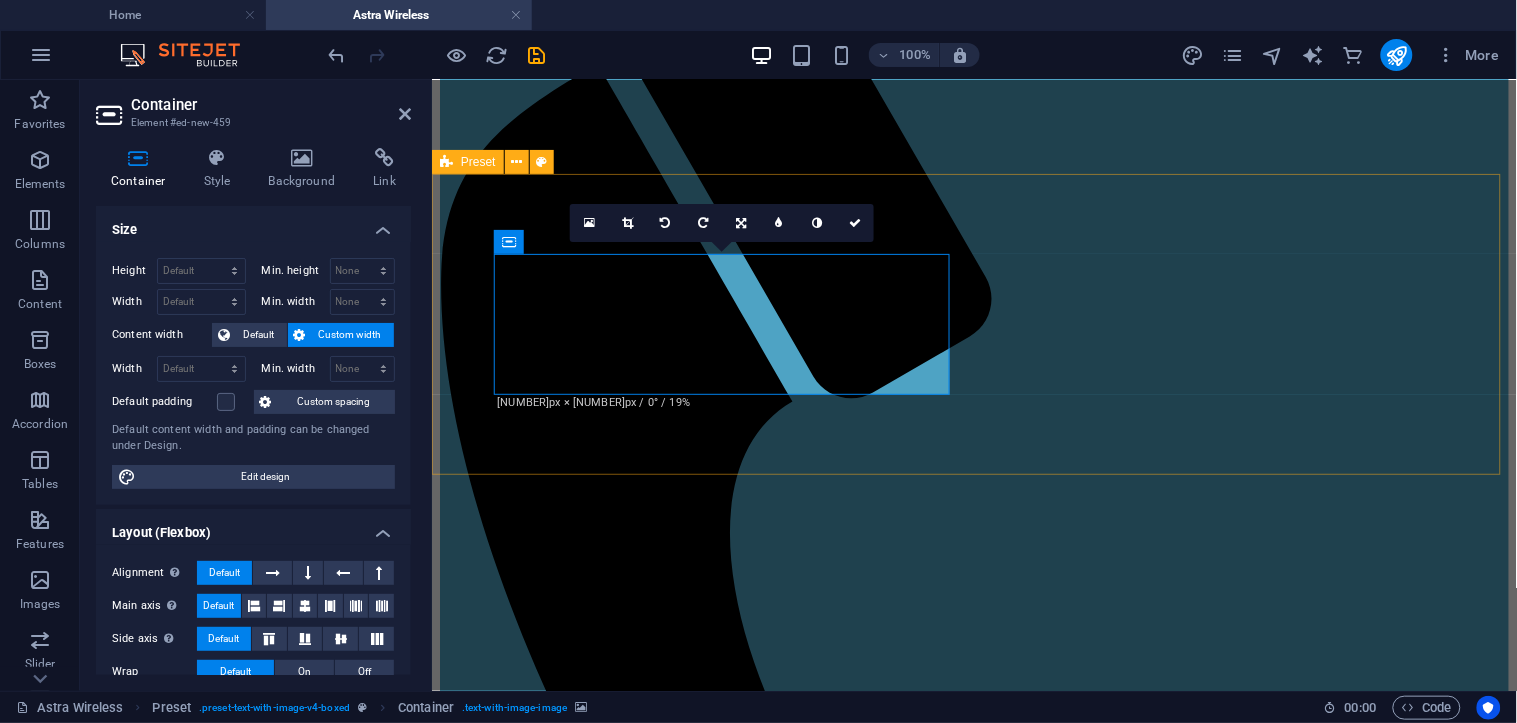 click on "Drop content here or  Add elements  Paste clipboard Q5-26 26 dBi dual-pol integrated antenna 8×8 deg Combo: 1x Gigabit Ethernet port (RJ45), 1x SFP" at bounding box center (973, 1740) 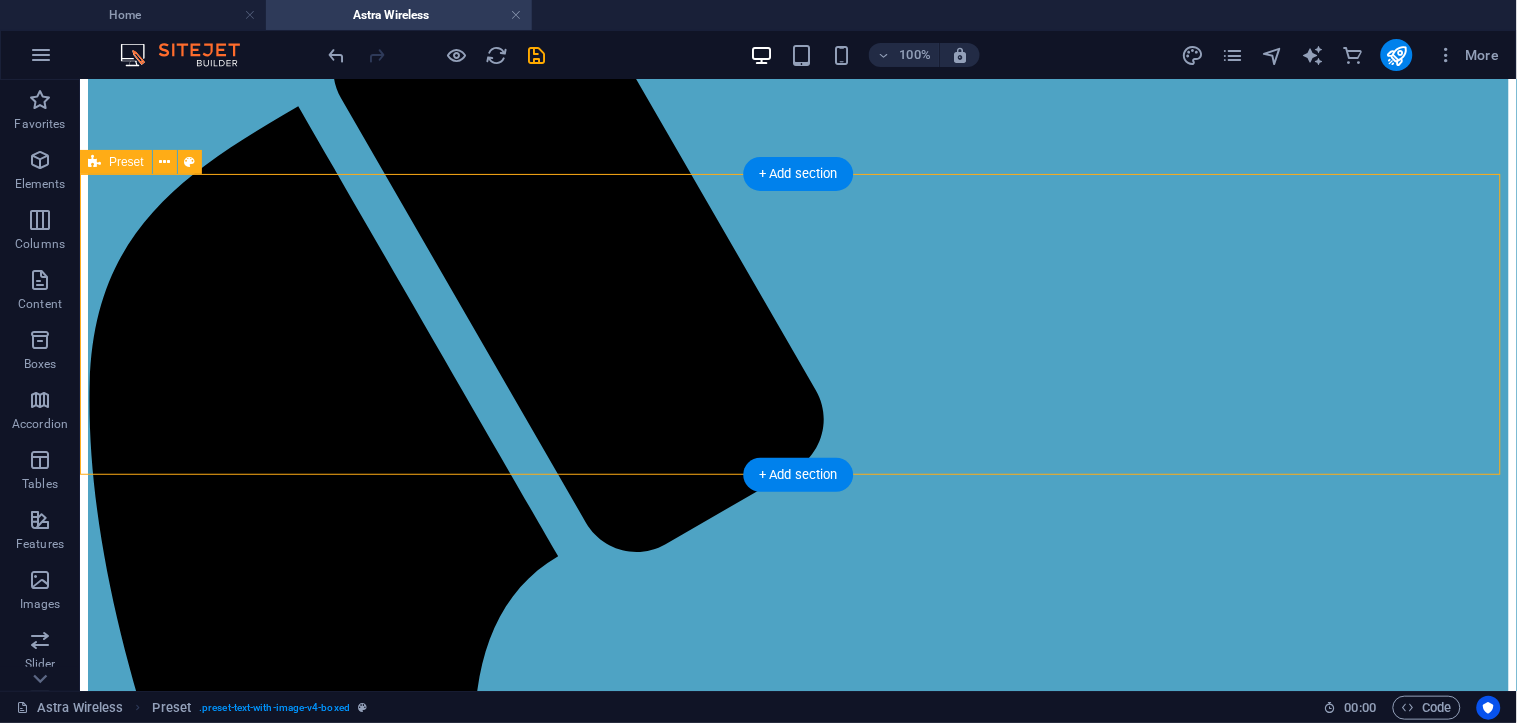 click on "Drop content here or  Add elements  Paste clipboard Q5-26 26 dBi dual-pol integrated antenna 8×8 deg Combo: 1x Gigabit Ethernet port (RJ45), 1x SFP" at bounding box center [797, 2207] 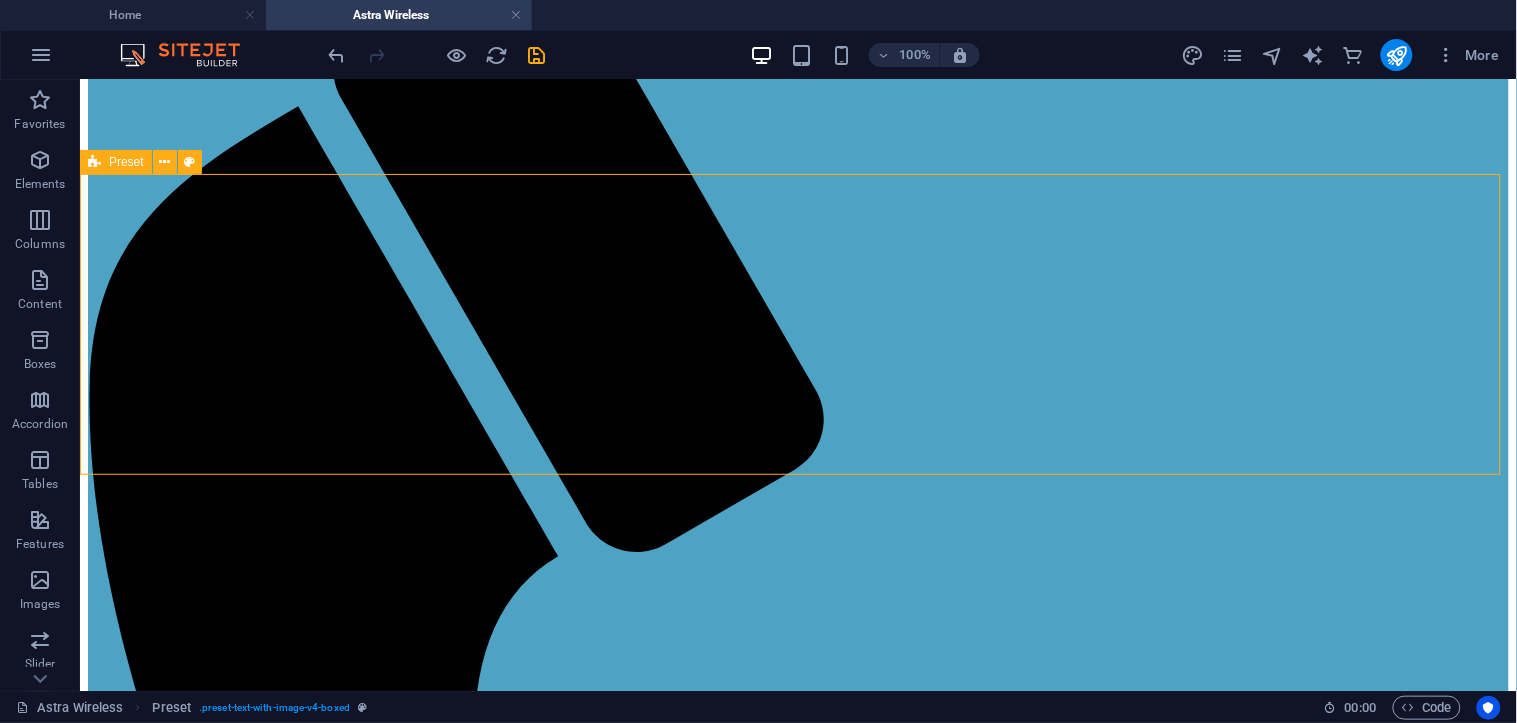 click on "Preset" at bounding box center (126, 162) 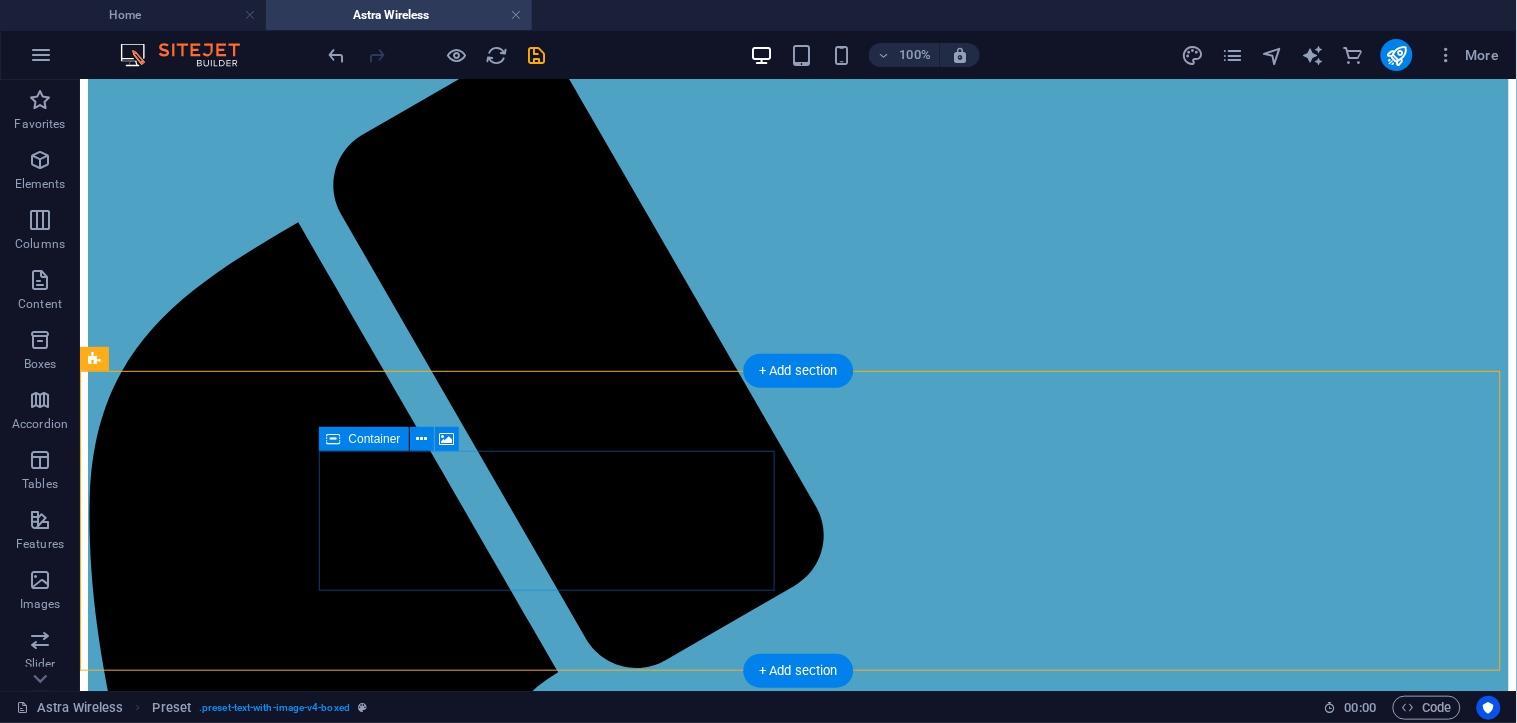 scroll, scrollTop: 111, scrollLeft: 0, axis: vertical 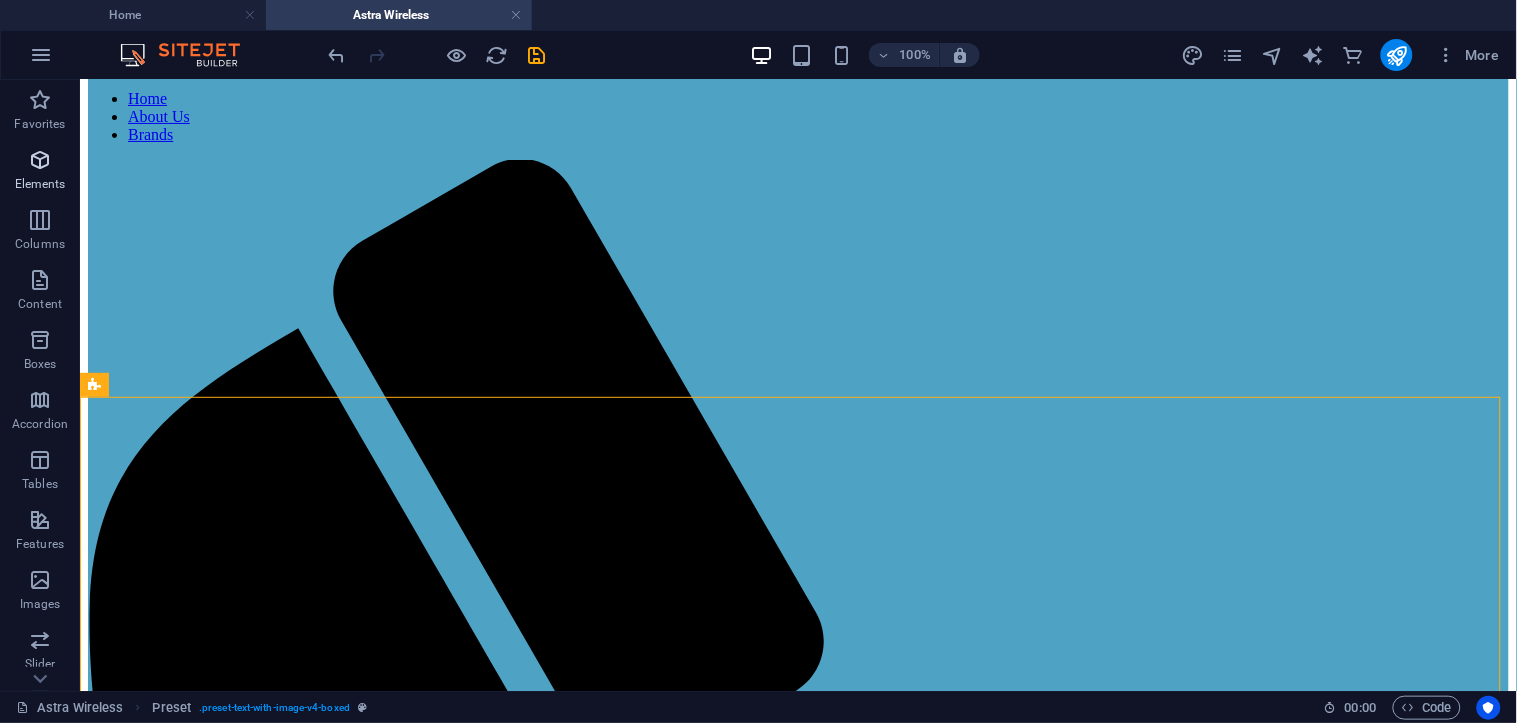 click at bounding box center (40, 160) 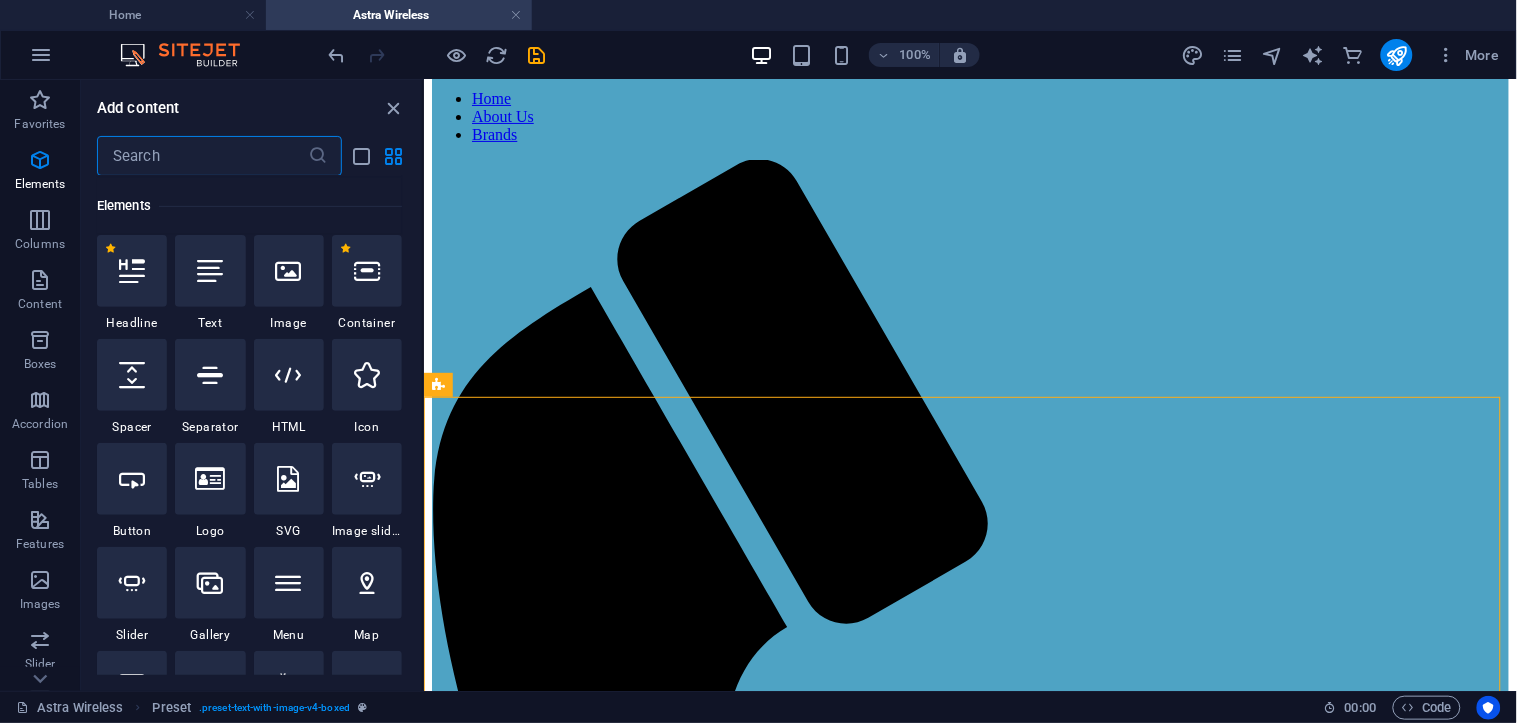 scroll, scrollTop: 213, scrollLeft: 0, axis: vertical 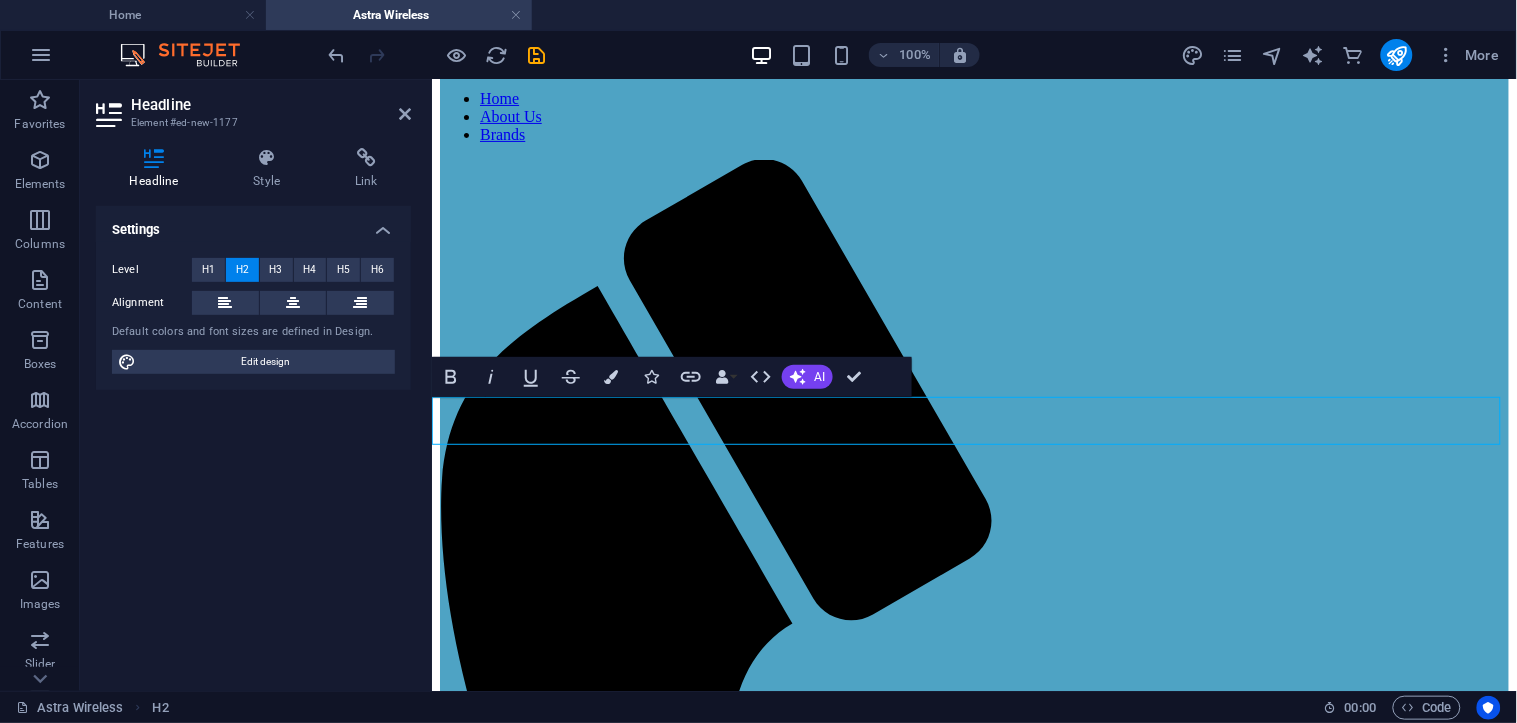 type 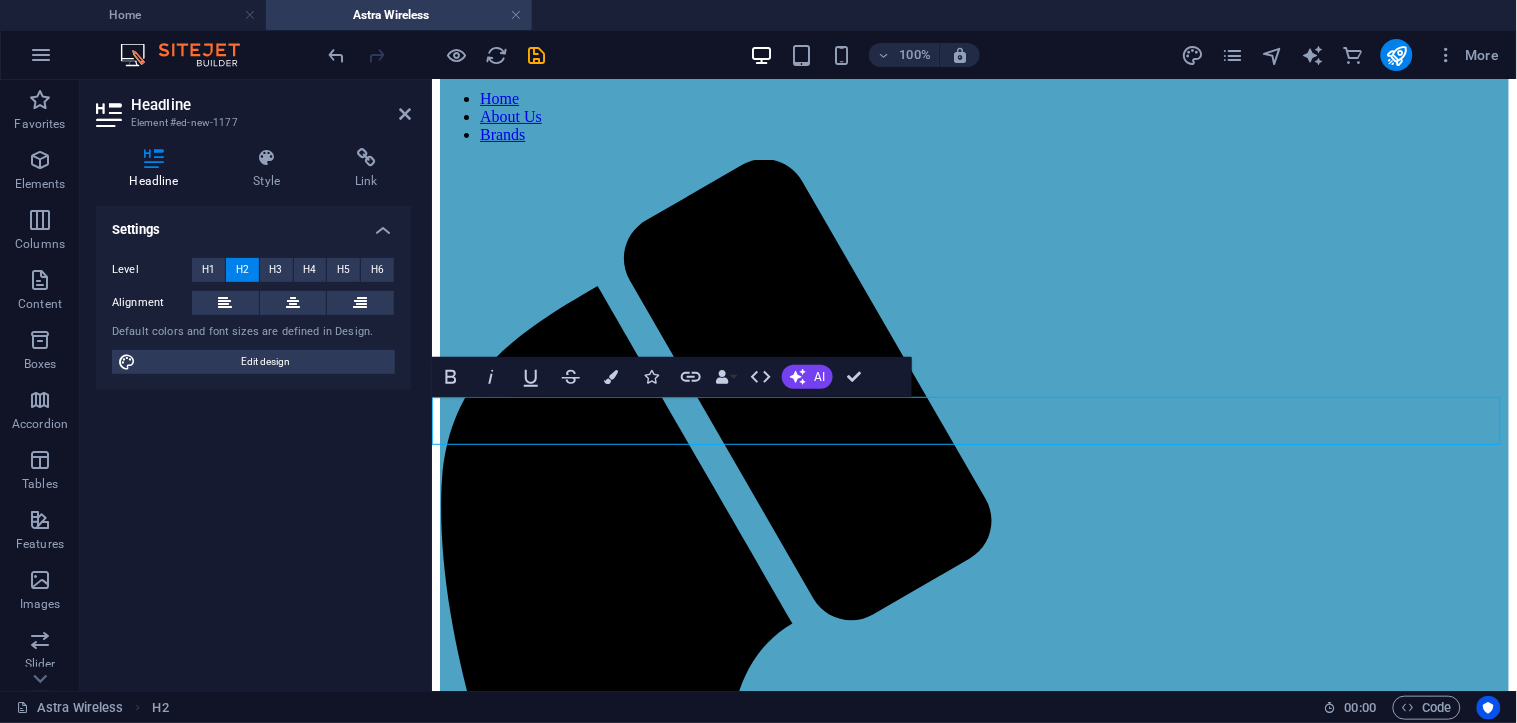click at bounding box center (973, 1774) 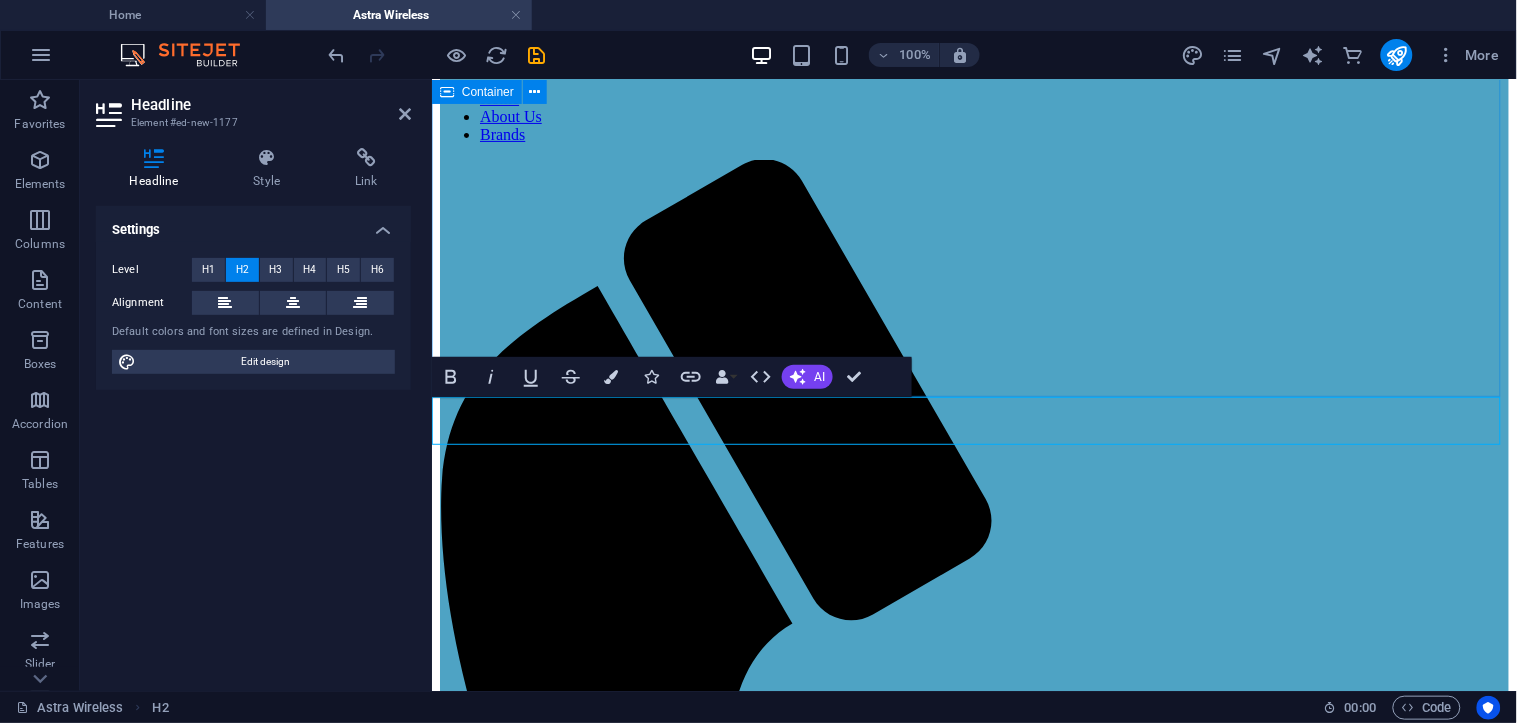 click on "[COMPANY]" at bounding box center [973, 1650] 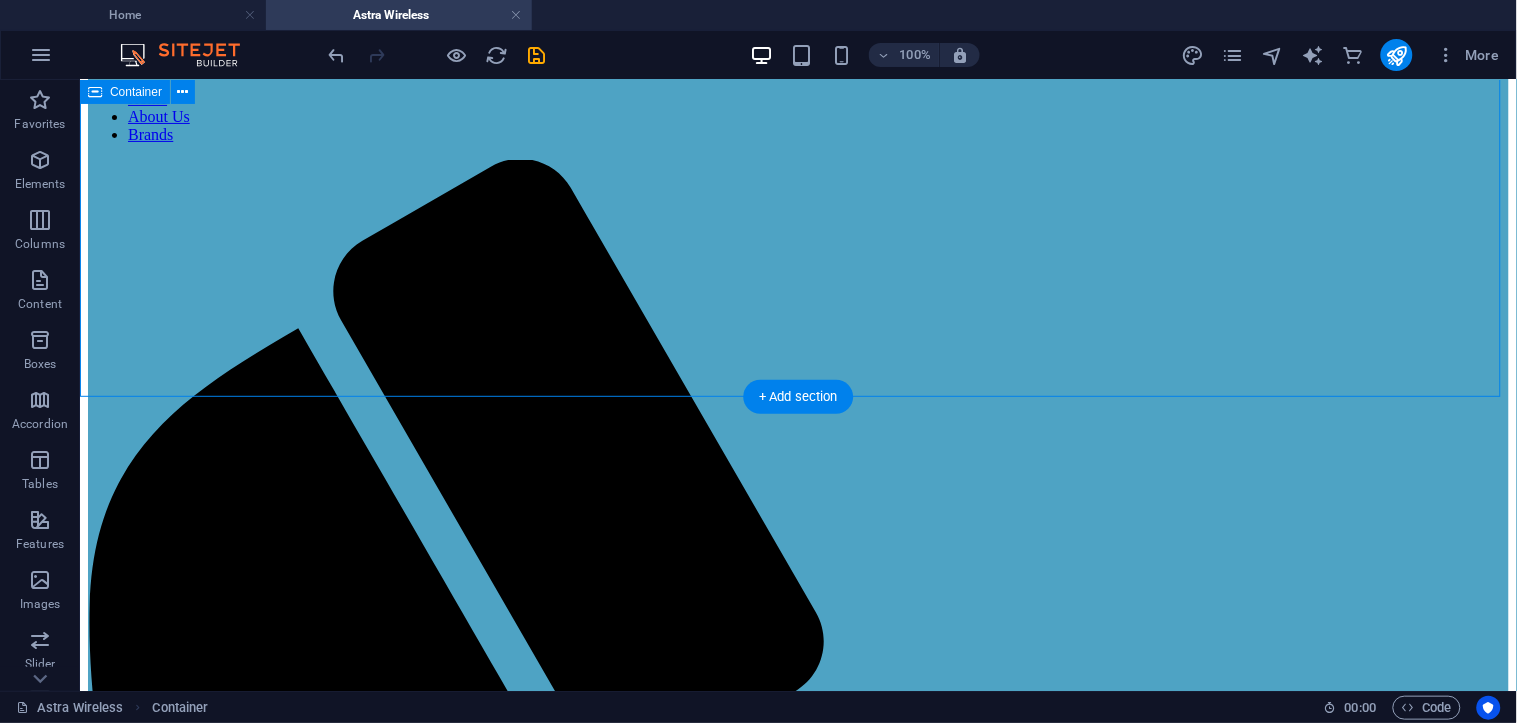 click on "[COMPANY]" at bounding box center [797, 2117] 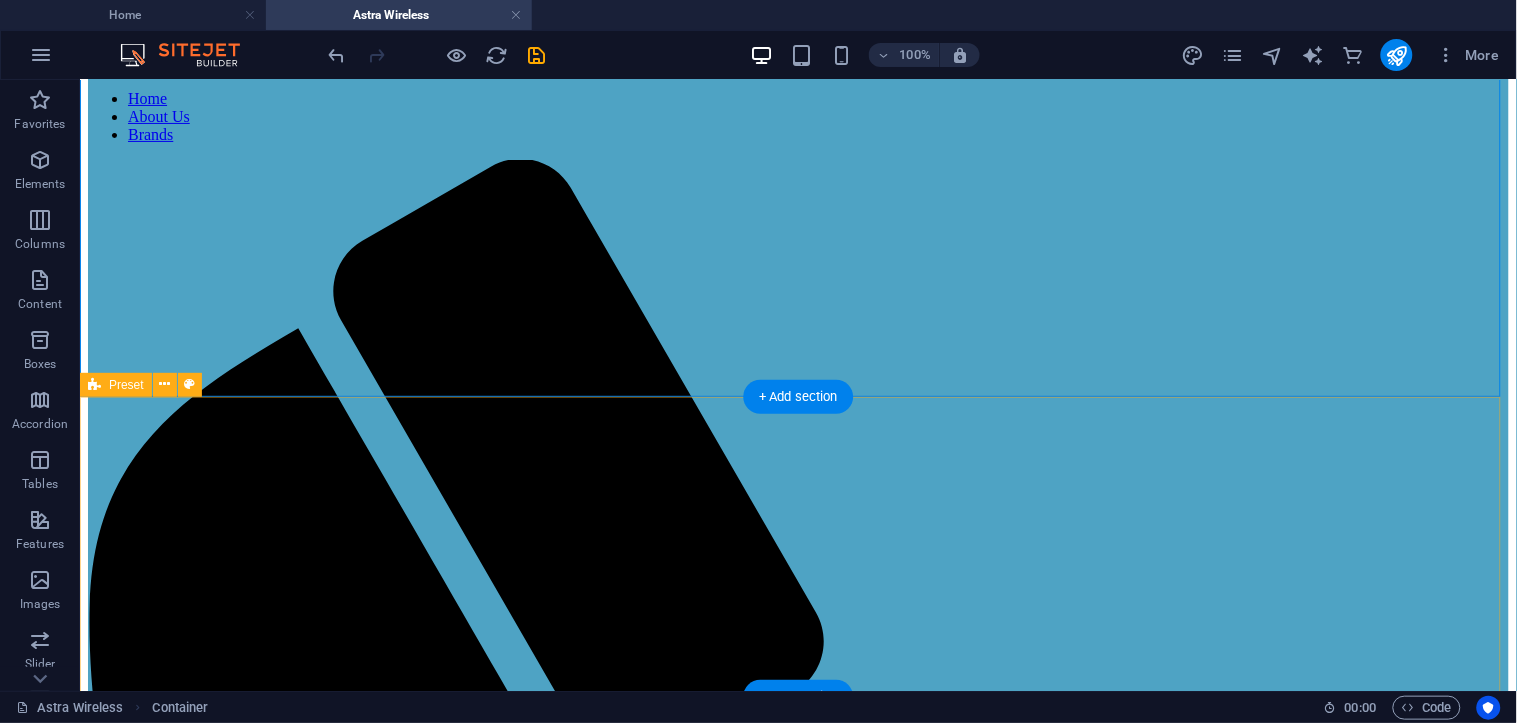 click on "Drop content here or  Add elements  Paste clipboard Q5-26 26 dBi dual-pol integrated antenna 8×8 deg Combo: 1x Gigabit Ethernet port (RJ45), 1x SFP" at bounding box center (797, 2429) 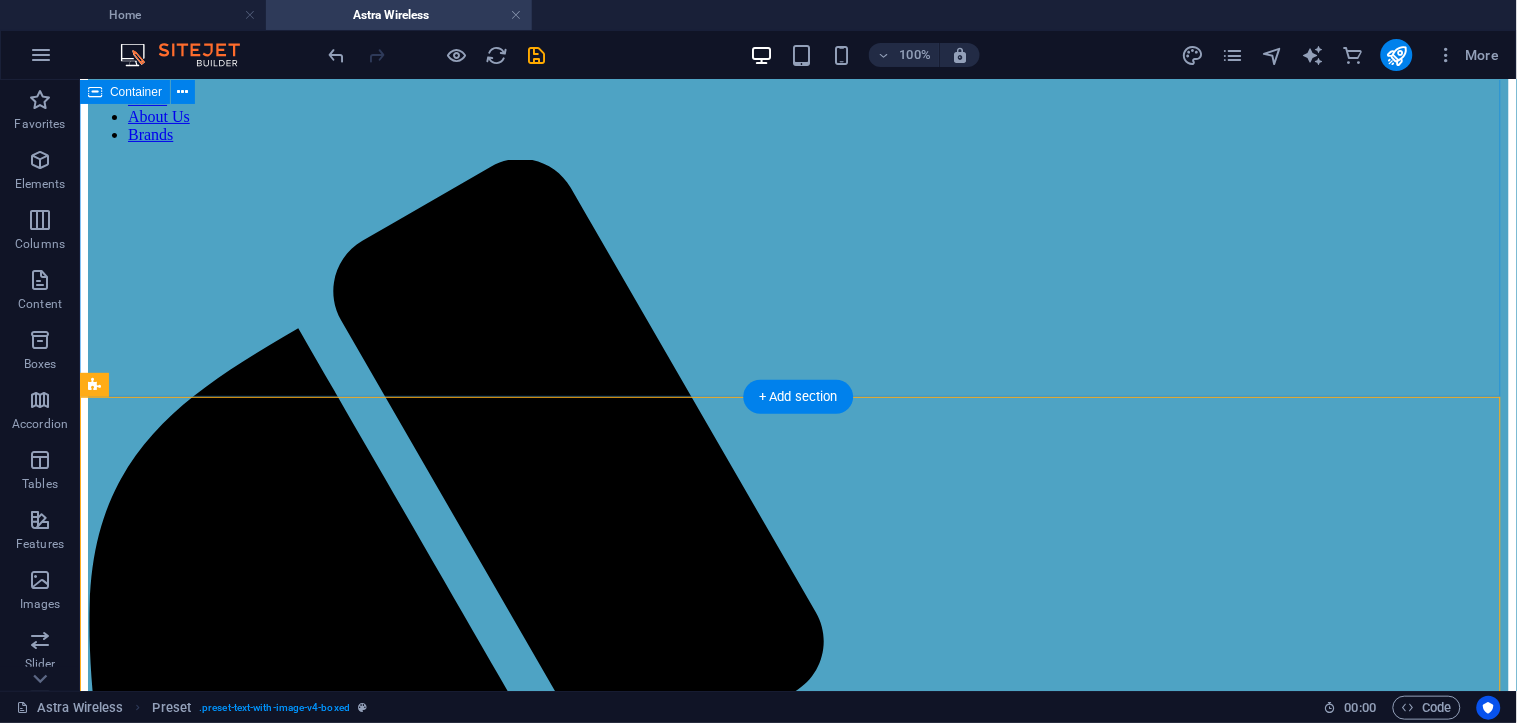 click on "[COMPANY]" at bounding box center [797, 2117] 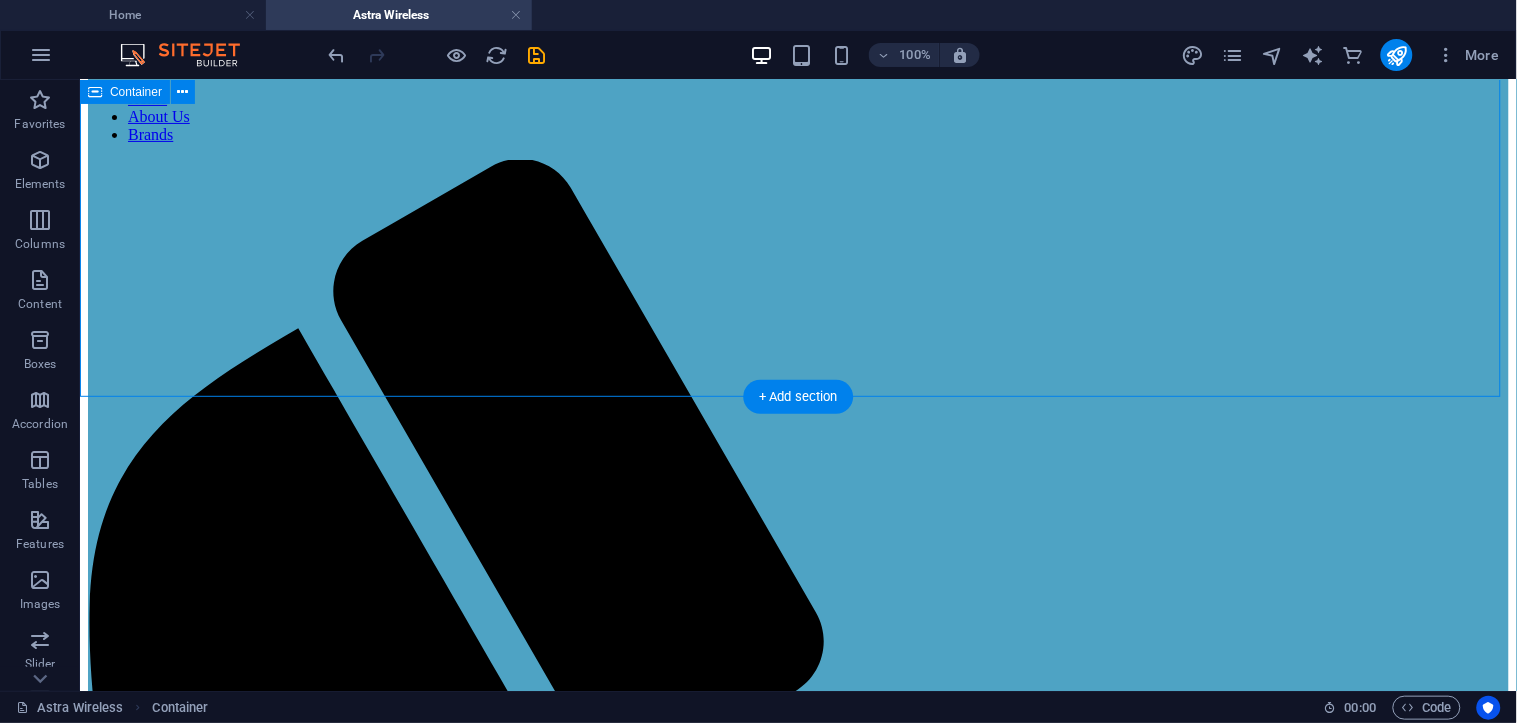 click on "[COMPANY]" at bounding box center (797, 2117) 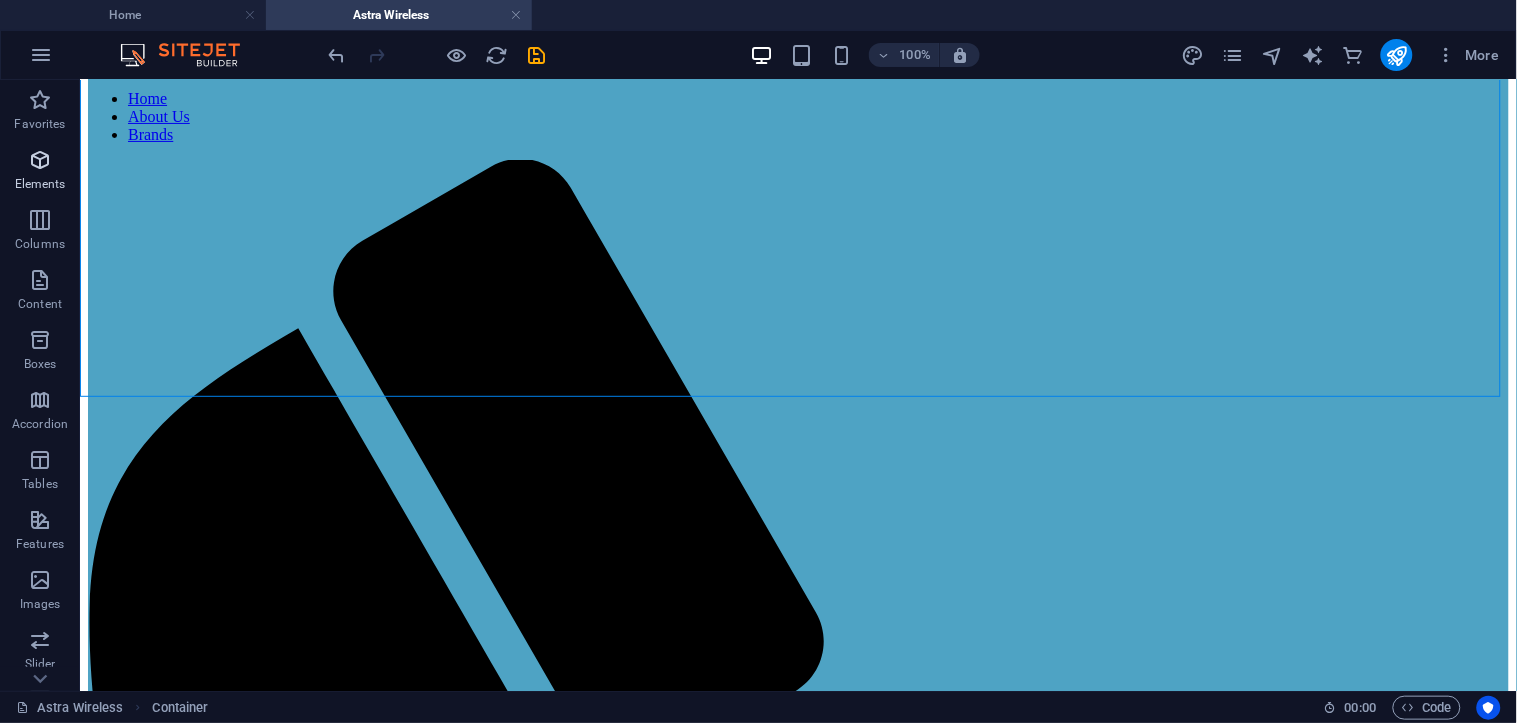 click at bounding box center [40, 160] 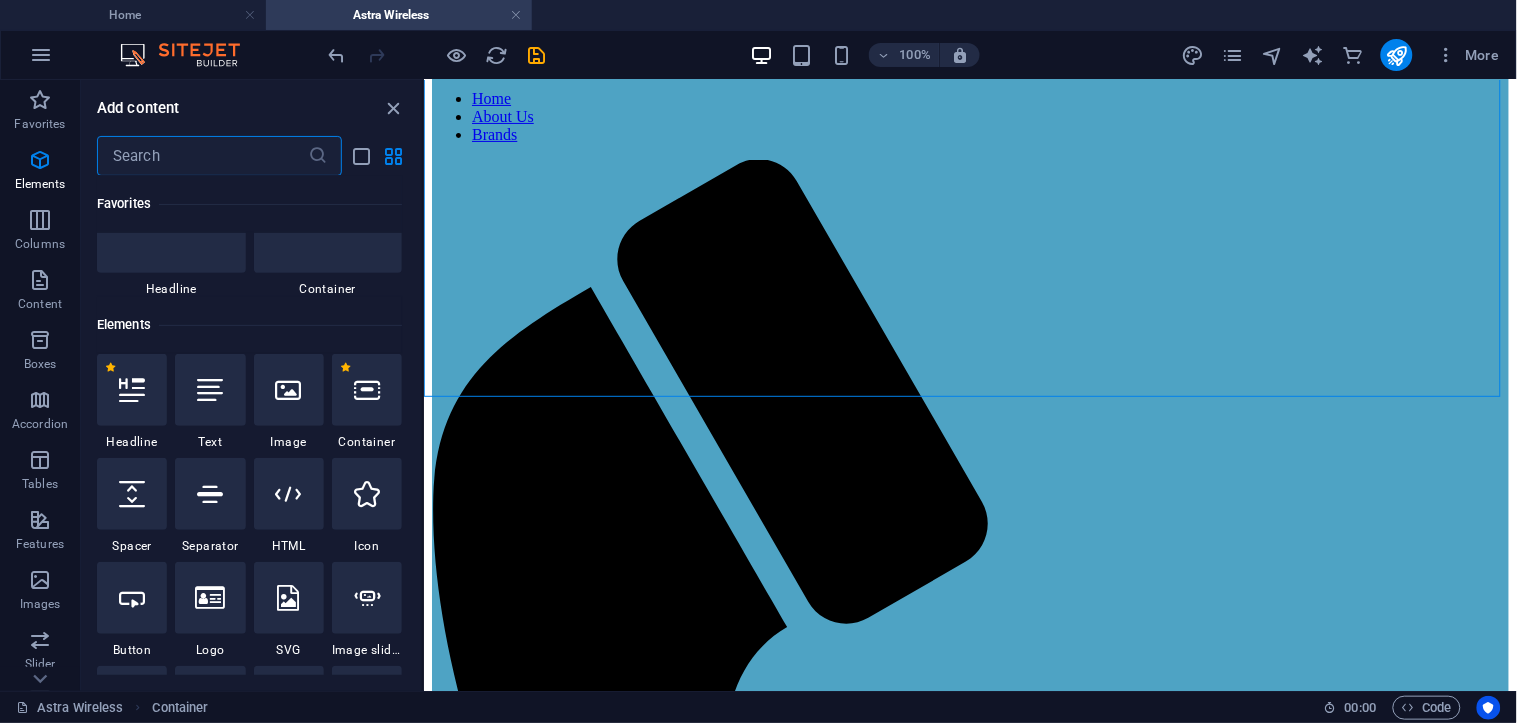 scroll, scrollTop: 0, scrollLeft: 0, axis: both 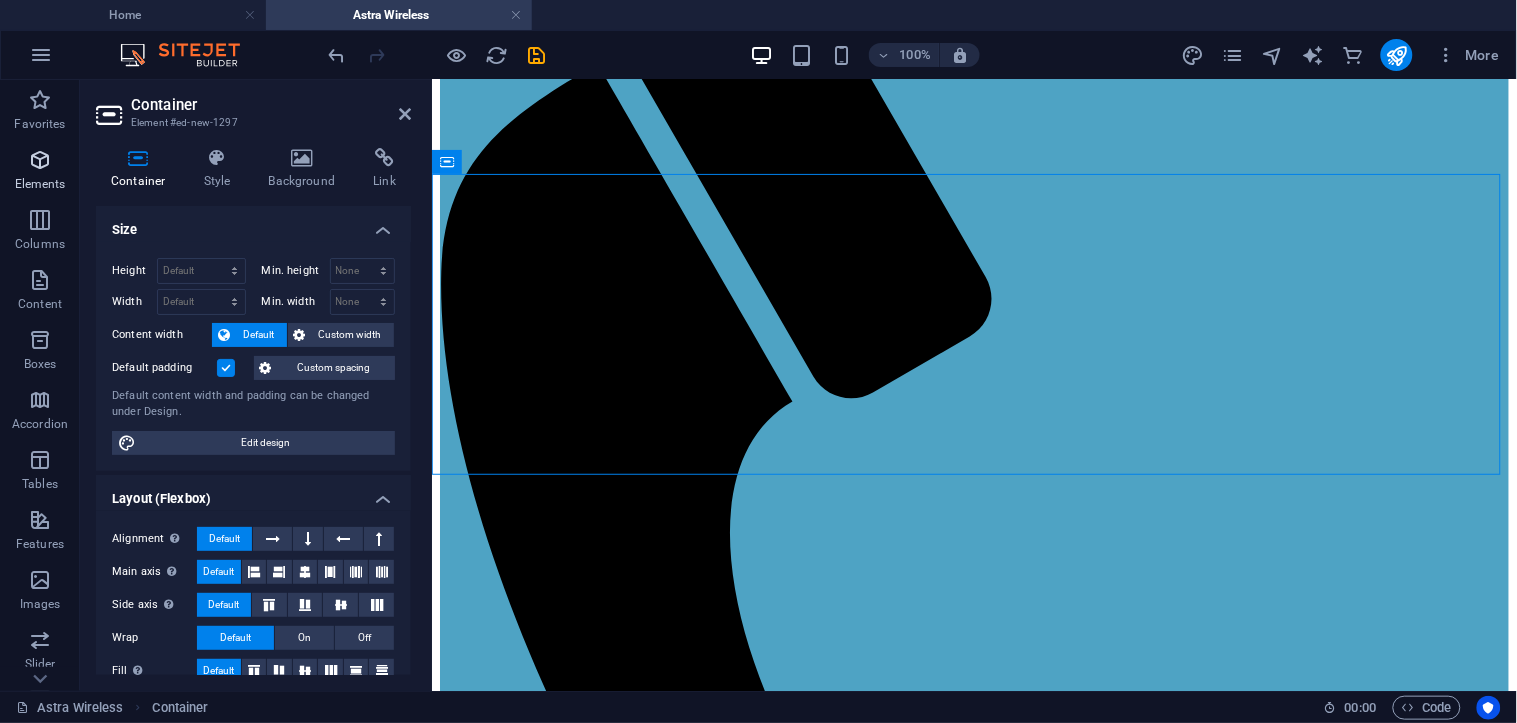 click at bounding box center [40, 160] 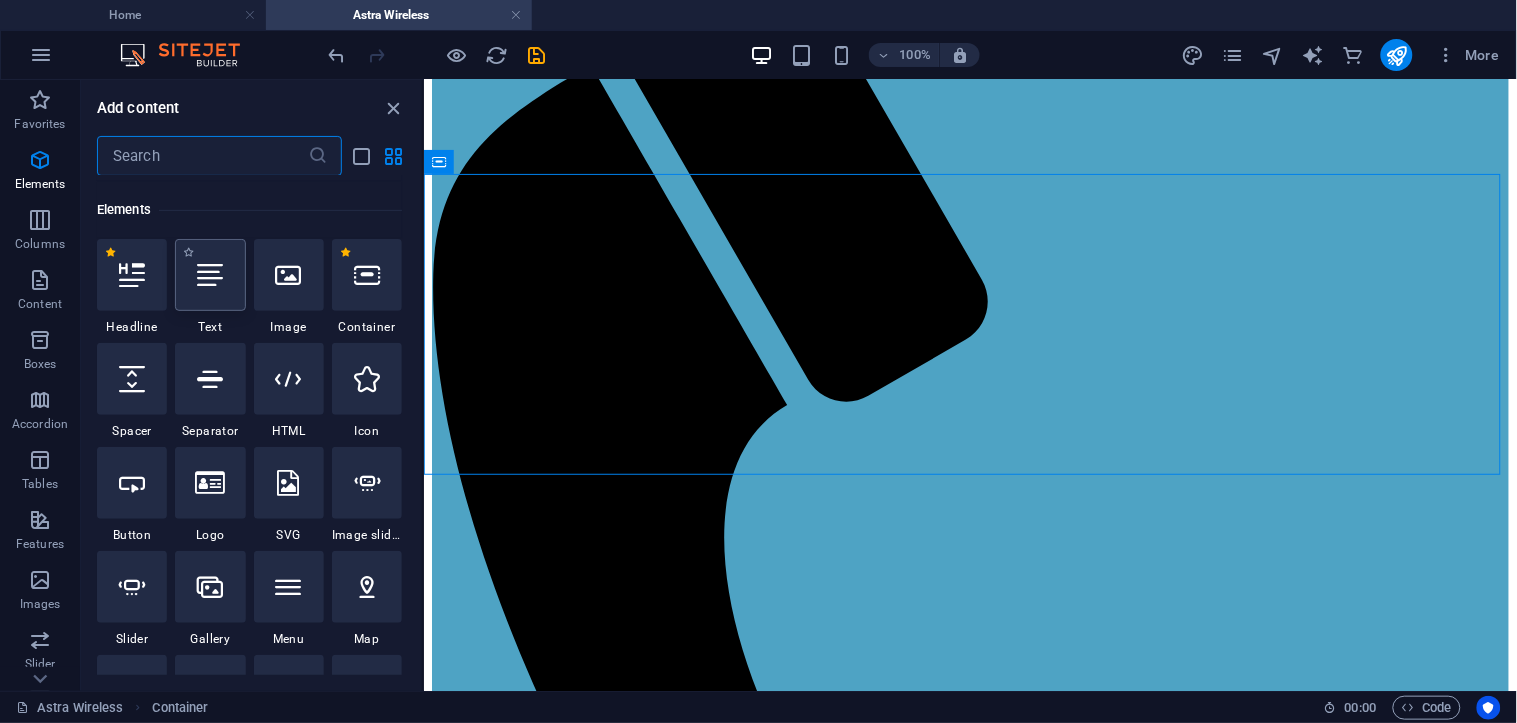 scroll, scrollTop: 213, scrollLeft: 0, axis: vertical 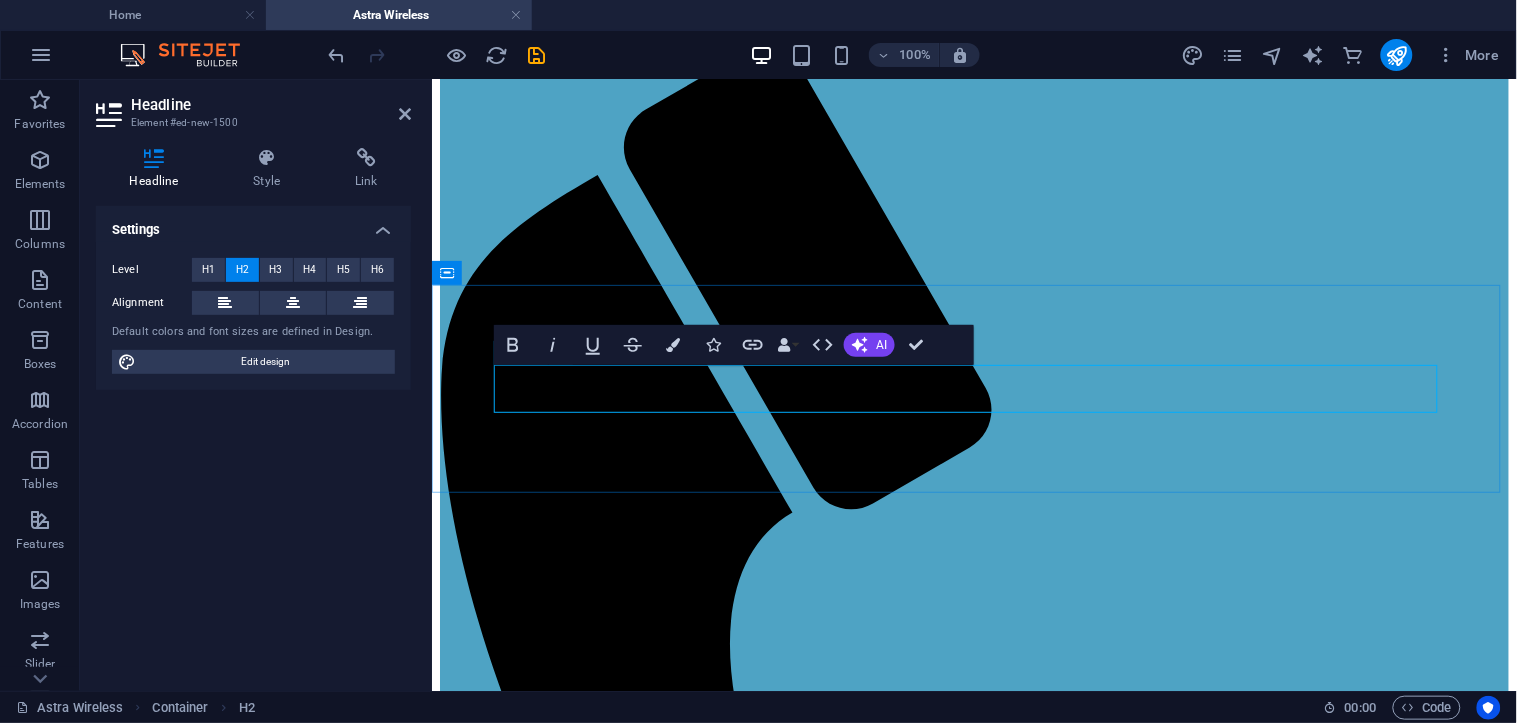 click on "New headline" at bounding box center [973, 1663] 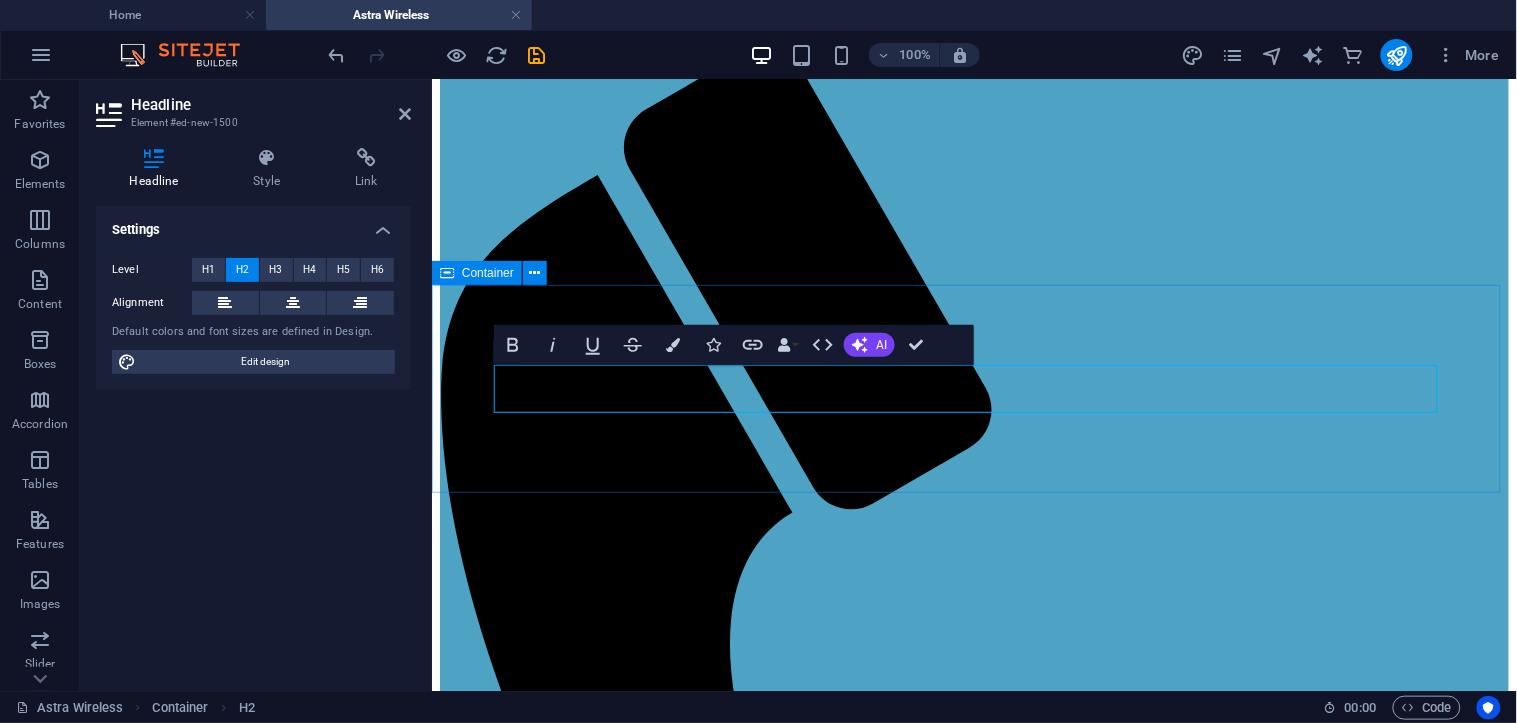 drag, startPoint x: 757, startPoint y: 384, endPoint x: 459, endPoint y: 345, distance: 300.54117 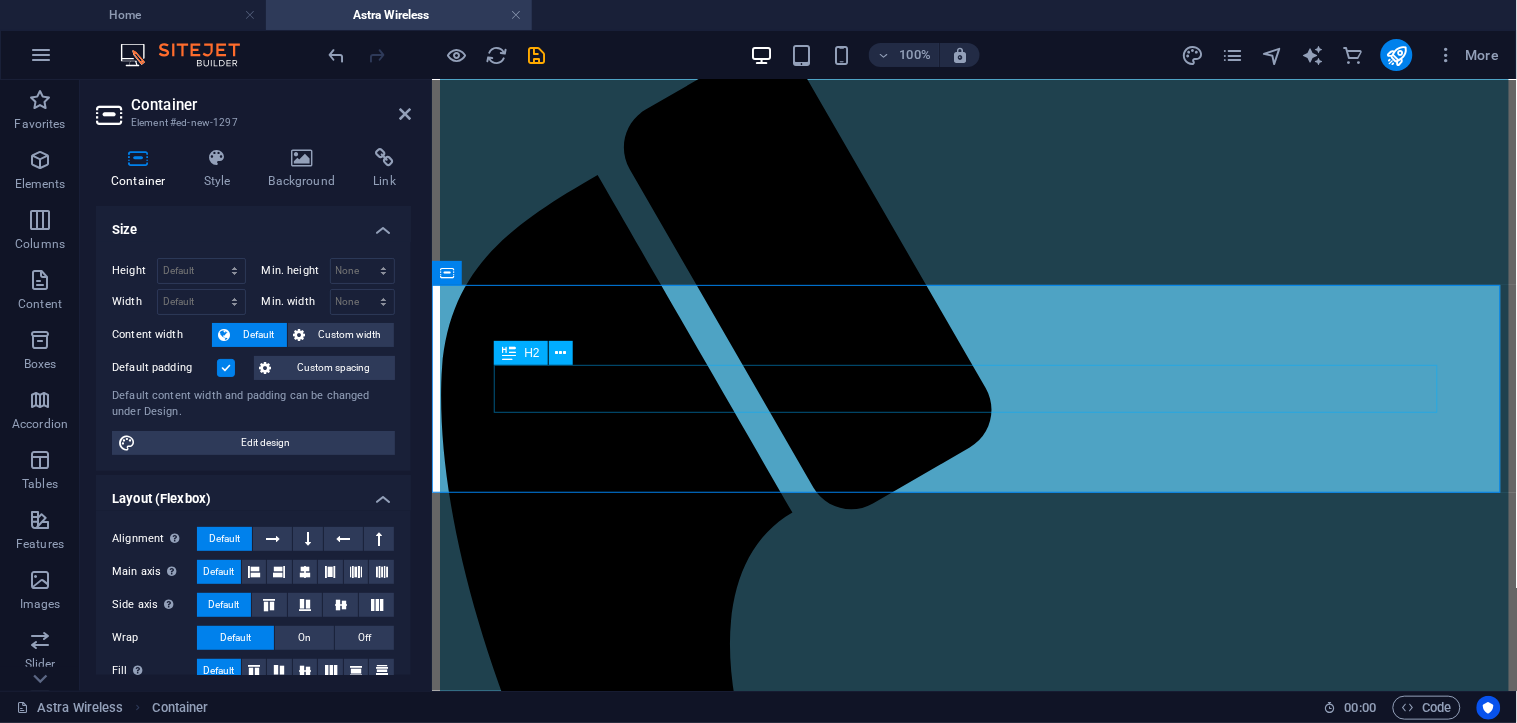 click on "New headline" at bounding box center [973, 1663] 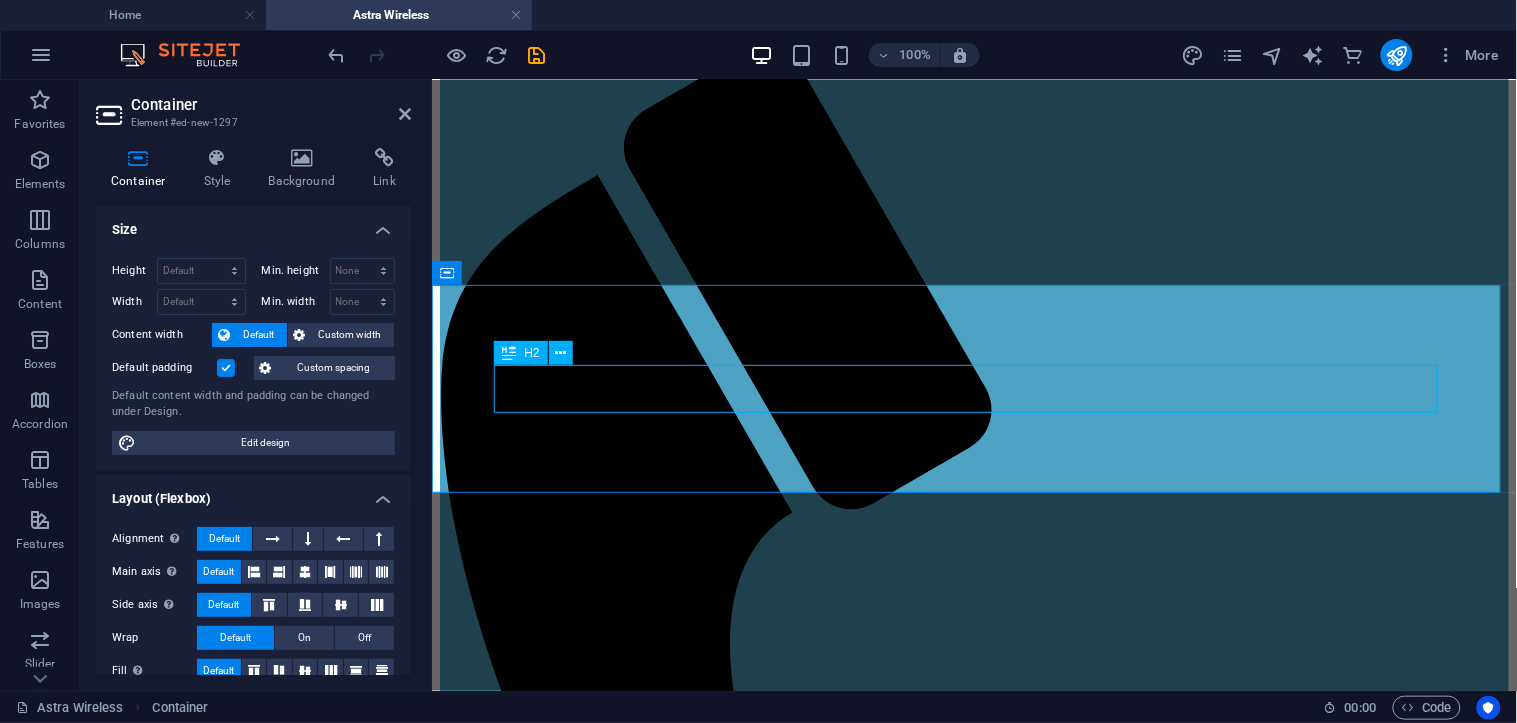 click on "New headline" at bounding box center (973, 1663) 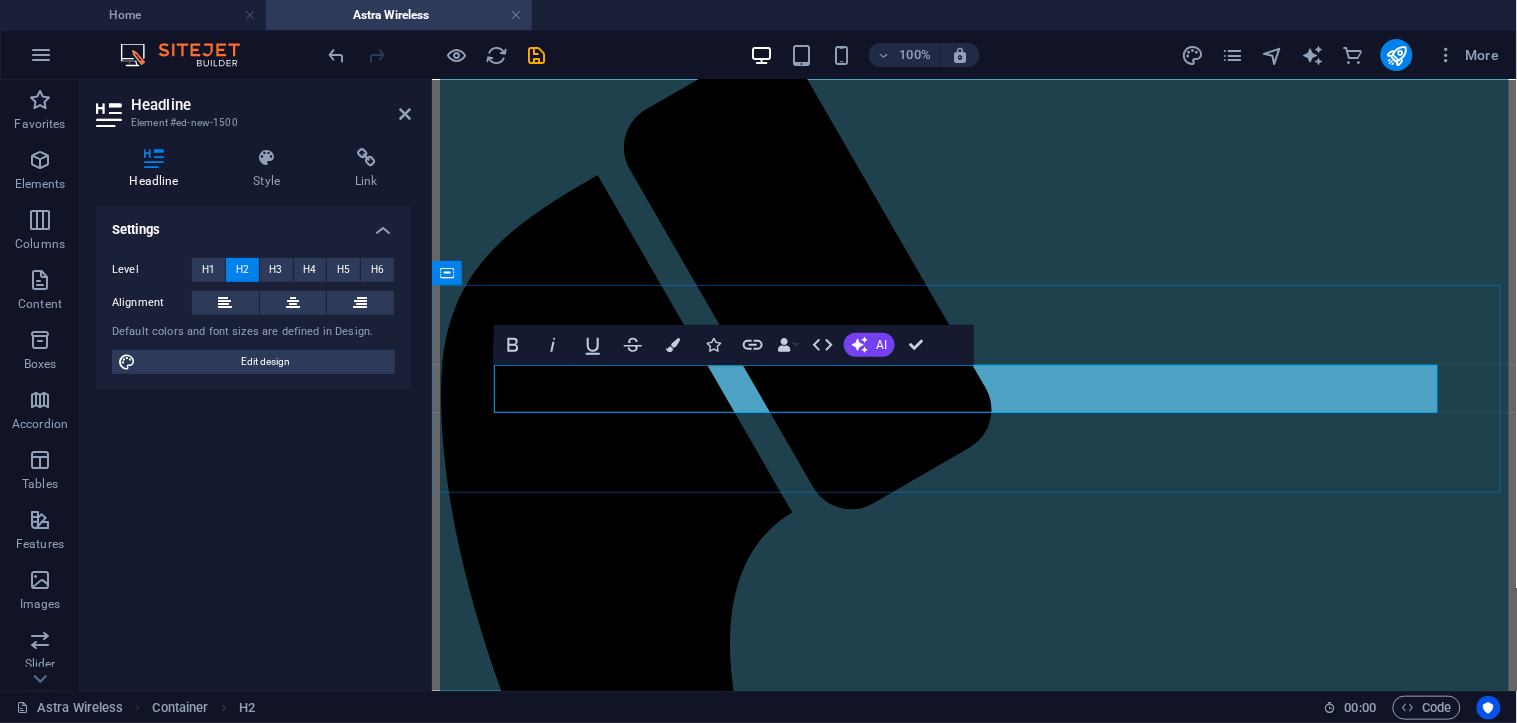 type 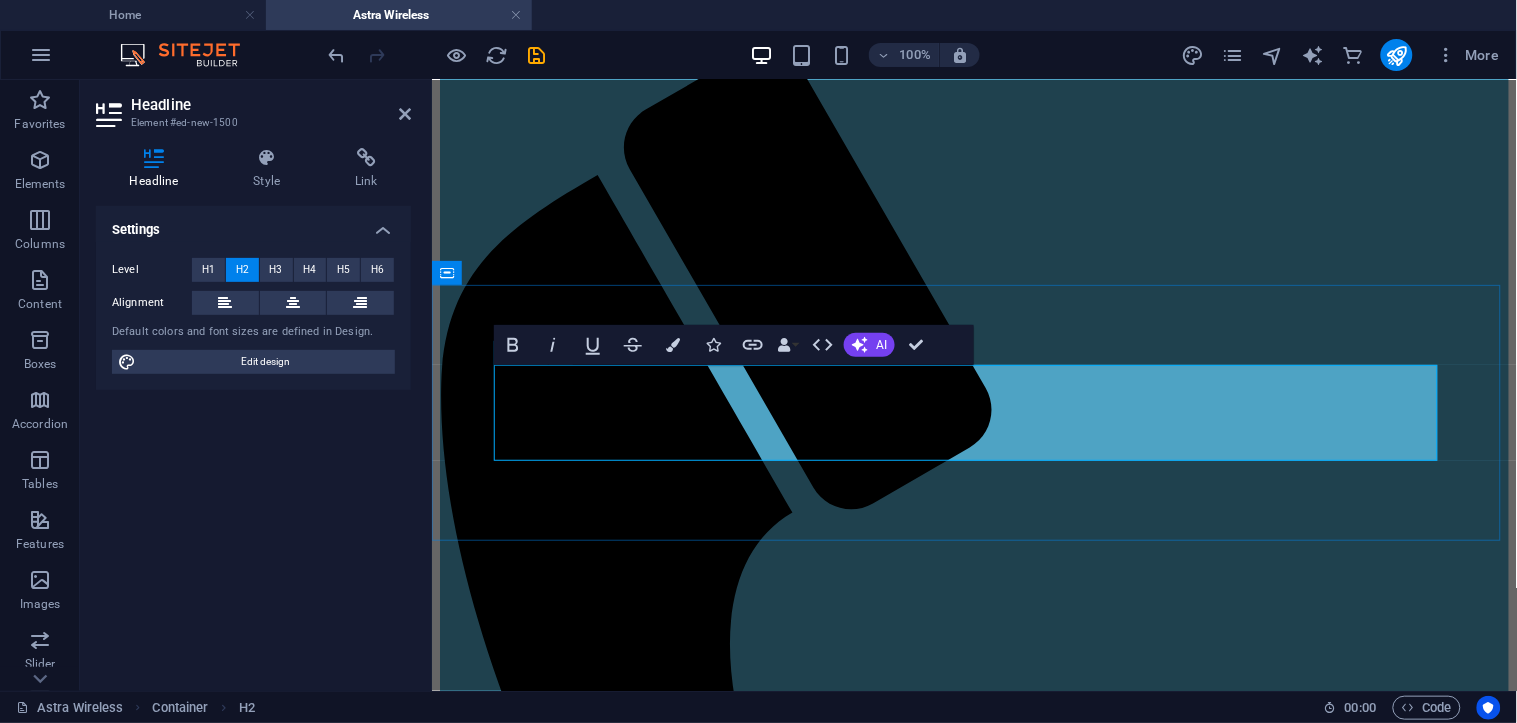 click on "​Quanta Series ​" at bounding box center [973, 1677] 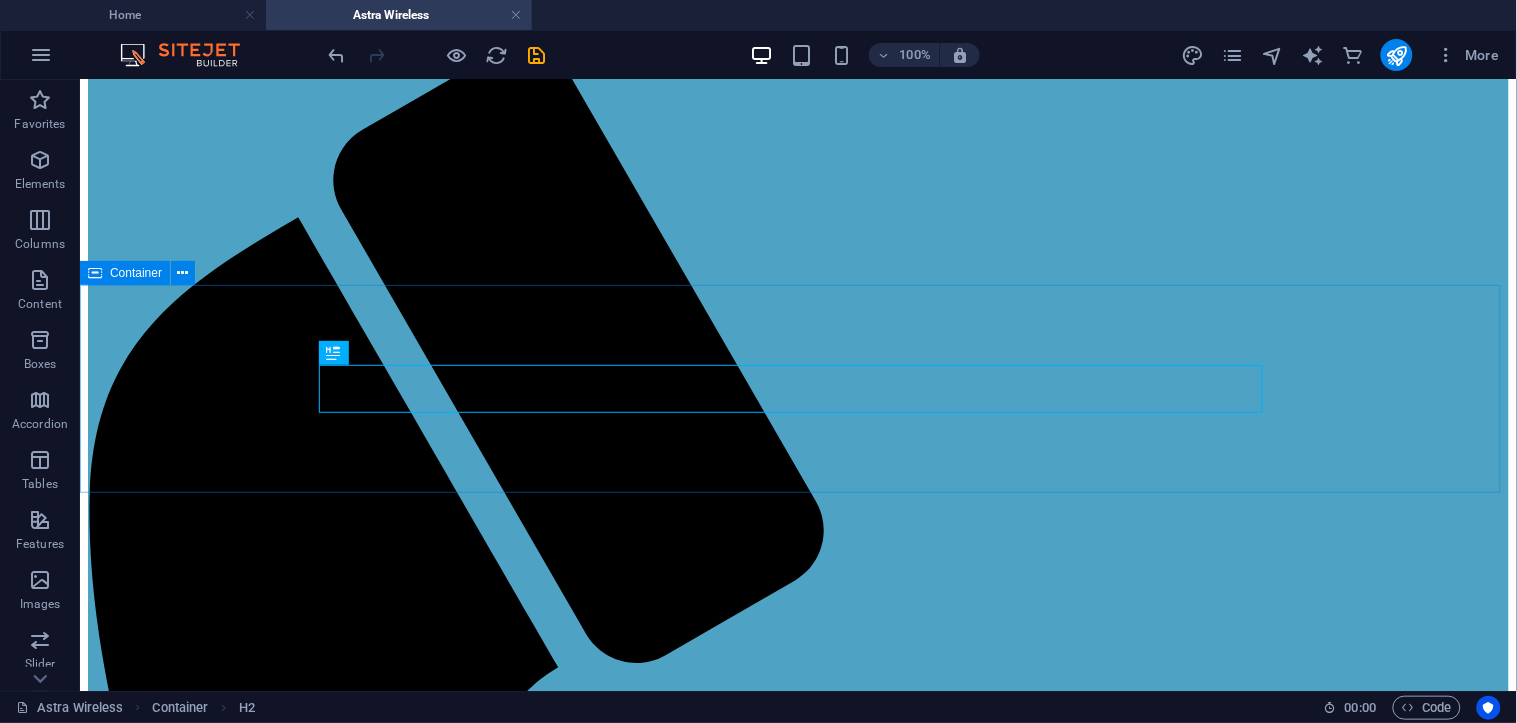 click on "Container" at bounding box center (125, 273) 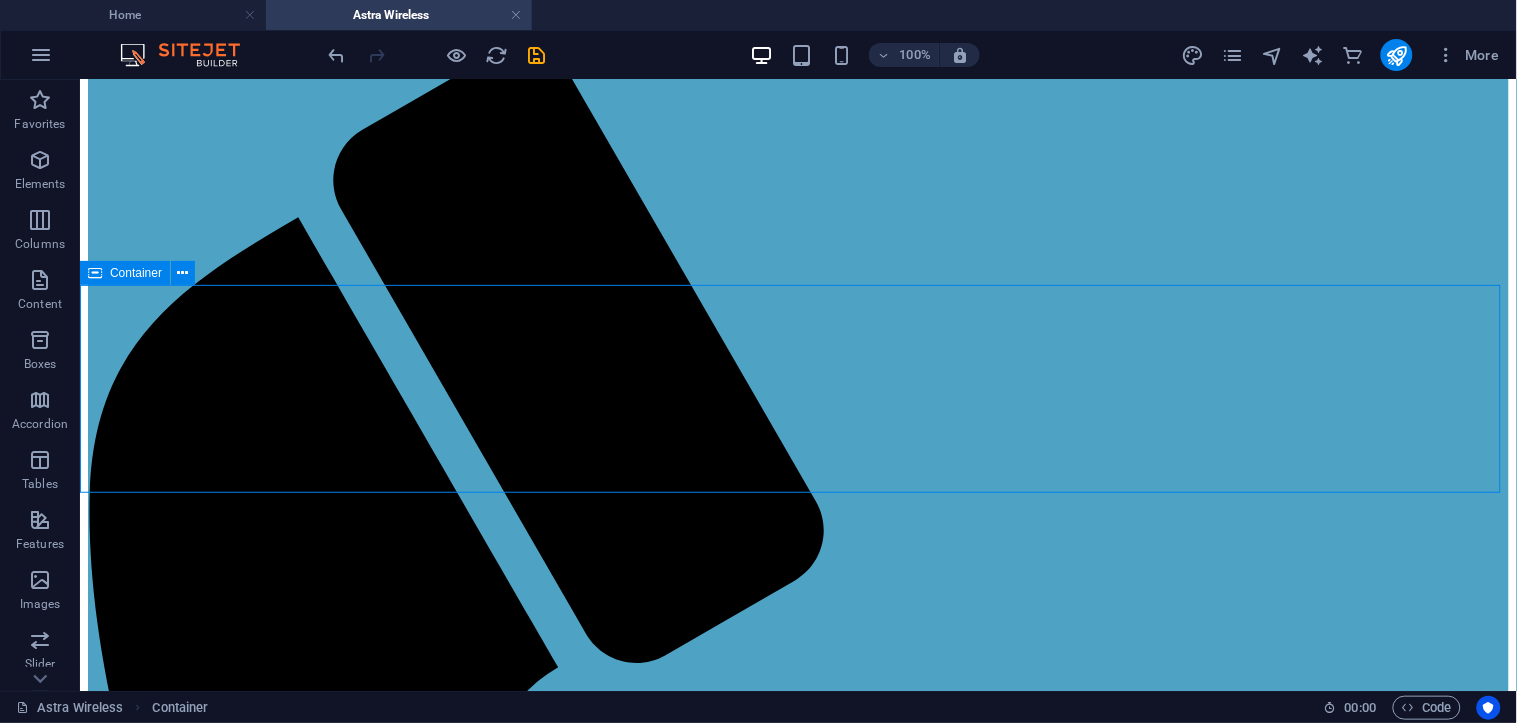 click on "Container" at bounding box center [125, 273] 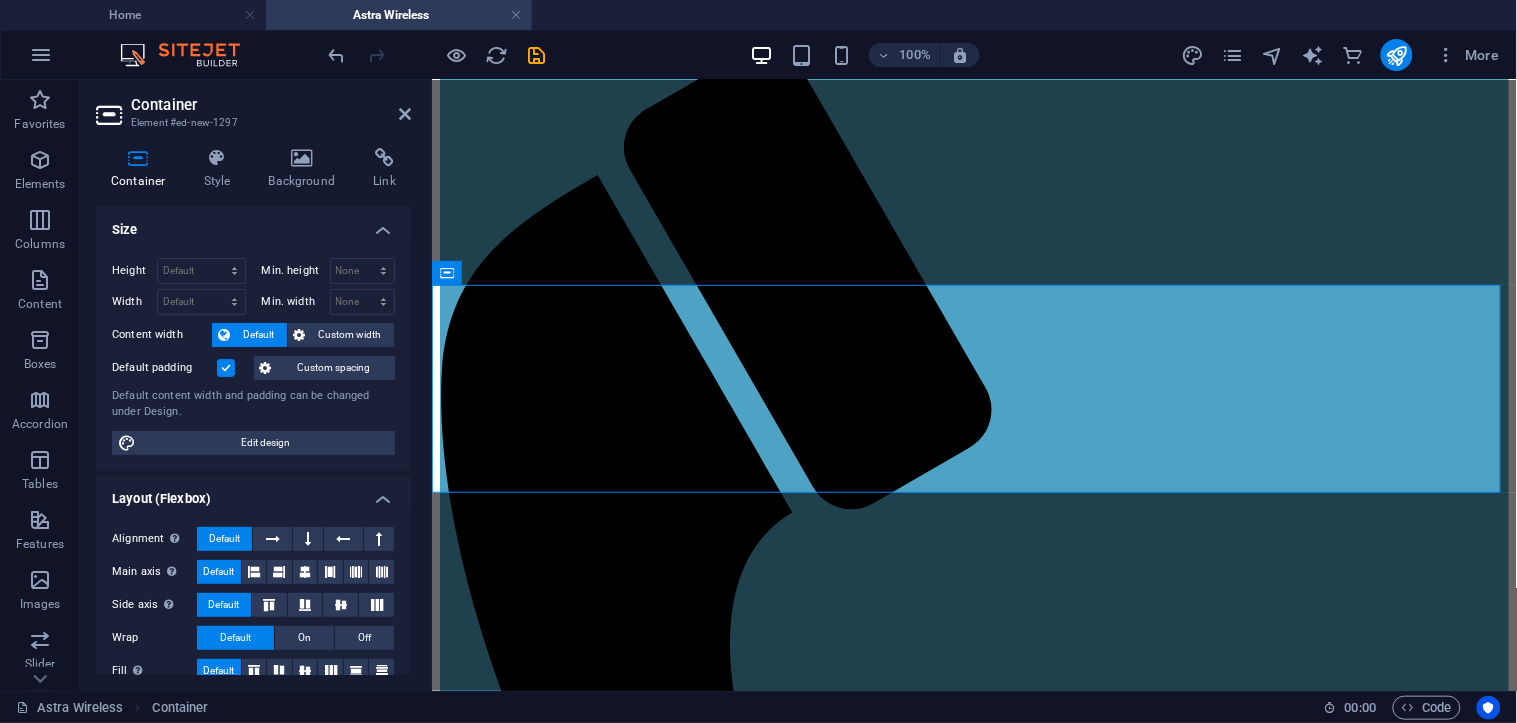 click at bounding box center [226, 368] 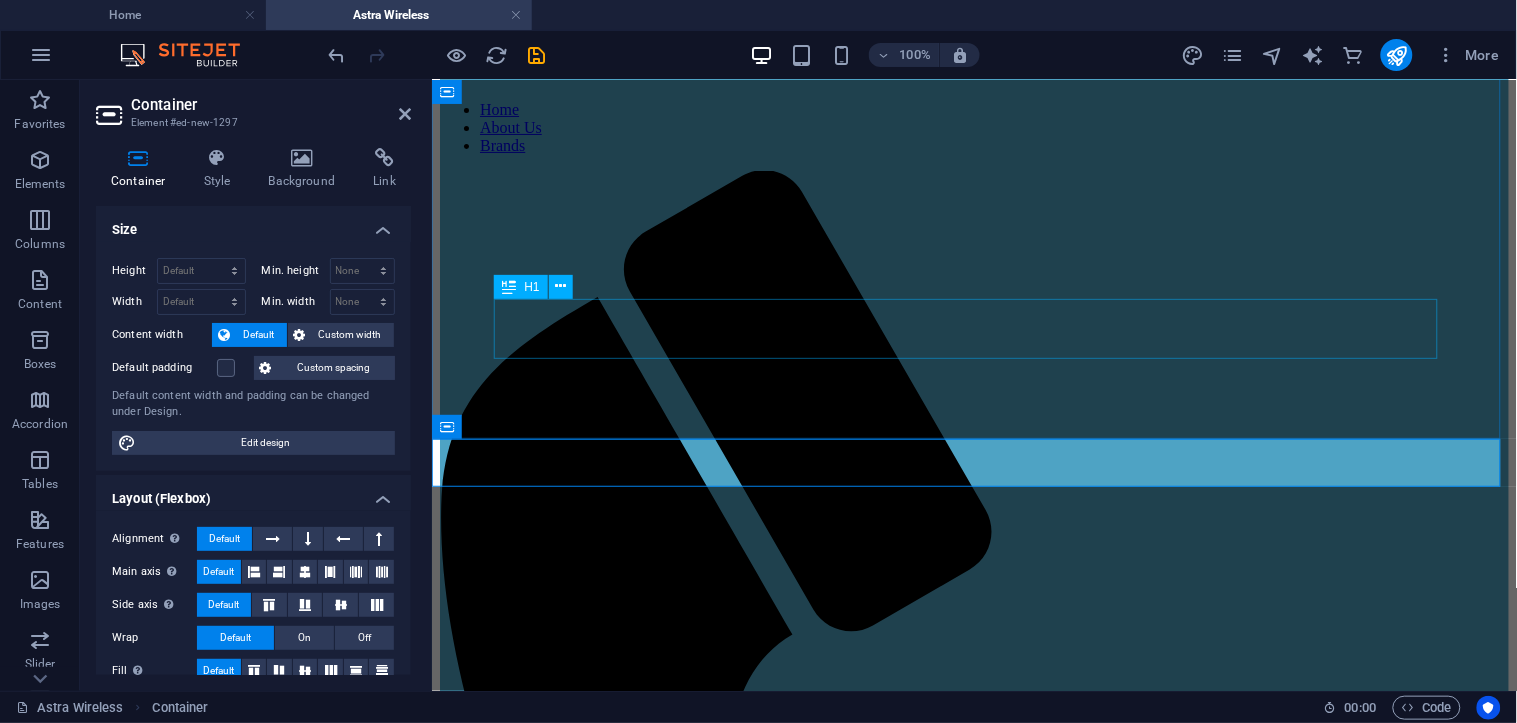scroll, scrollTop: 0, scrollLeft: 0, axis: both 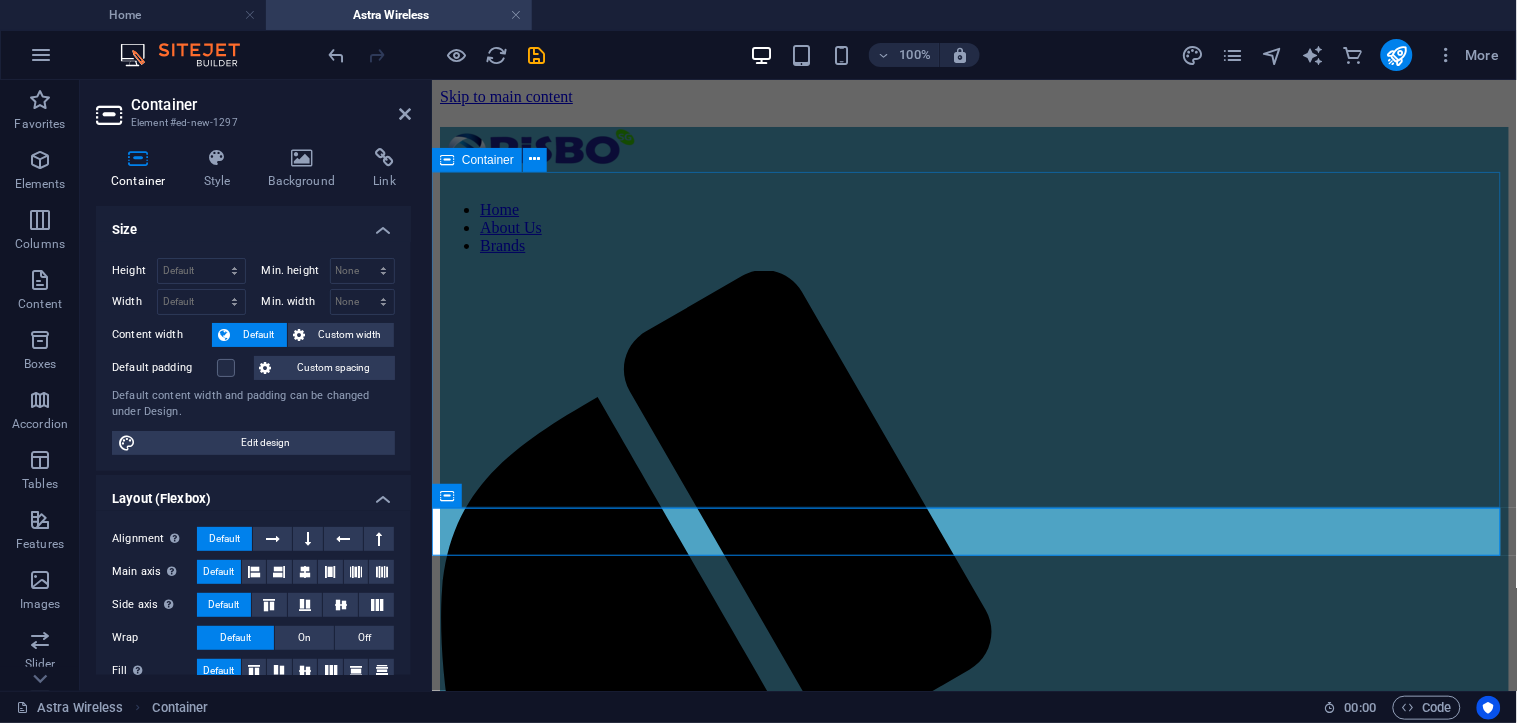 click on "[COMPANY]" at bounding box center [973, 1761] 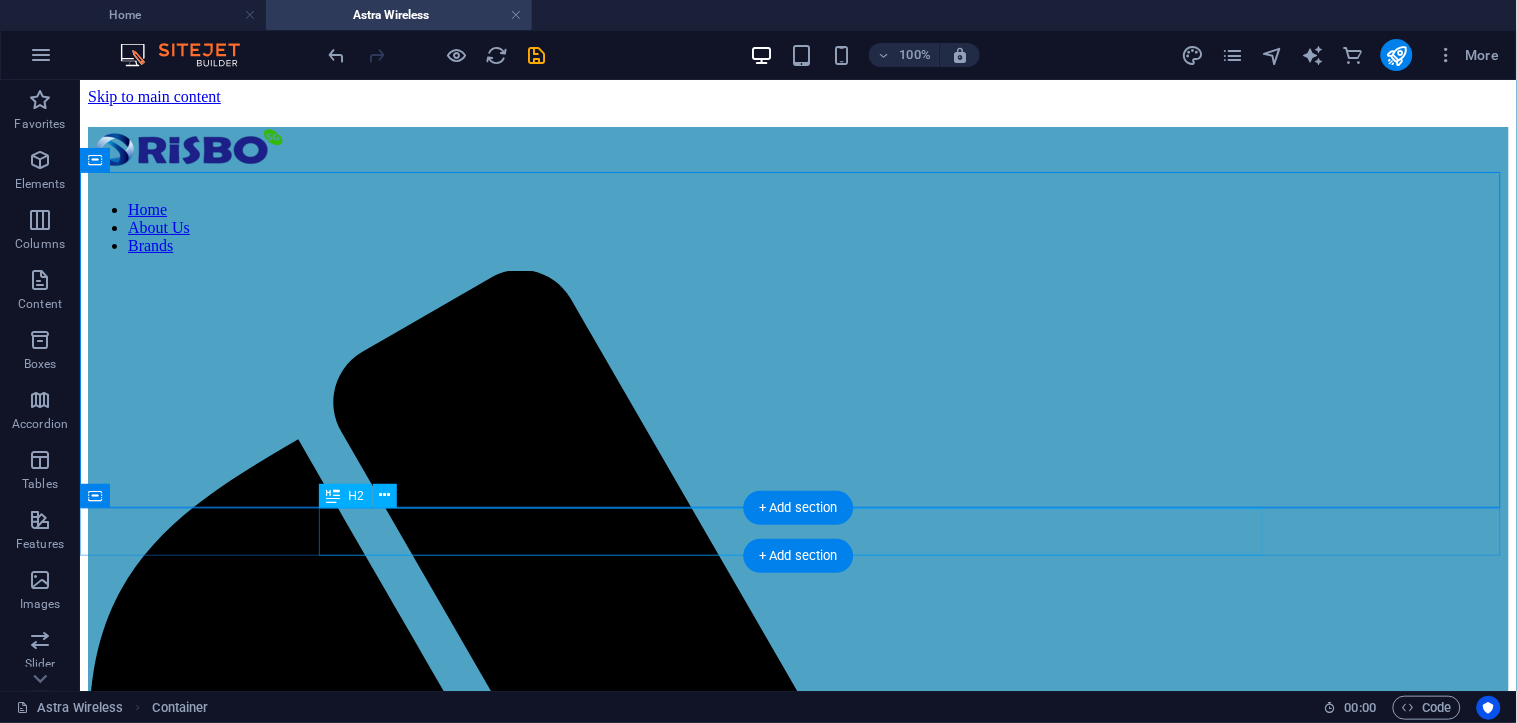 drag, startPoint x: 1050, startPoint y: 546, endPoint x: 1072, endPoint y: 547, distance: 22.022715 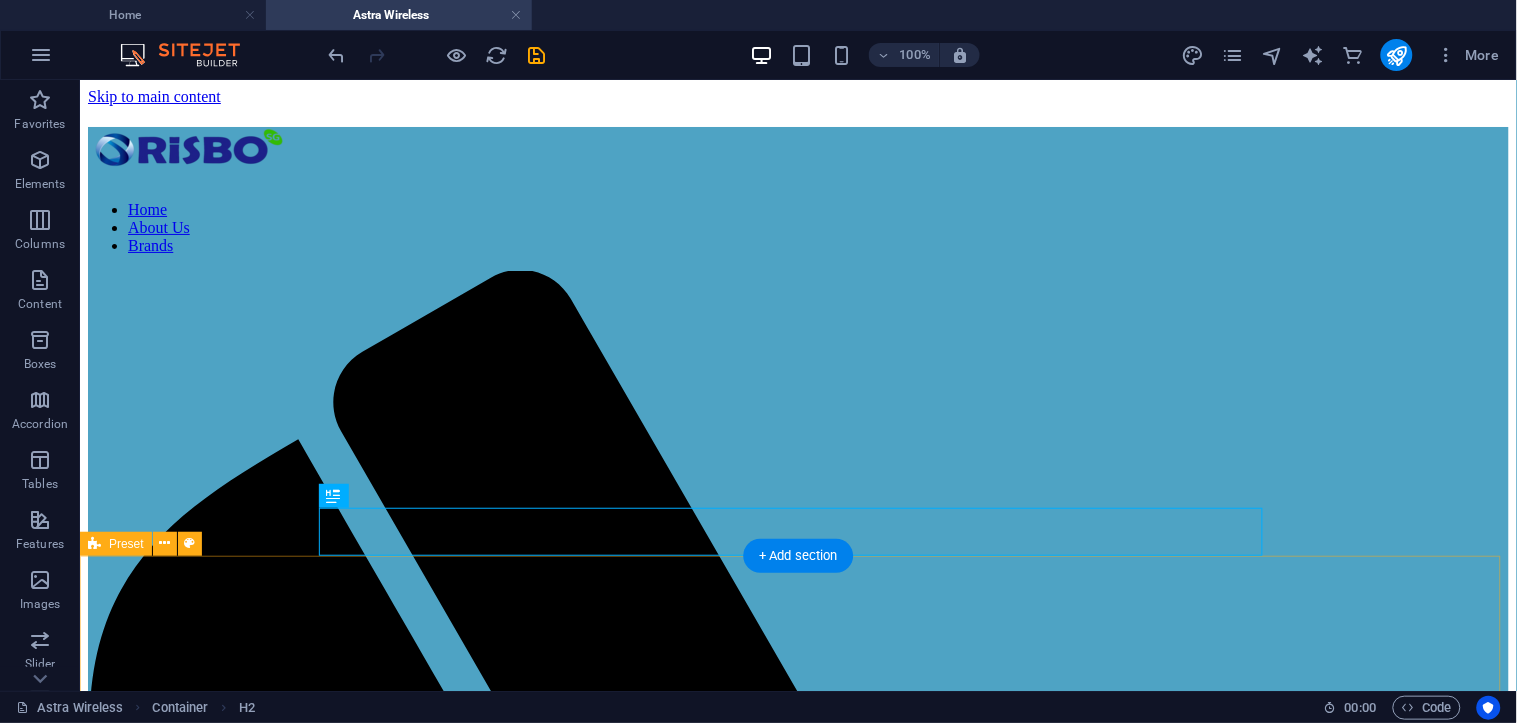 click on "Drop content here or  Add elements  Paste clipboard Q5-26 26 dBi dual-pol integrated antenna 8×8 deg Combo: 1x Gigabit Ethernet port (RJ45), 1x SFP" at bounding box center (797, 2587) 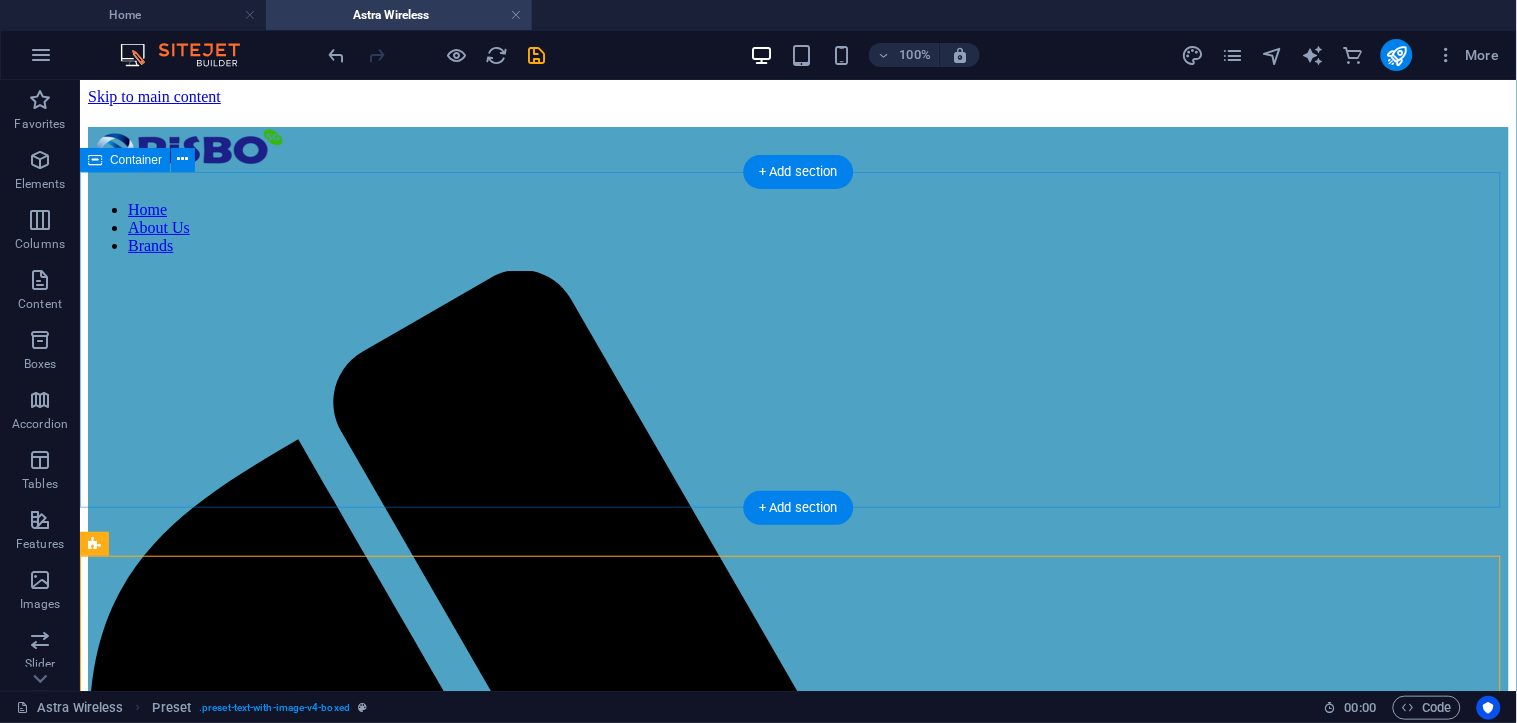 click on "[COMPANY]" at bounding box center [797, 2228] 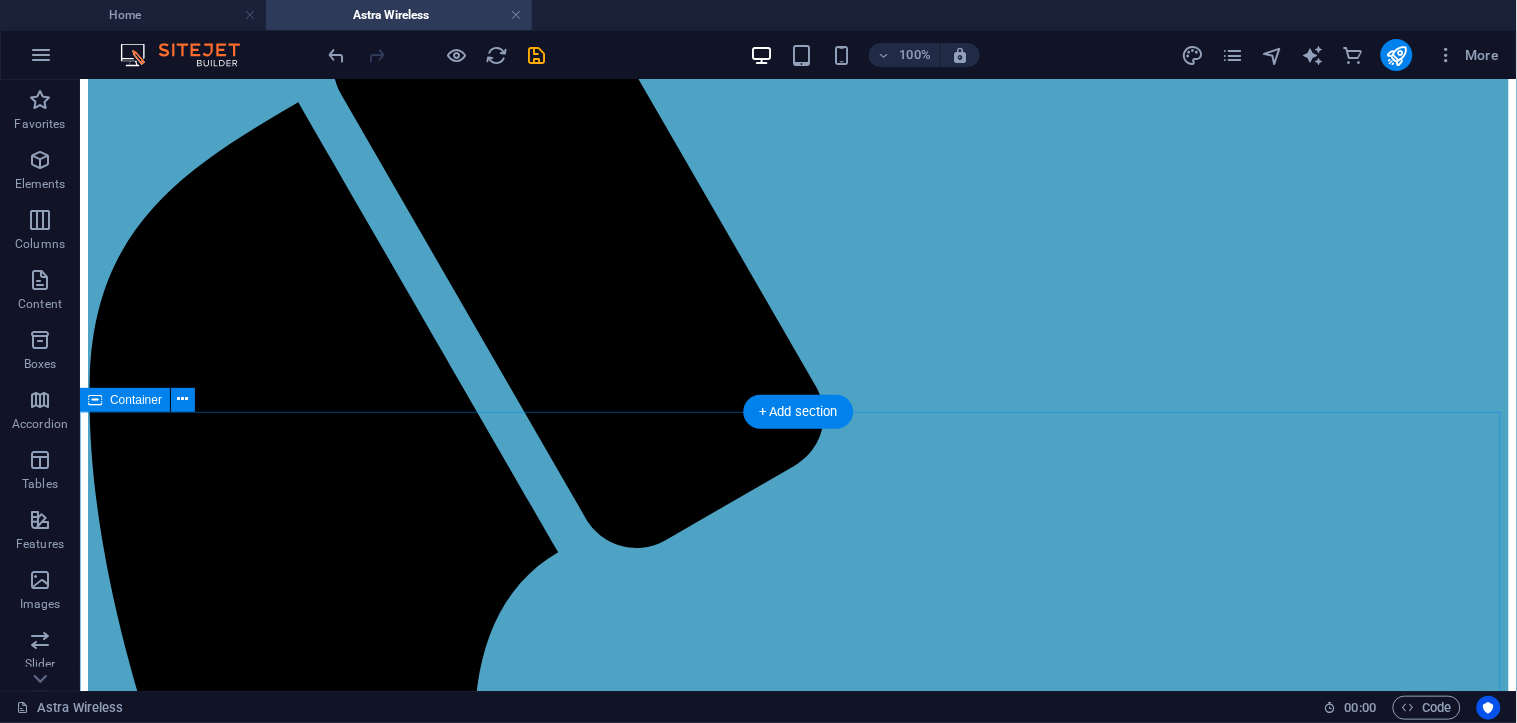 scroll, scrollTop: 444, scrollLeft: 0, axis: vertical 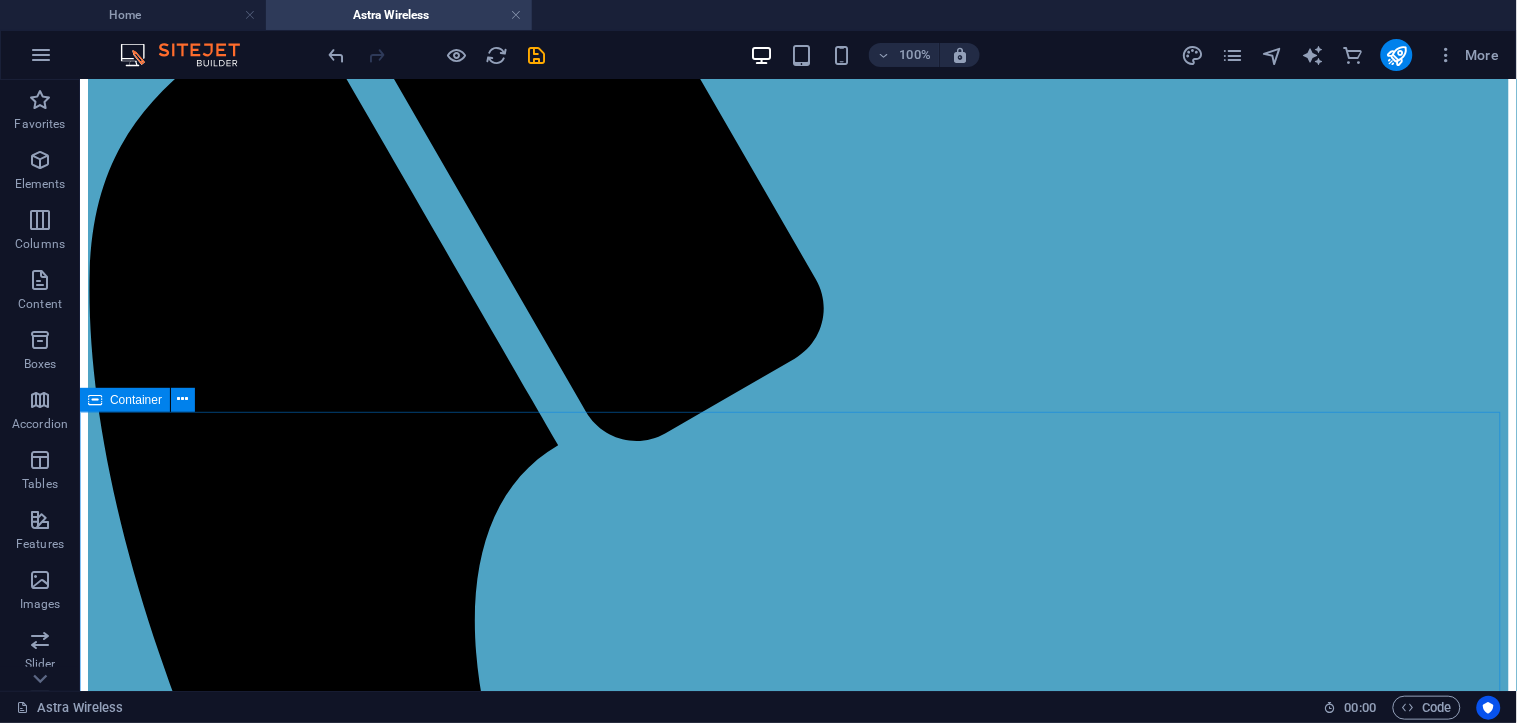 click on "Container" at bounding box center (136, 400) 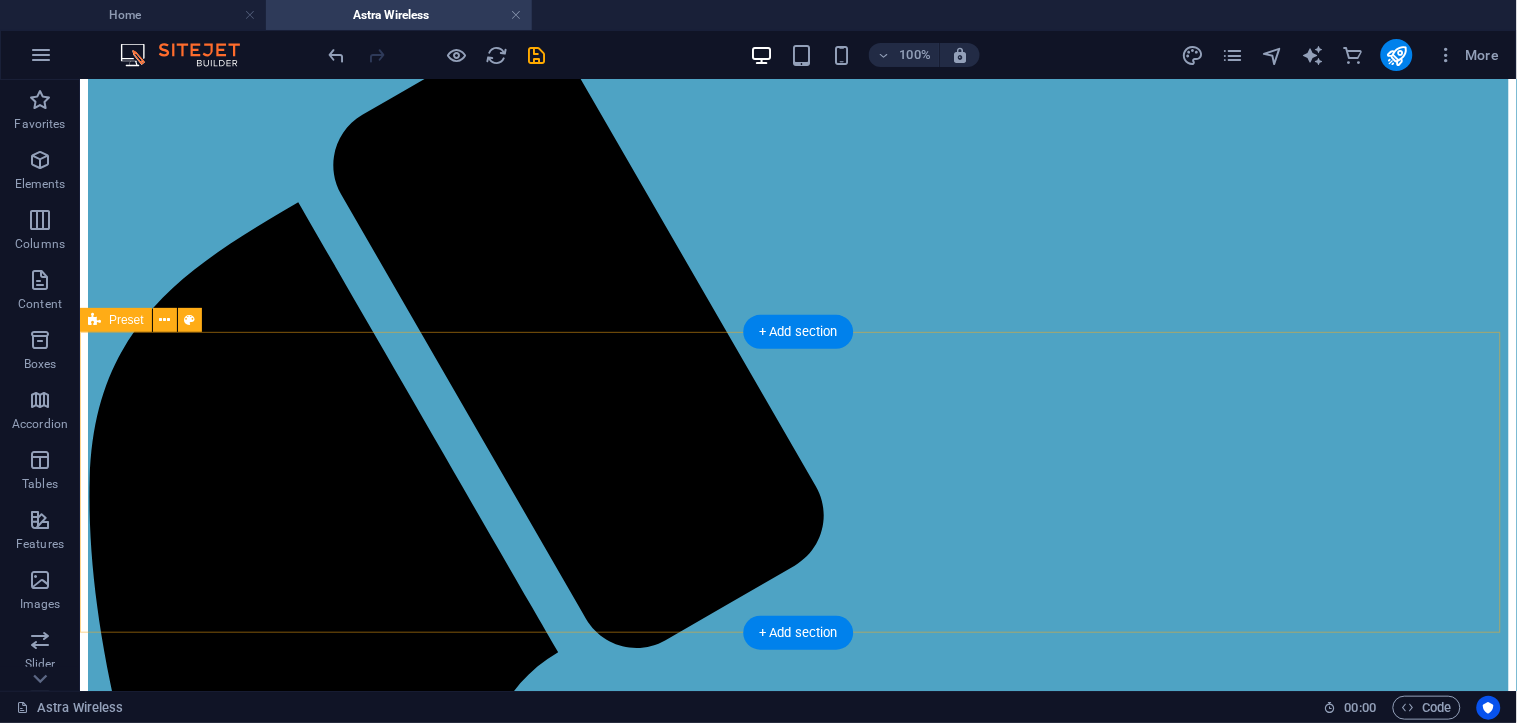 scroll, scrollTop: 222, scrollLeft: 0, axis: vertical 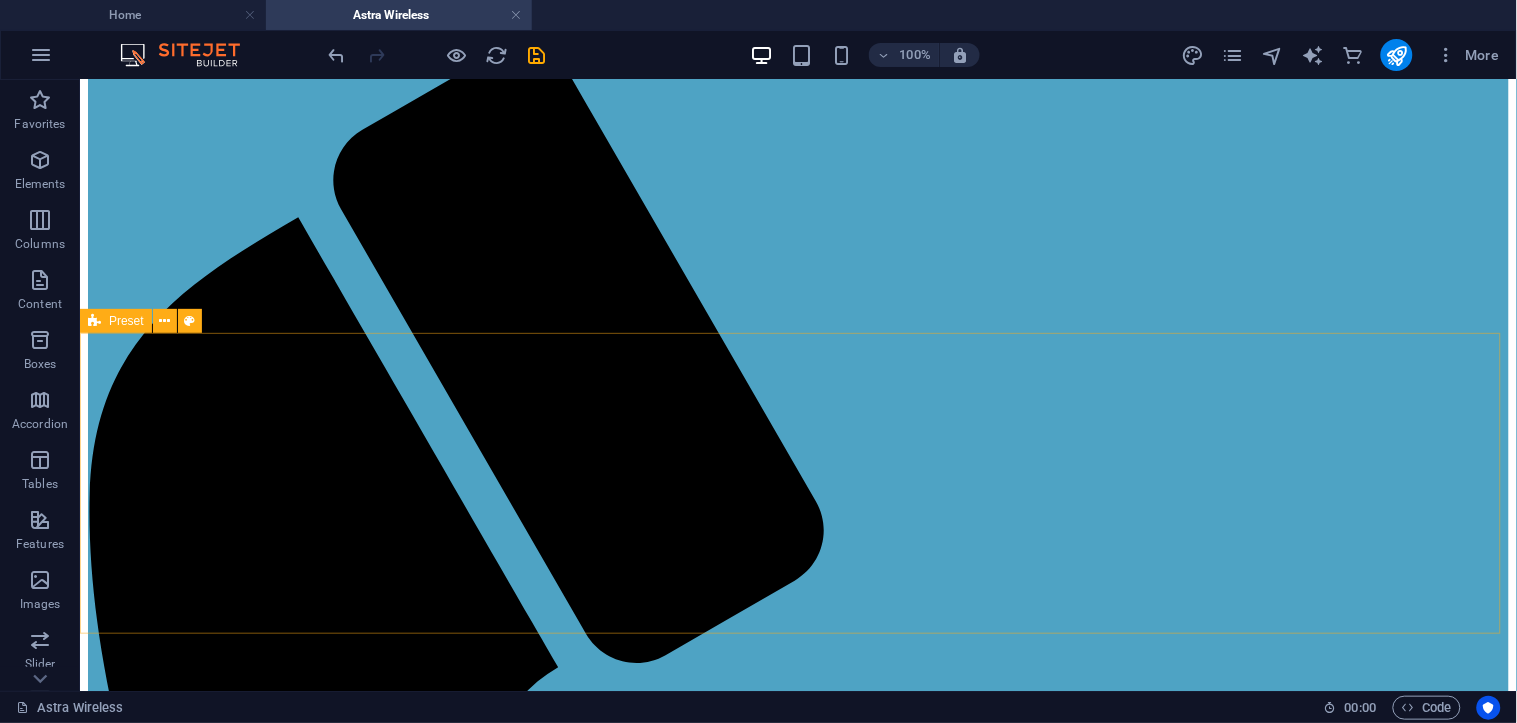 click on "Preset" at bounding box center [126, 321] 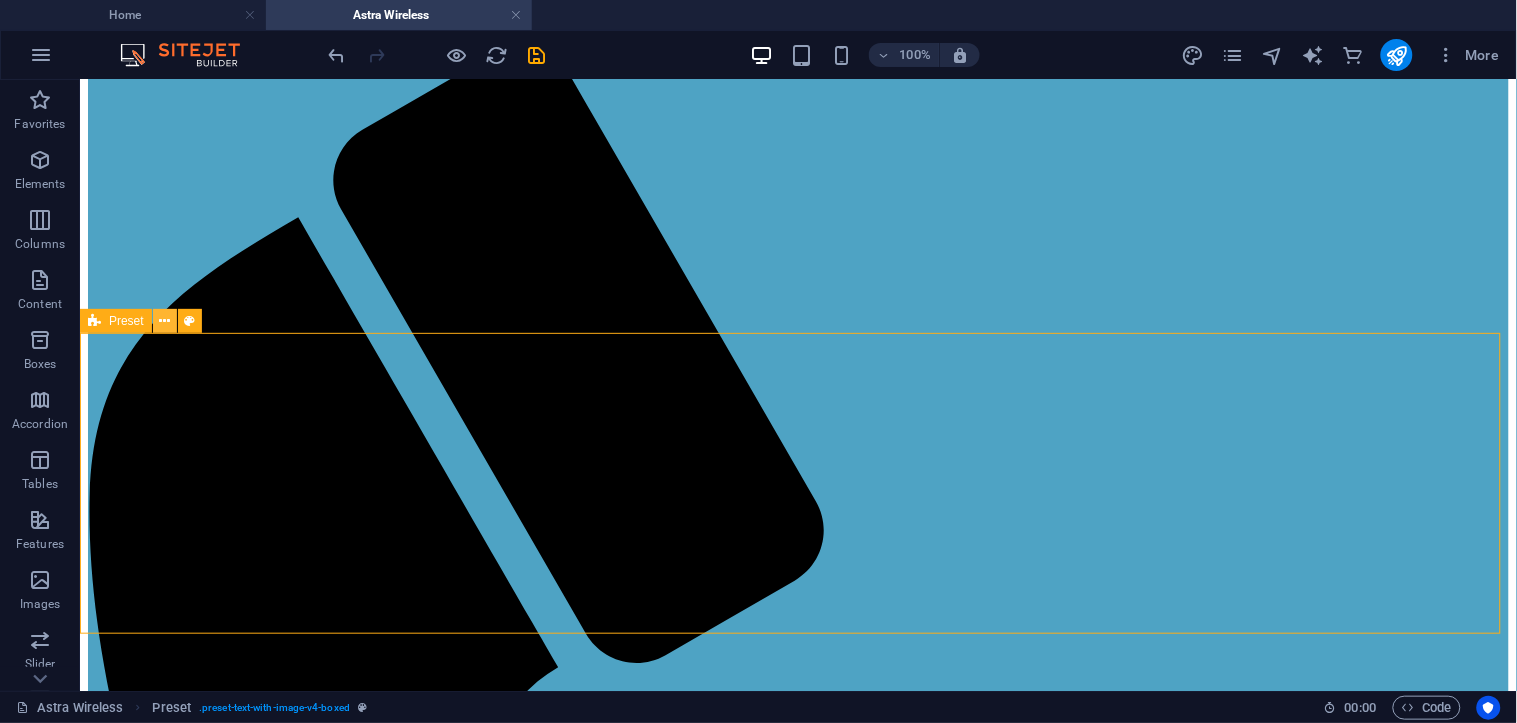 click at bounding box center (164, 321) 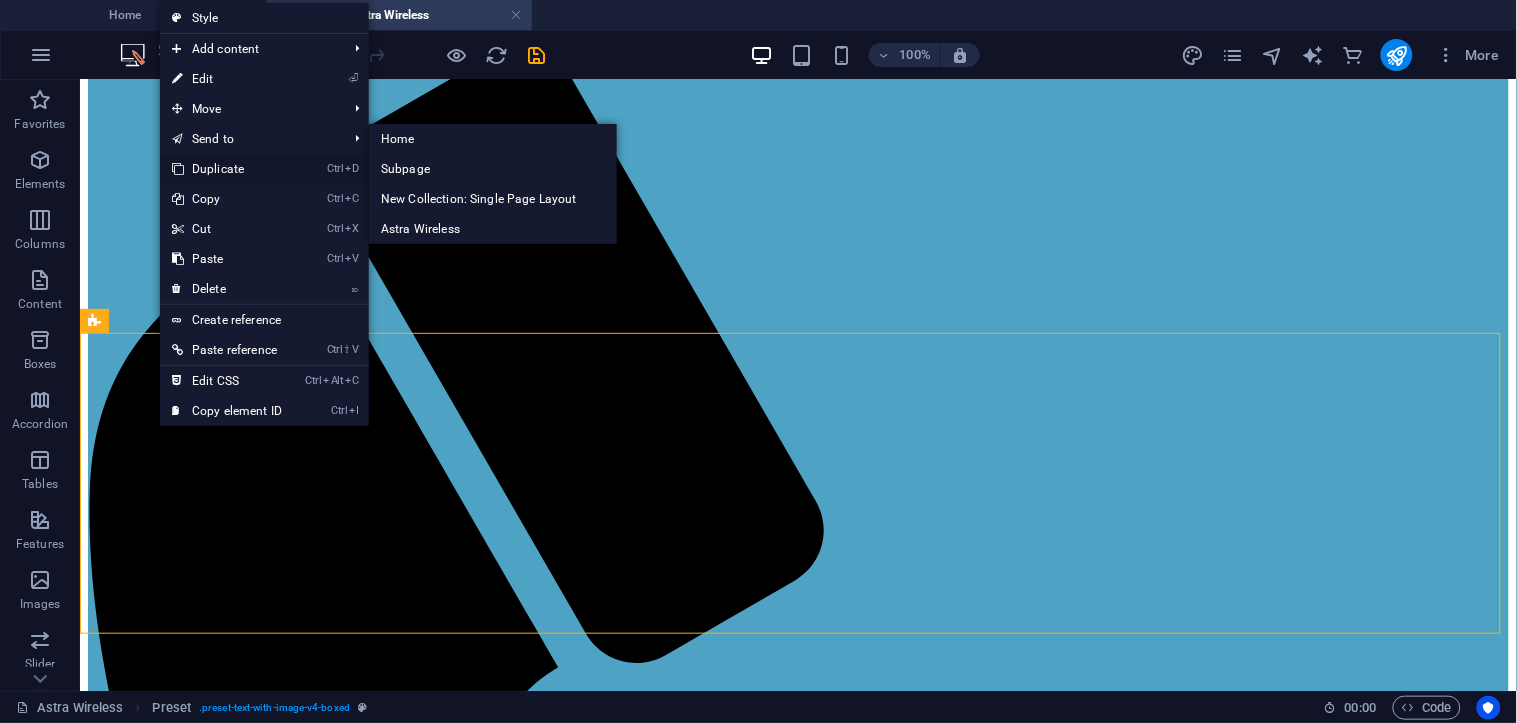 click on "Ctrl D  Duplicate" at bounding box center (227, 169) 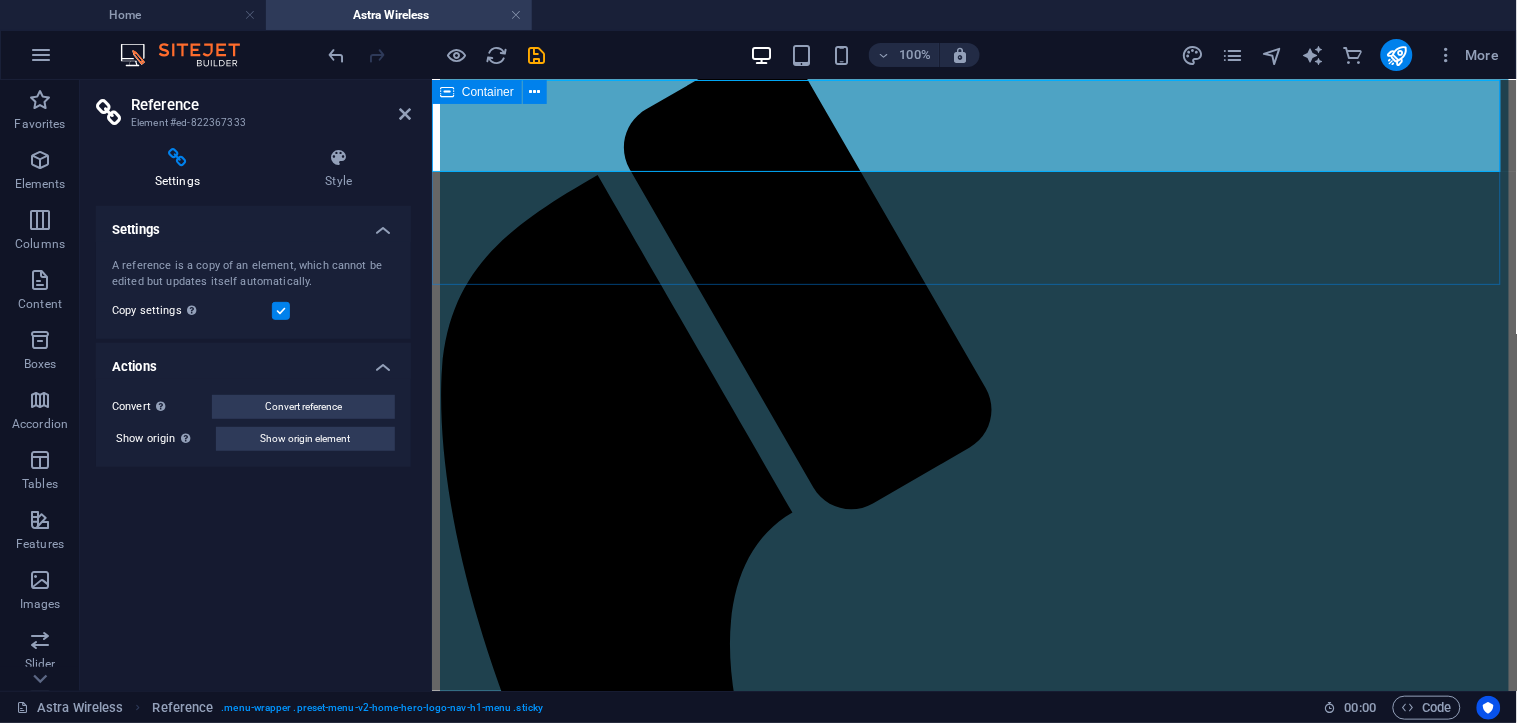 click on "[COMPANY]" at bounding box center (973, 1539) 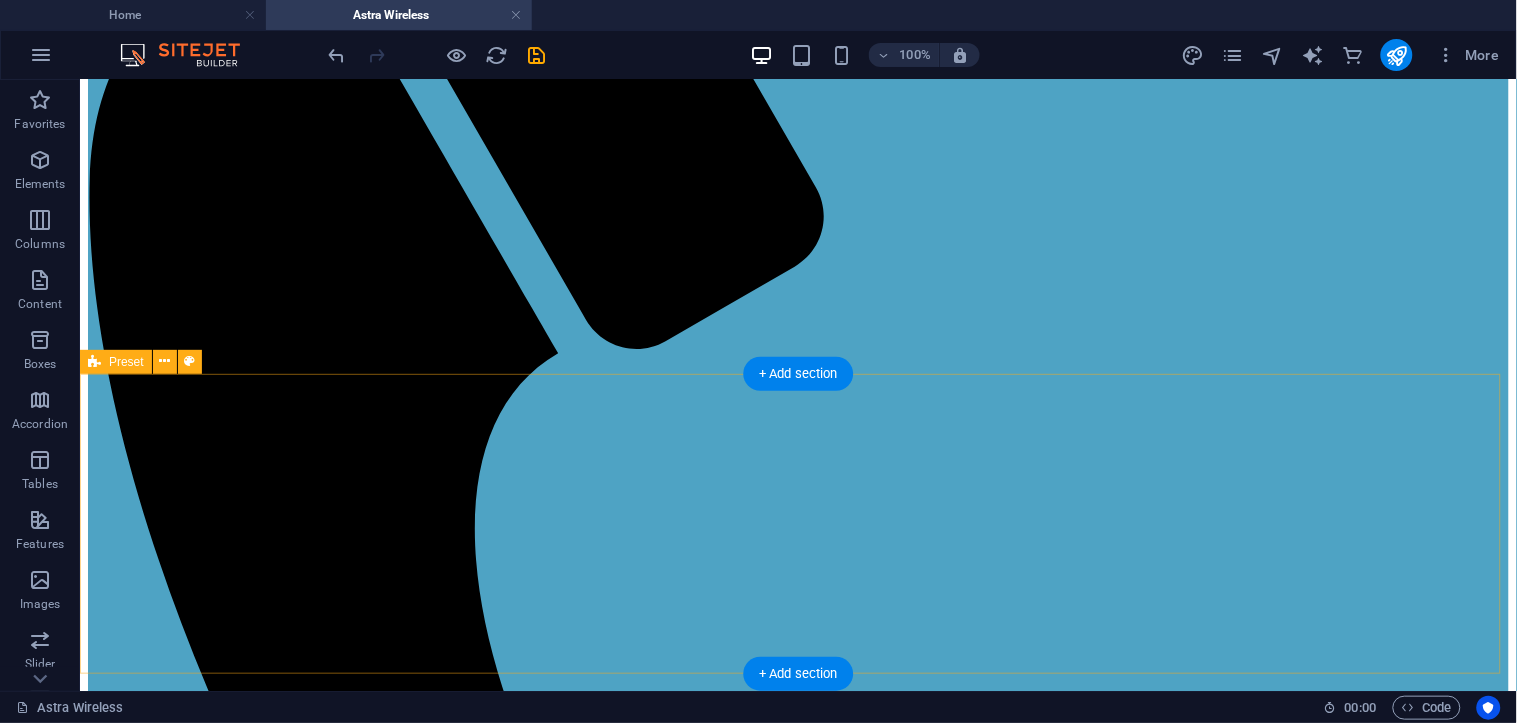 scroll, scrollTop: 555, scrollLeft: 0, axis: vertical 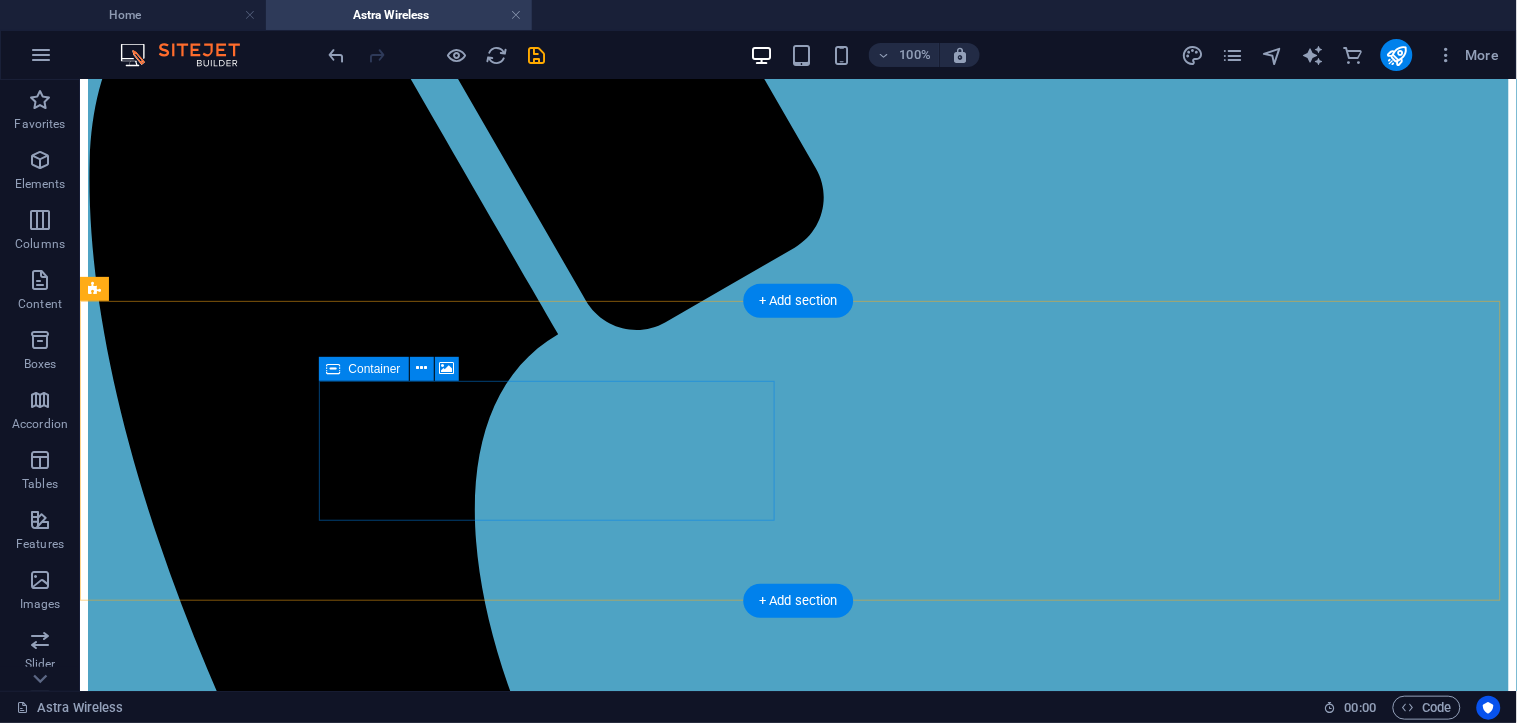 click on "Drop content here or  Add elements  Paste clipboard" at bounding box center (797, 2461) 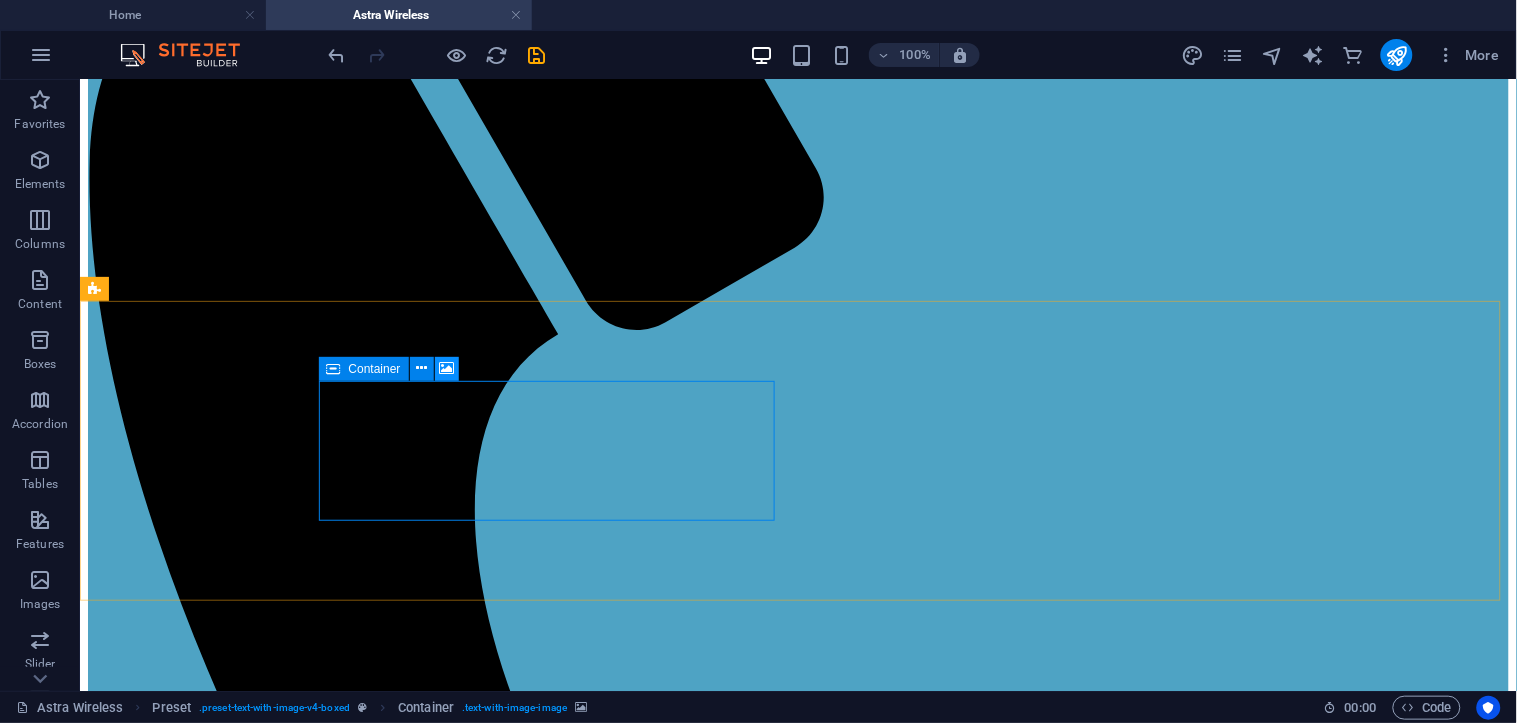 click at bounding box center [447, 368] 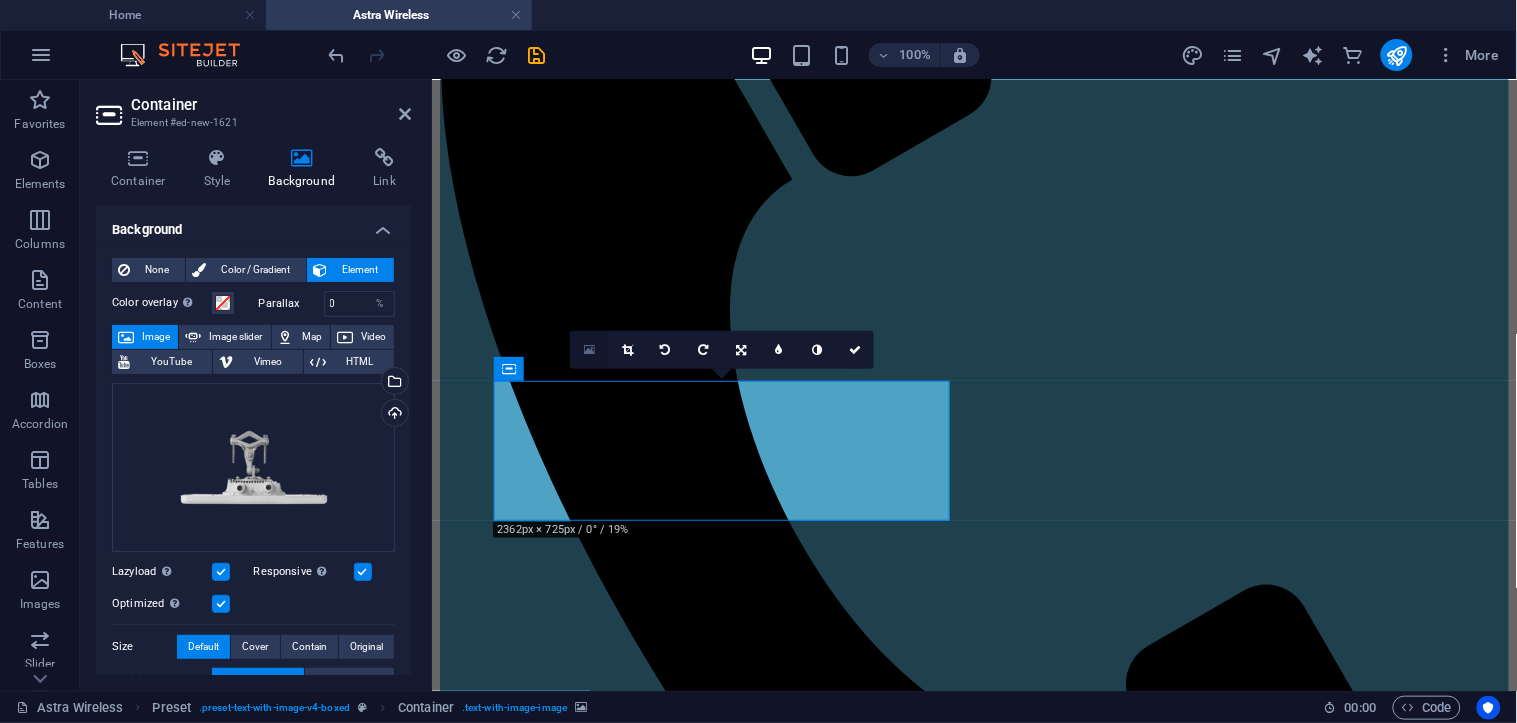 click at bounding box center (589, 350) 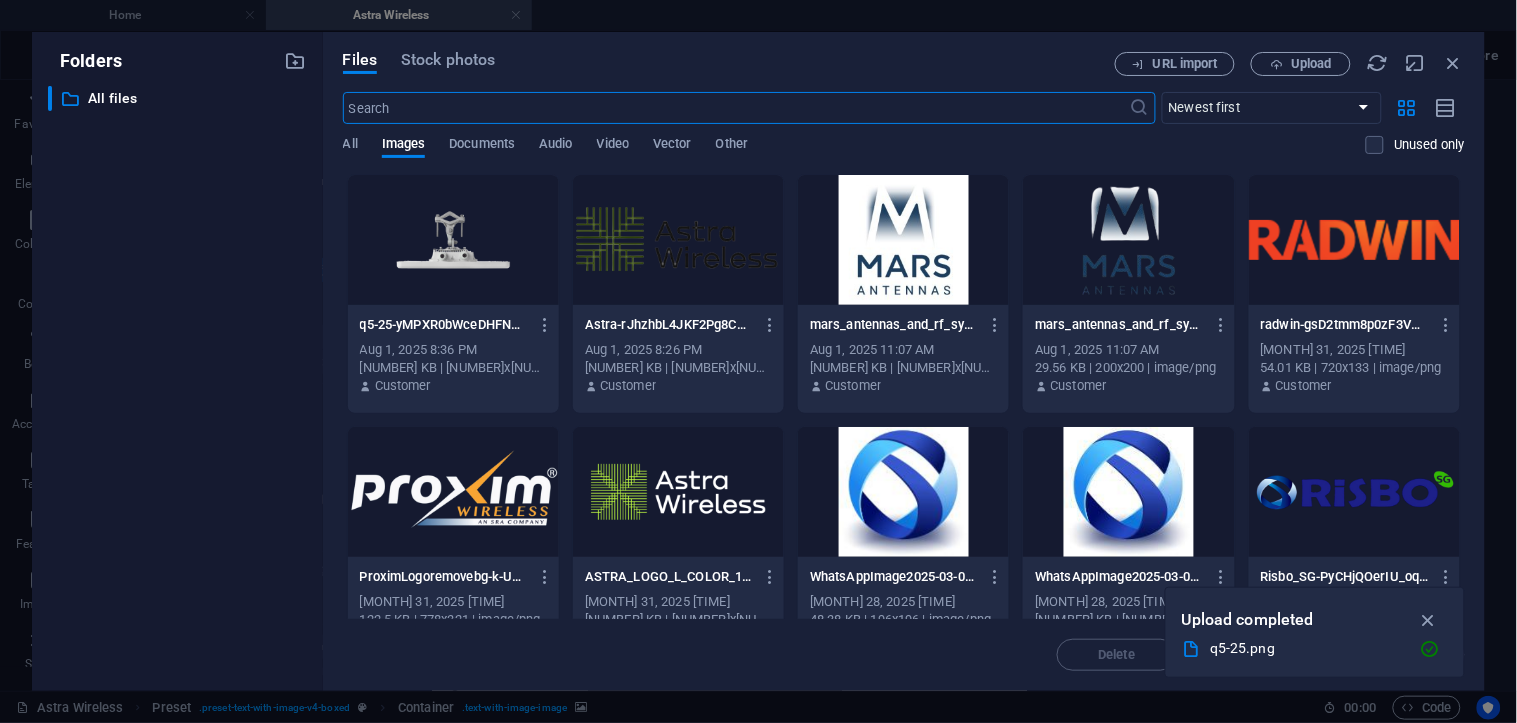 scroll, scrollTop: 541, scrollLeft: 0, axis: vertical 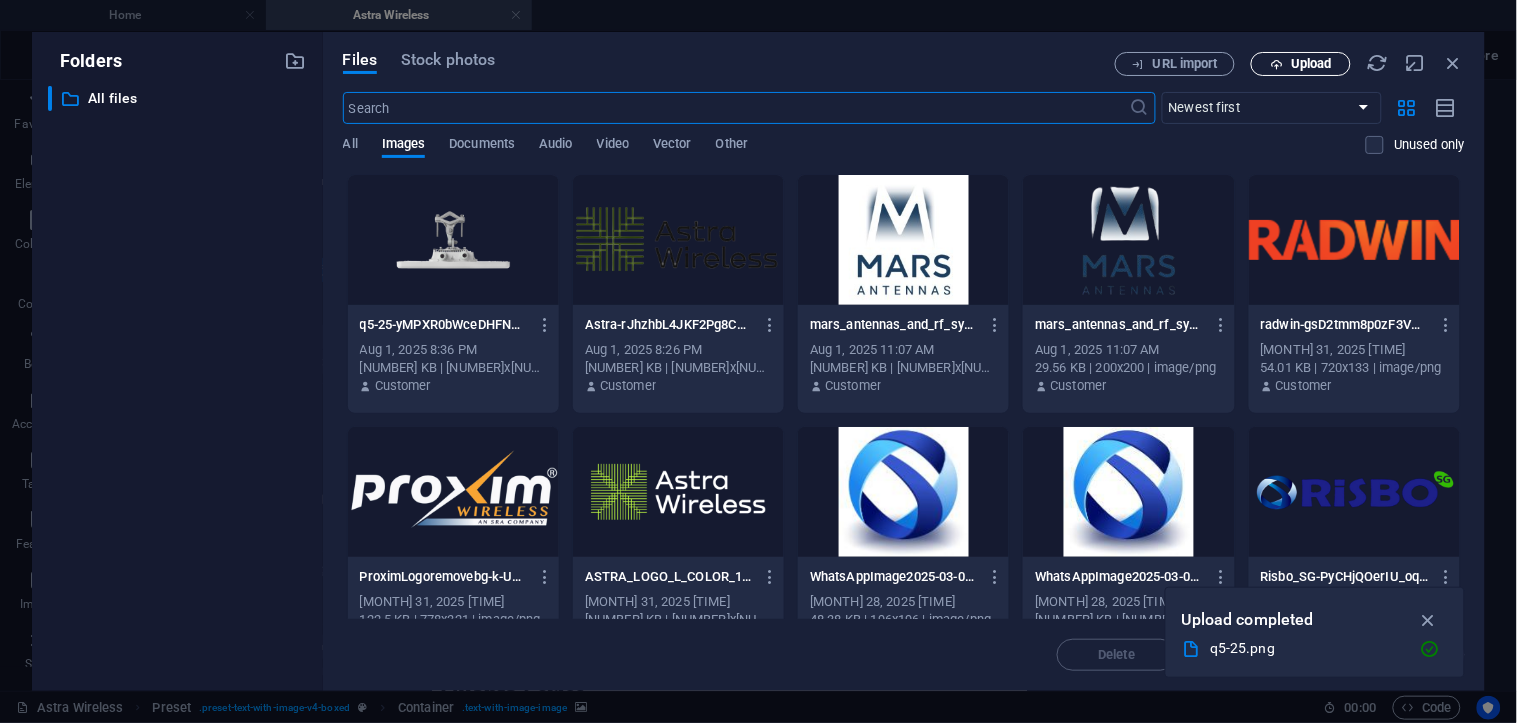 click on "Upload" at bounding box center [1301, 64] 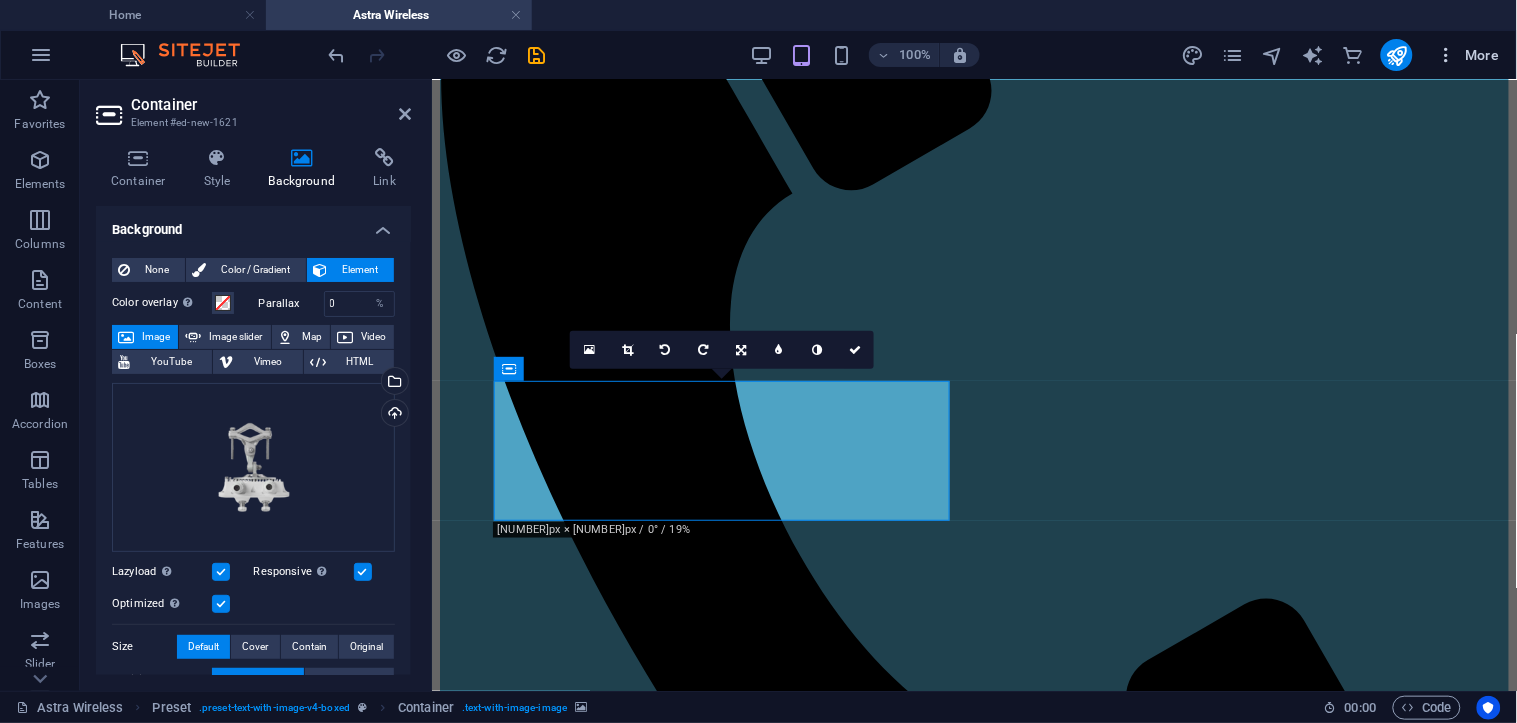 scroll, scrollTop: 555, scrollLeft: 0, axis: vertical 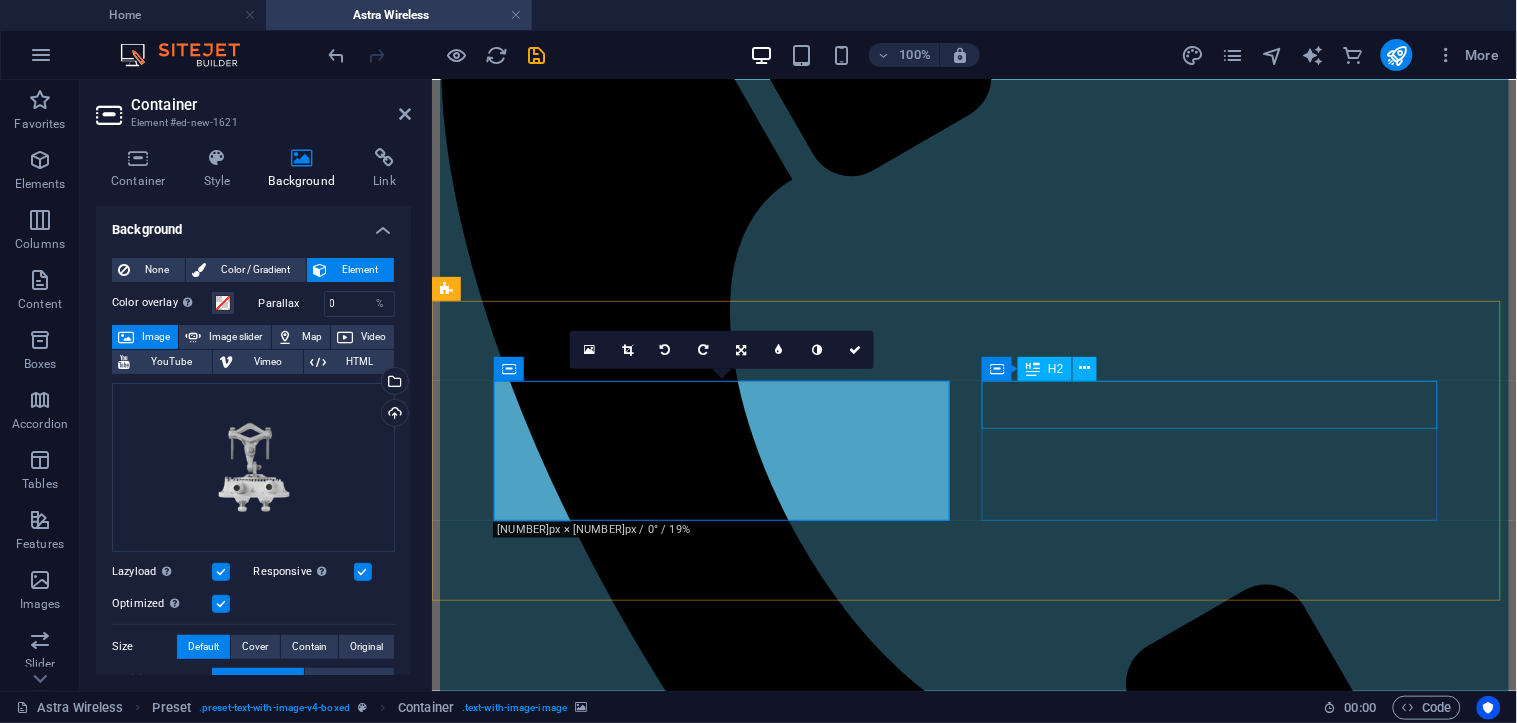 click on "Q5-26" at bounding box center [973, 2097] 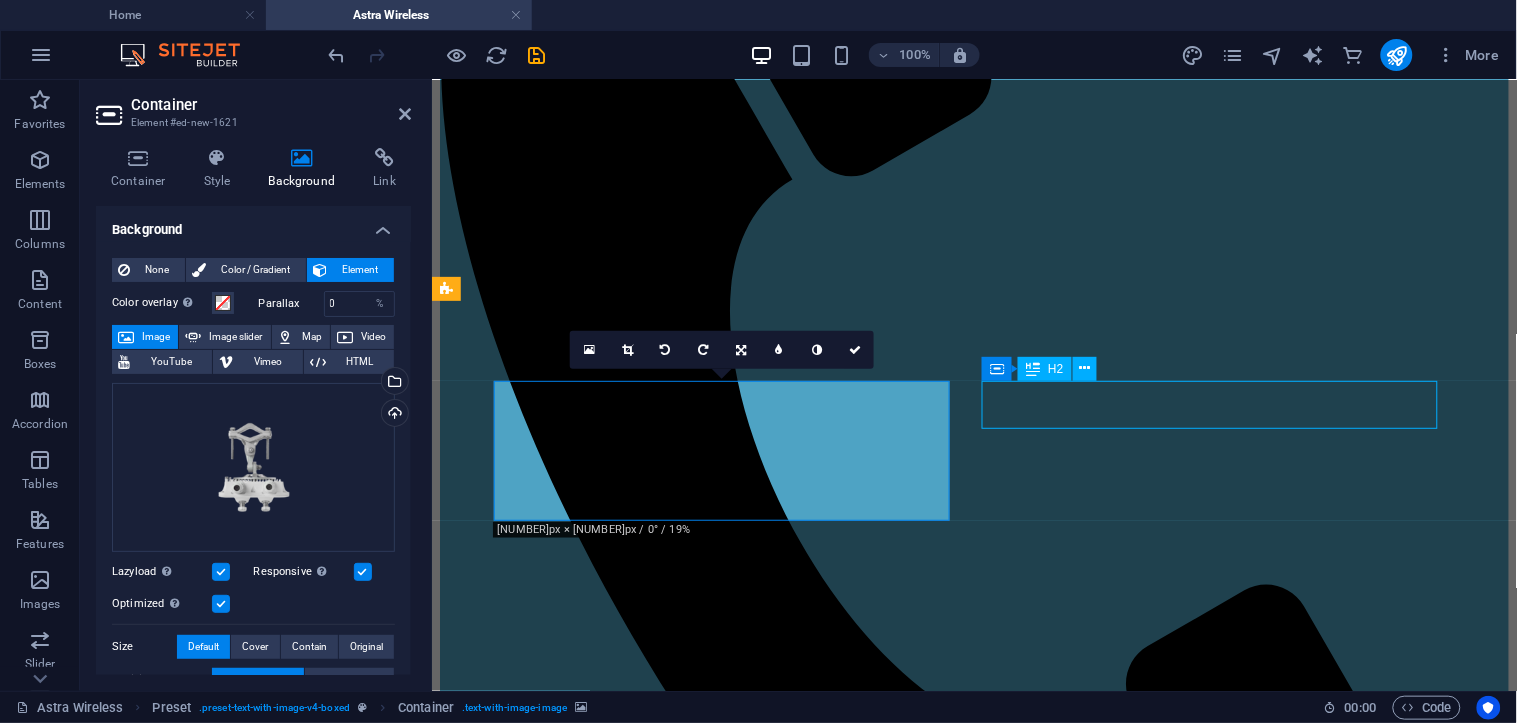 click on "Q5-26" at bounding box center [973, 2097] 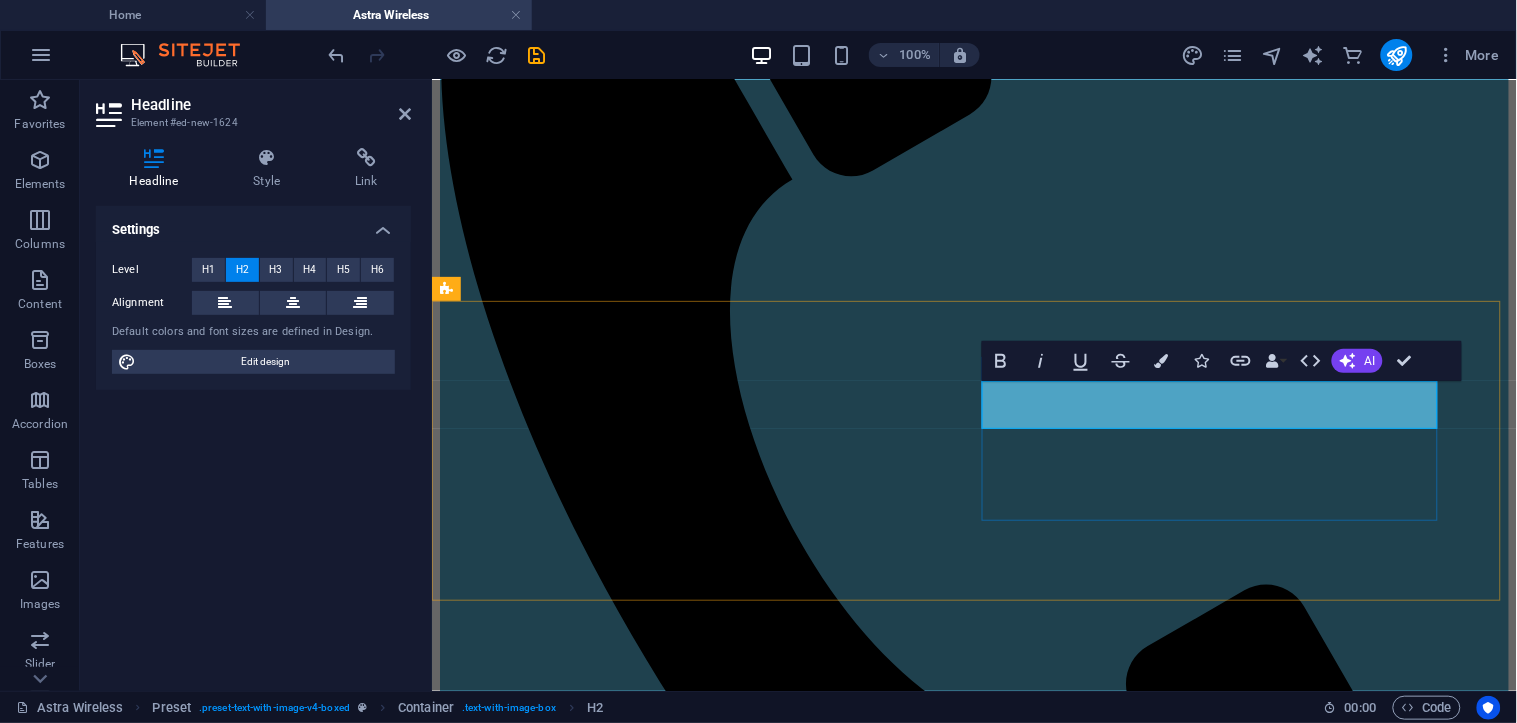 click on "Q5-26" at bounding box center [973, 2097] 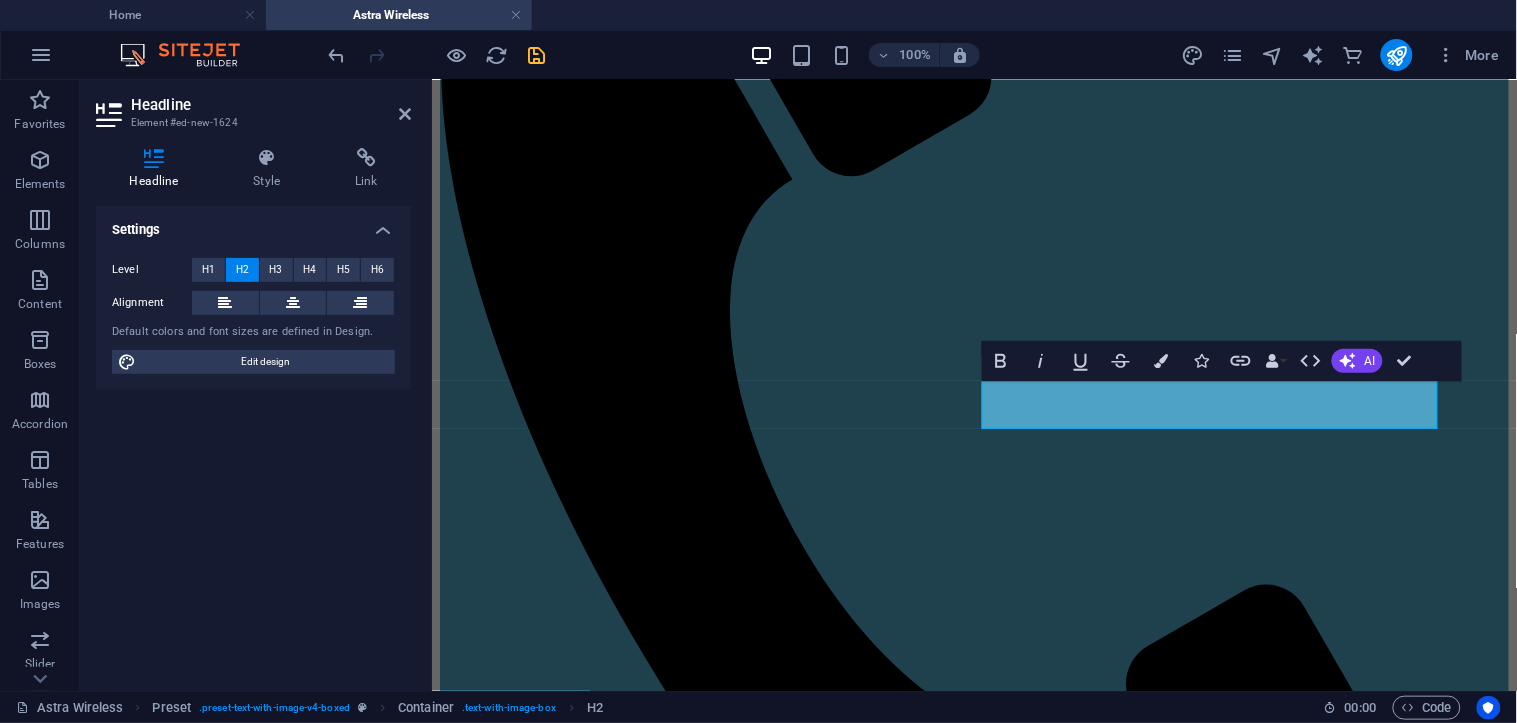 click at bounding box center (537, 55) 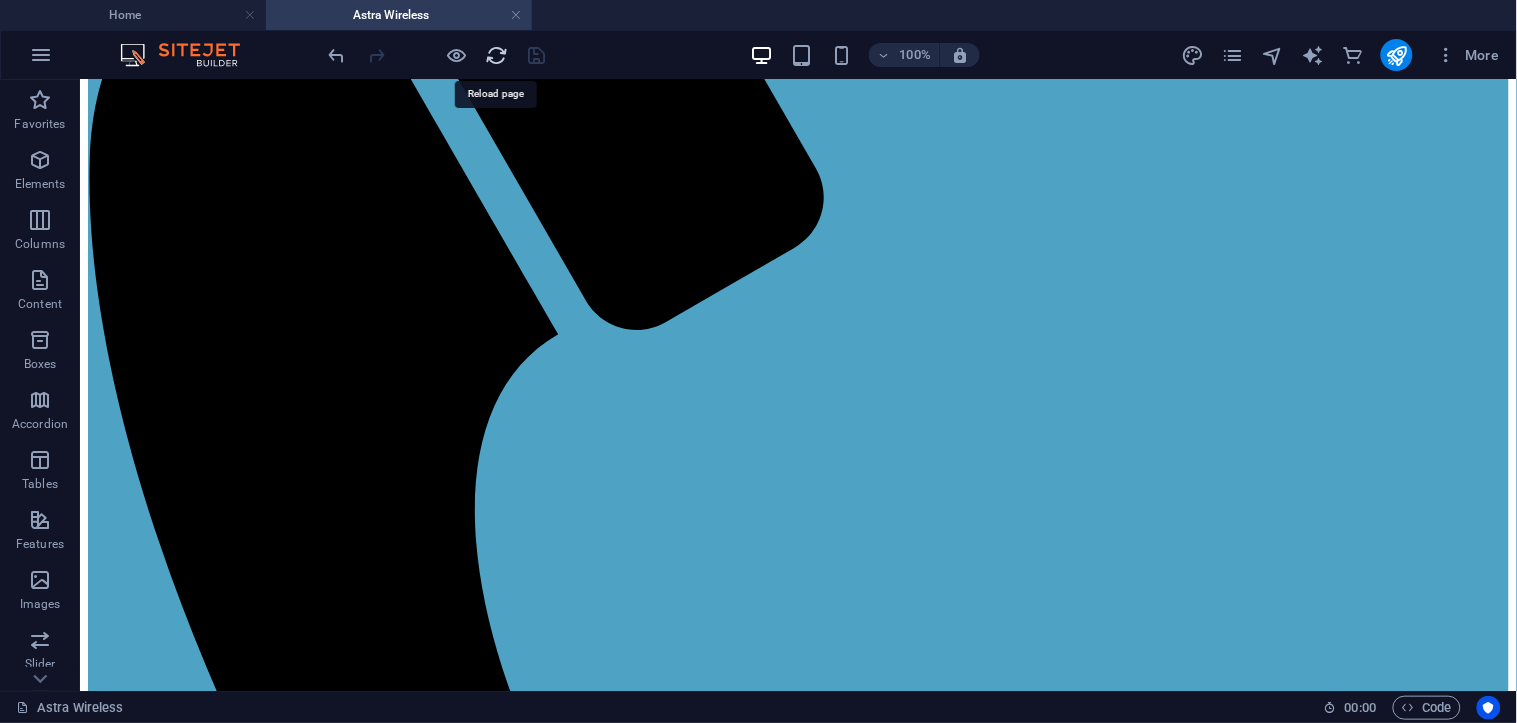 click at bounding box center (497, 55) 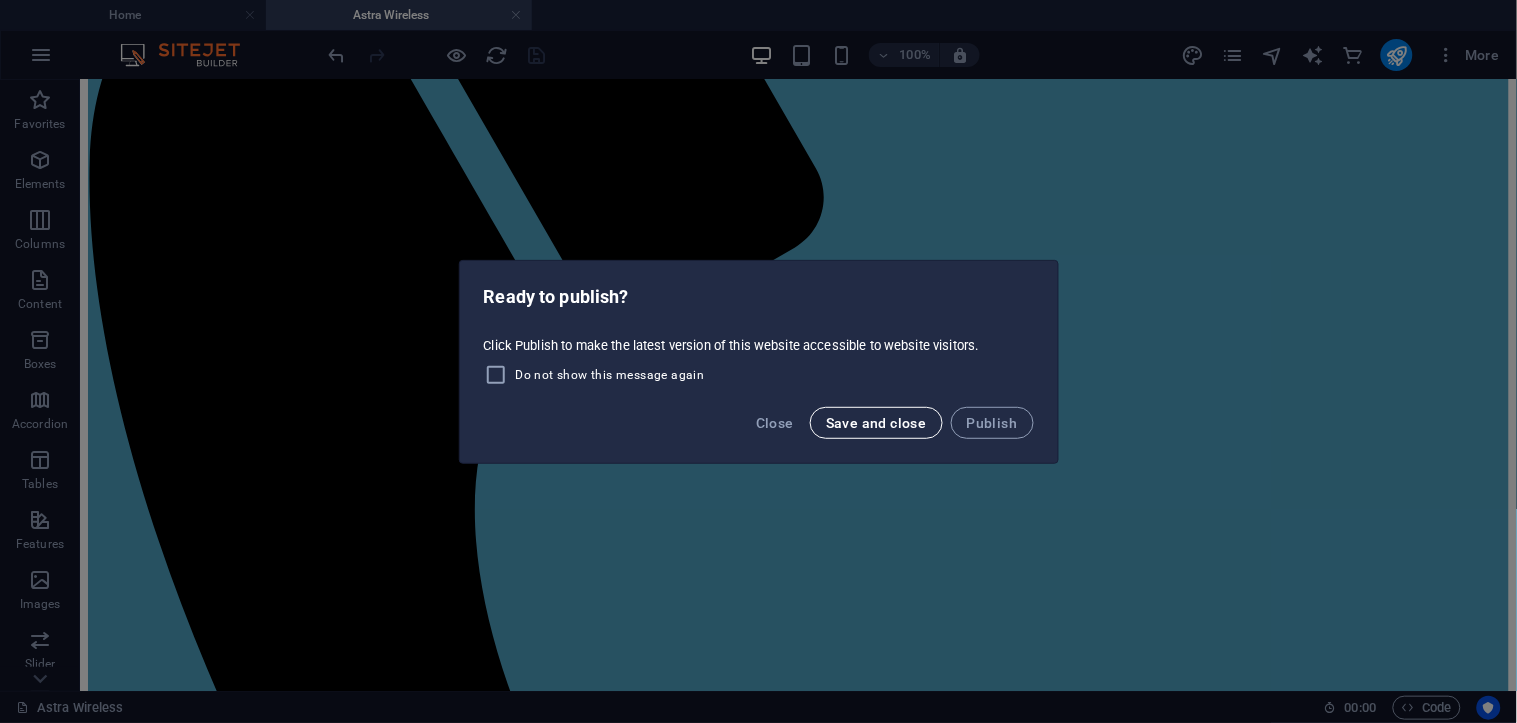 click on "Save and close" at bounding box center [876, 423] 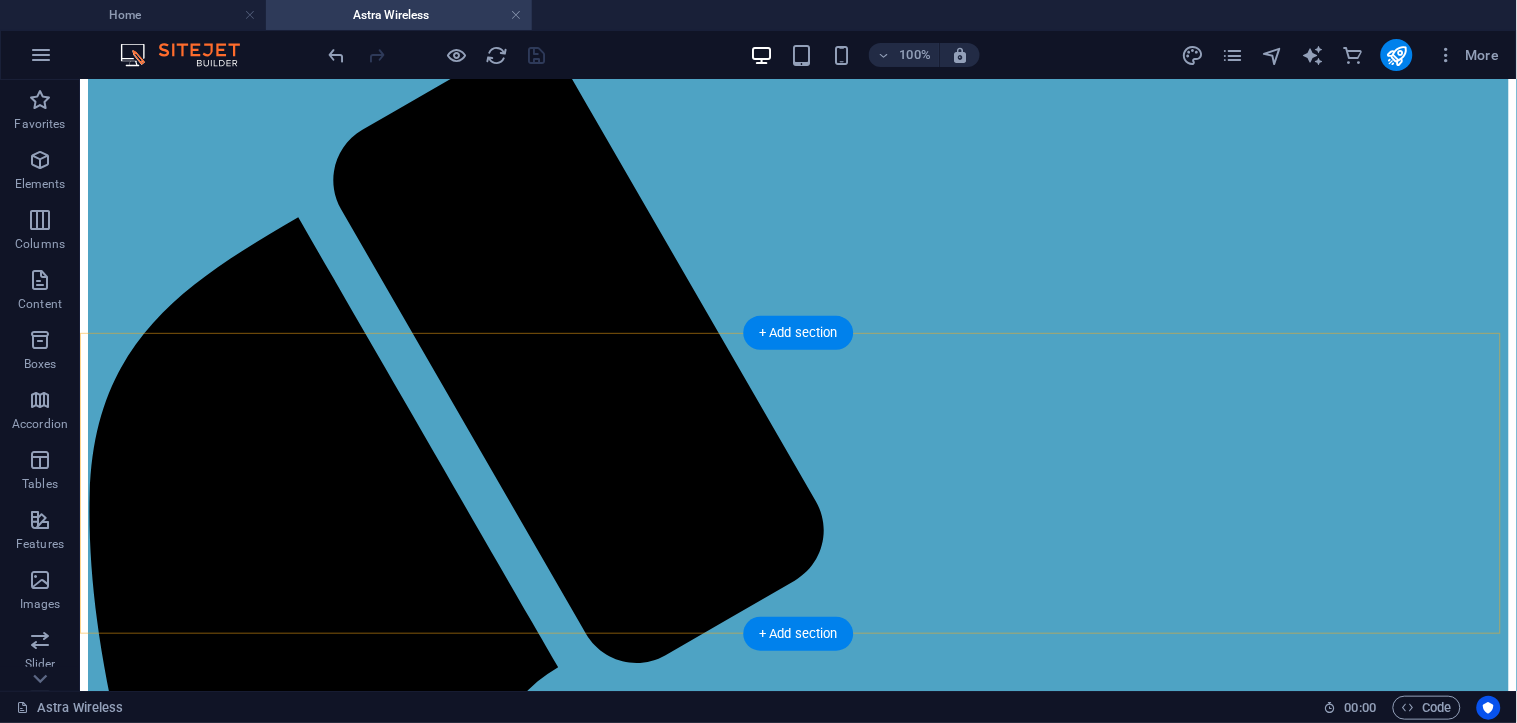 scroll, scrollTop: 31, scrollLeft: 0, axis: vertical 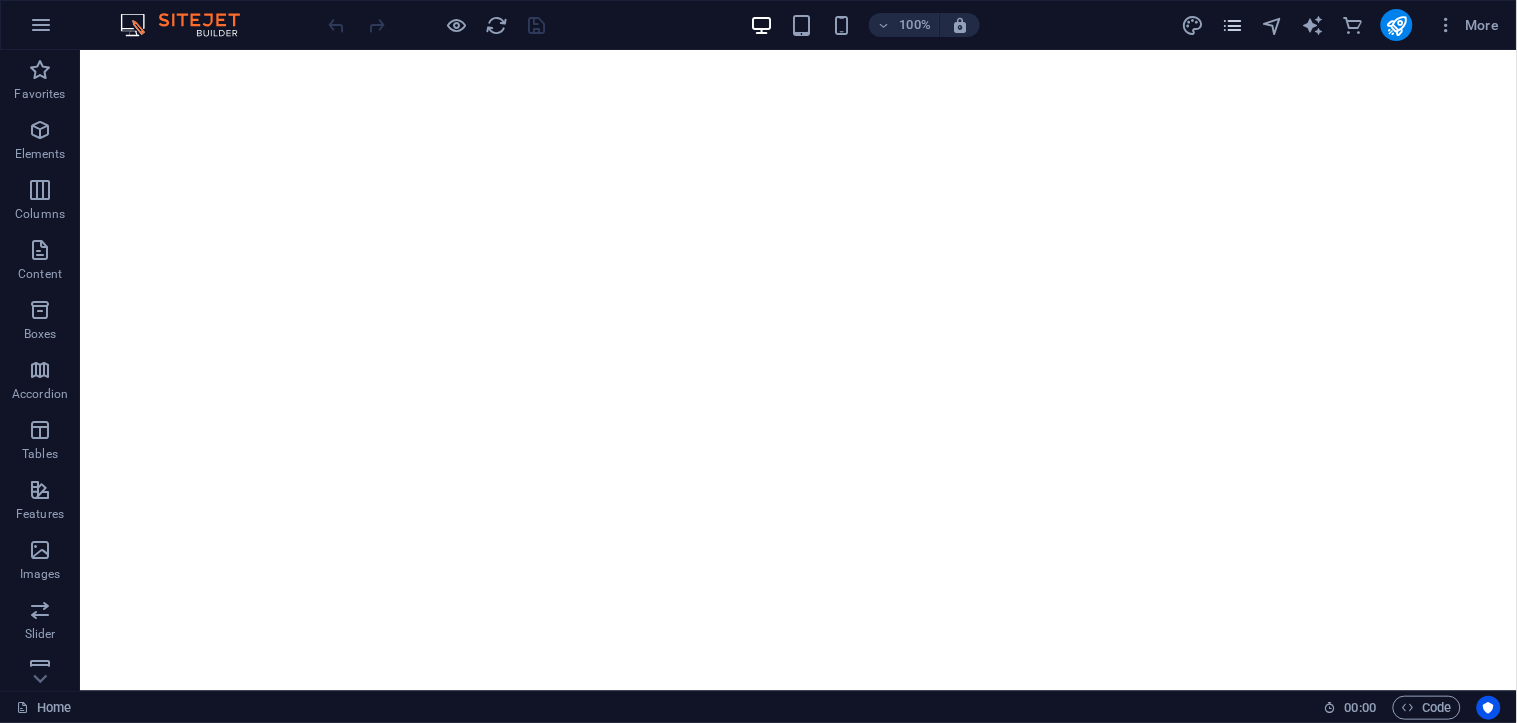 click at bounding box center (1232, 25) 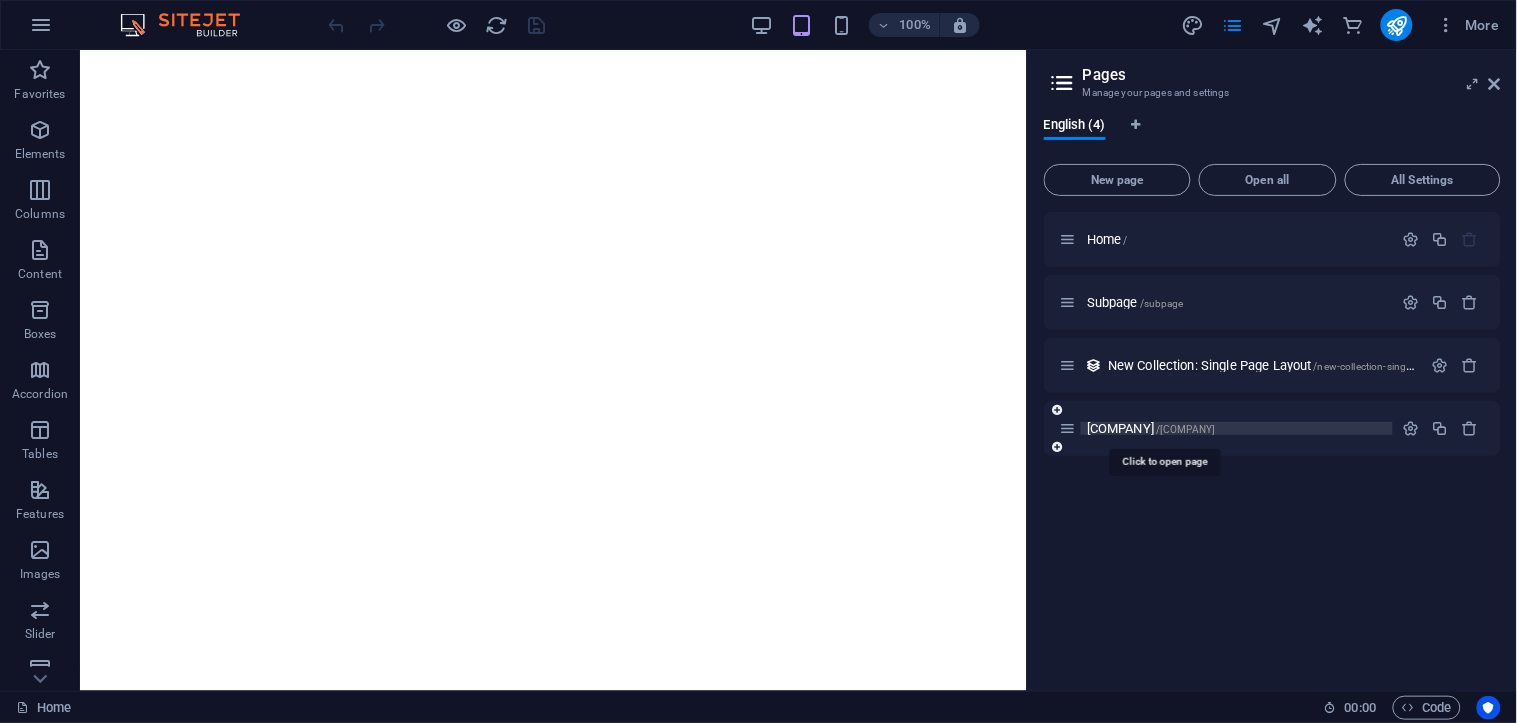 click on "[COMPANY] /[COMPANY]" at bounding box center (1151, 428) 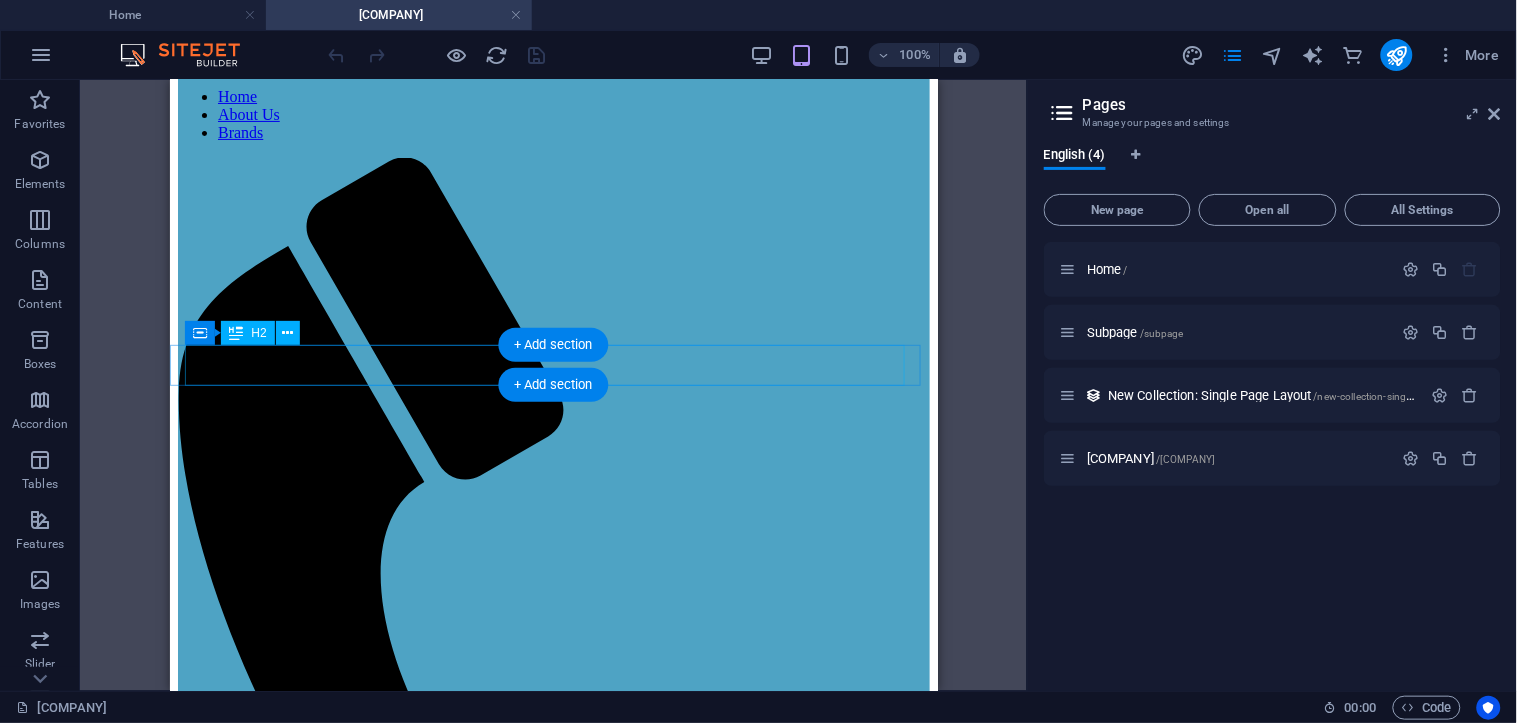 scroll, scrollTop: 111, scrollLeft: 0, axis: vertical 